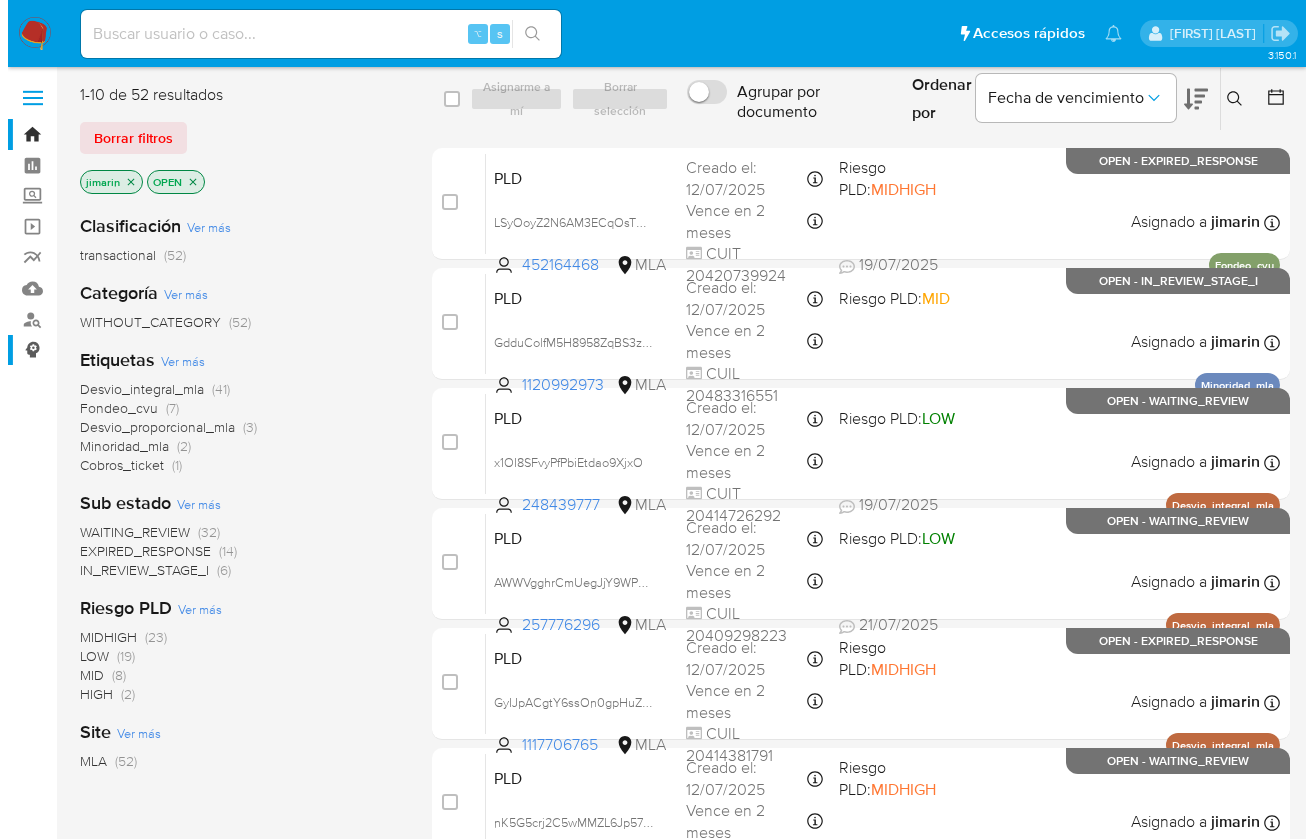 scroll, scrollTop: 0, scrollLeft: 0, axis: both 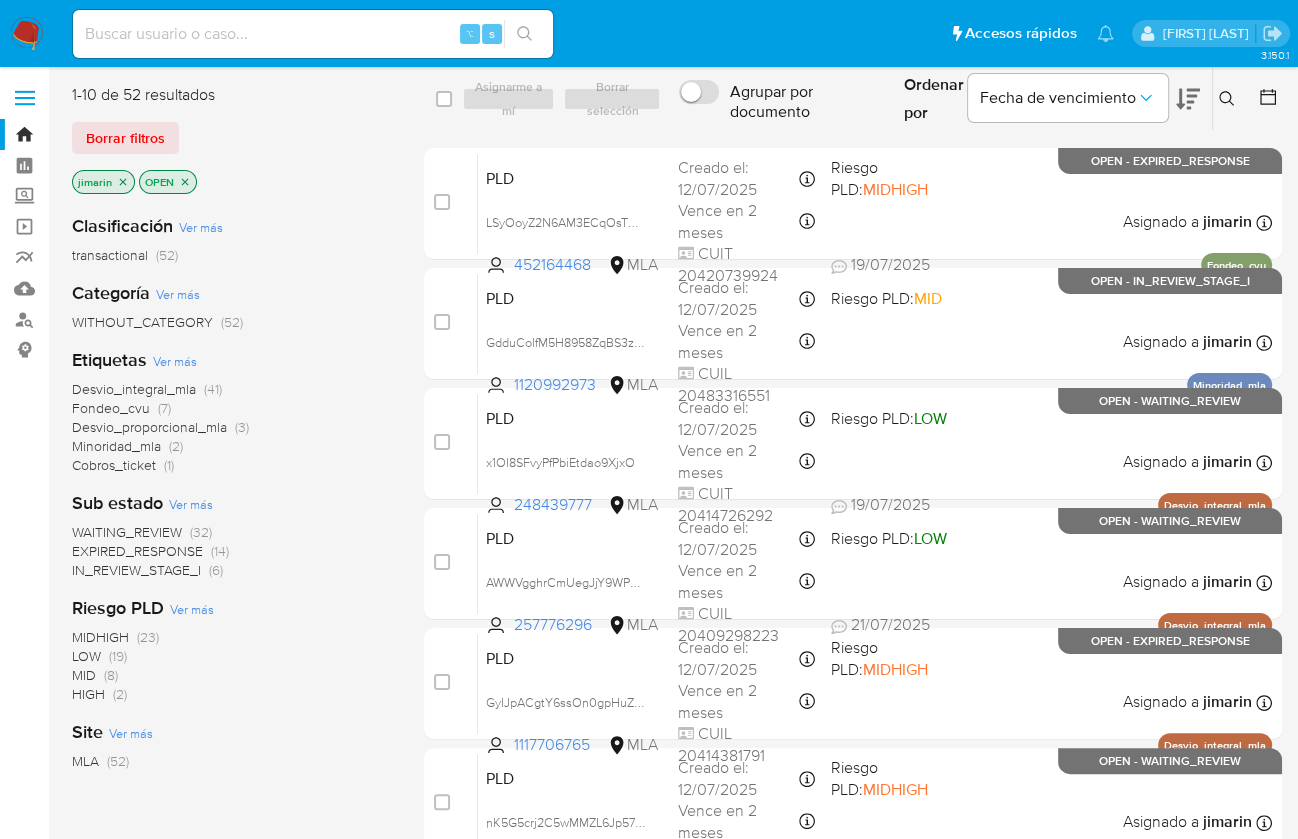 click 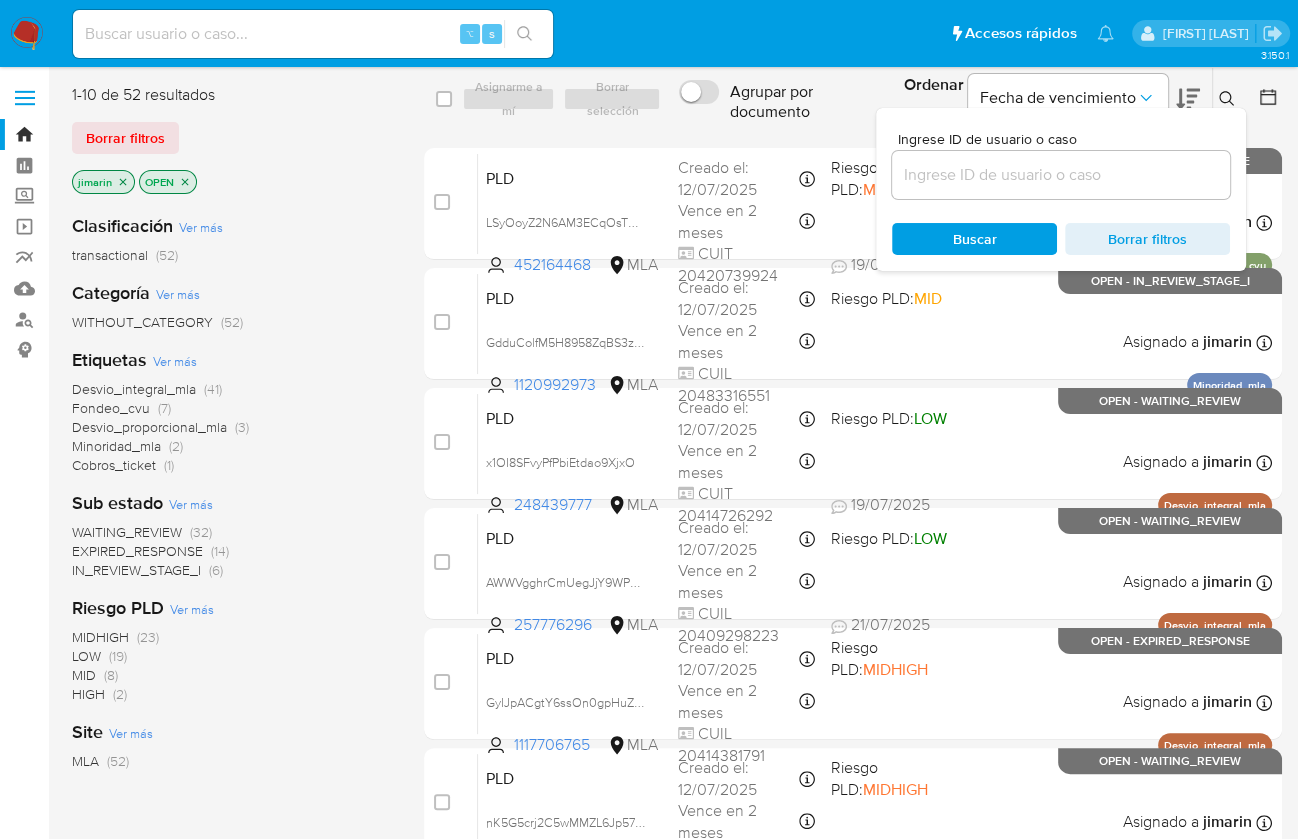 click at bounding box center (1061, 175) 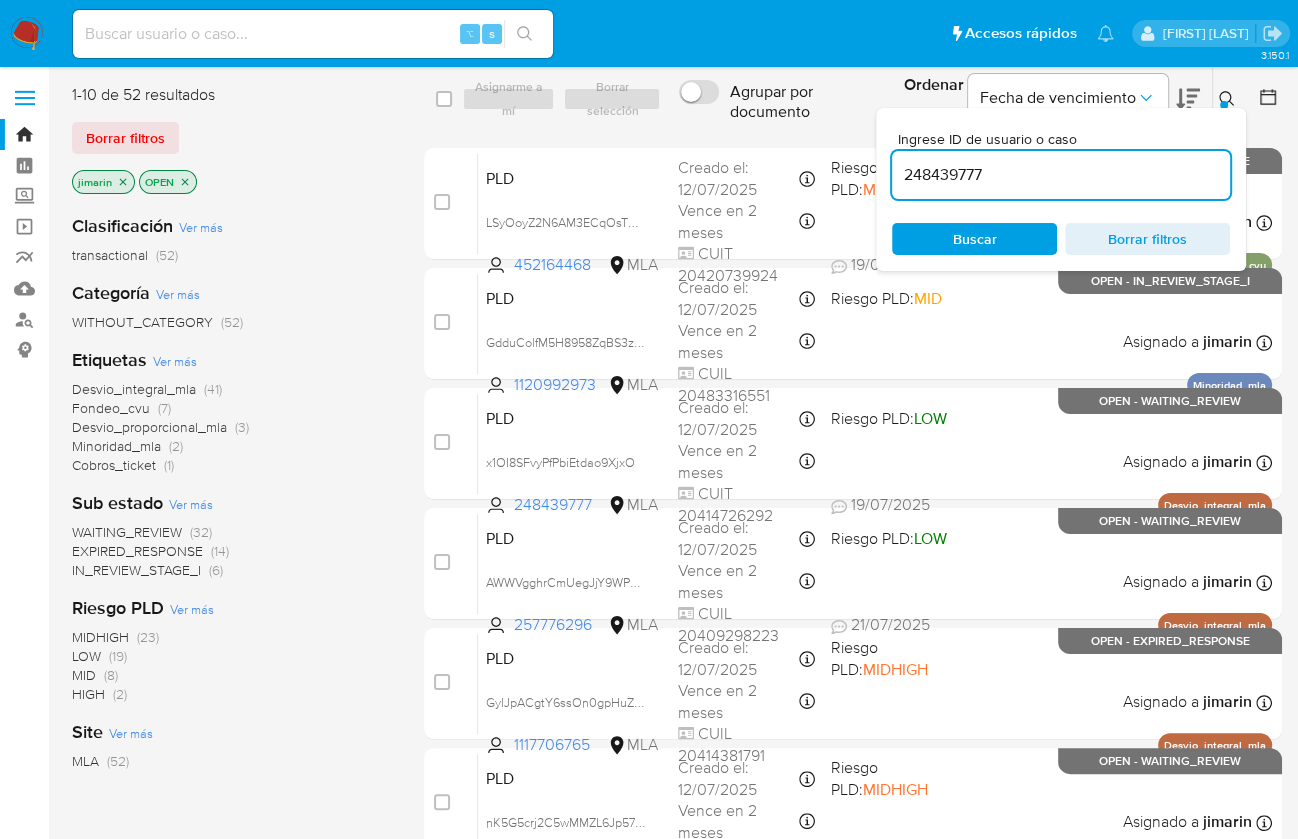 type on "248439777" 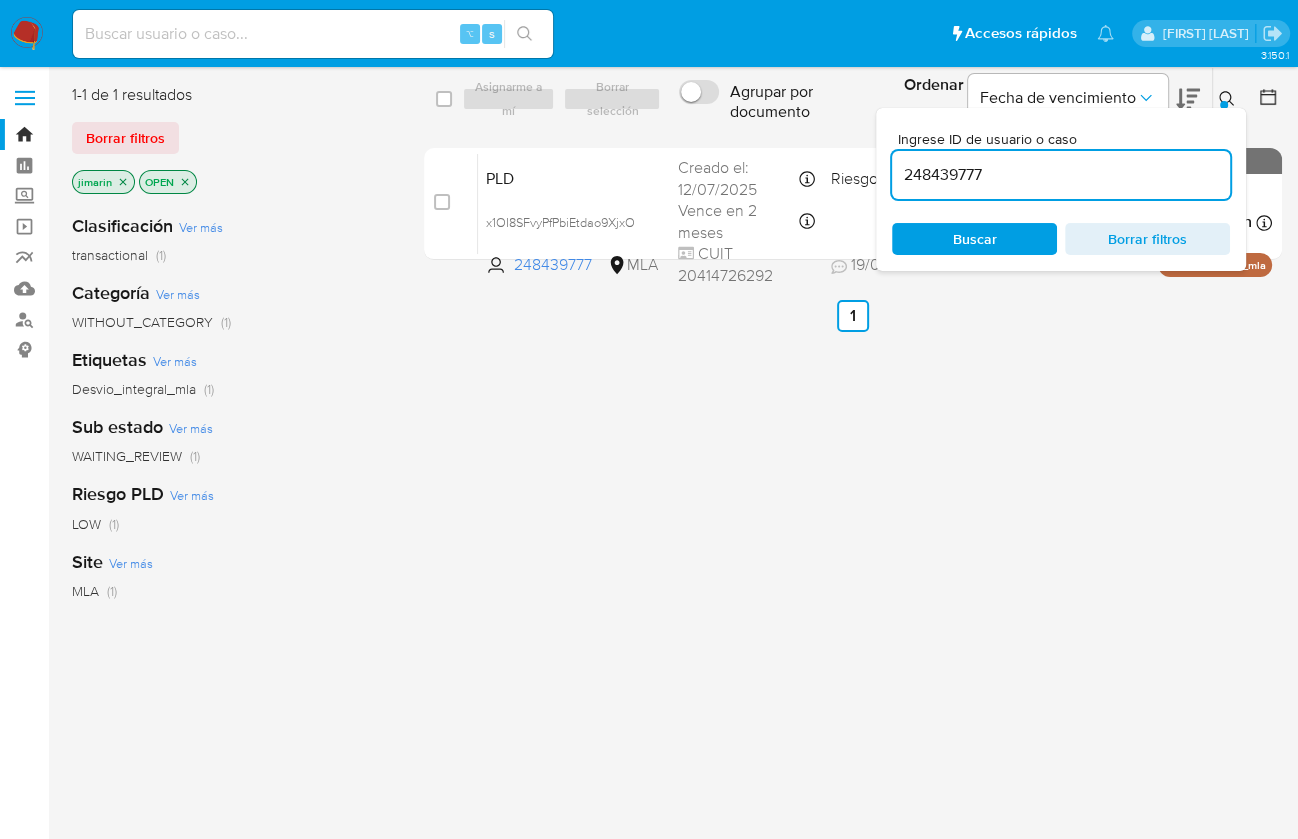 click 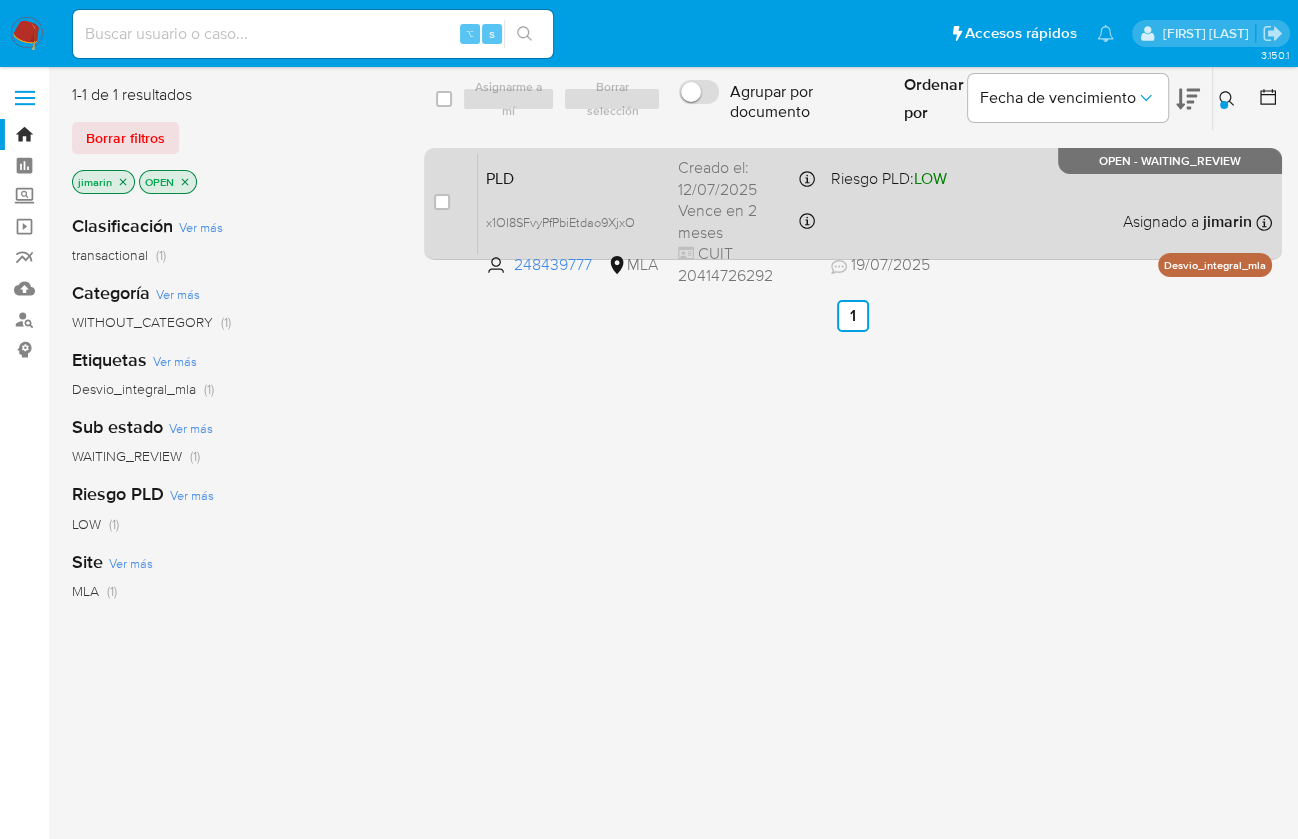 click on "case-item-checkbox   No es posible asignar el caso PLD x1OI8SFvyPfPbiEtdao9XjxO [NUMBER] MLA Riesgo PLD:  LOW Creado el: [DATE]   Creado el: [DATE] [TIME] Vence en 2 meses   Vence el [DATE] [TIME] CUIT   [NUMBER] [DATE]   [DATE] [TIME] Asignado a   [USERNAME]   Asignado el: [DATE] [TIME] Desvio_integral_mla OPEN - WAITING_REVIEW" at bounding box center (853, 204) 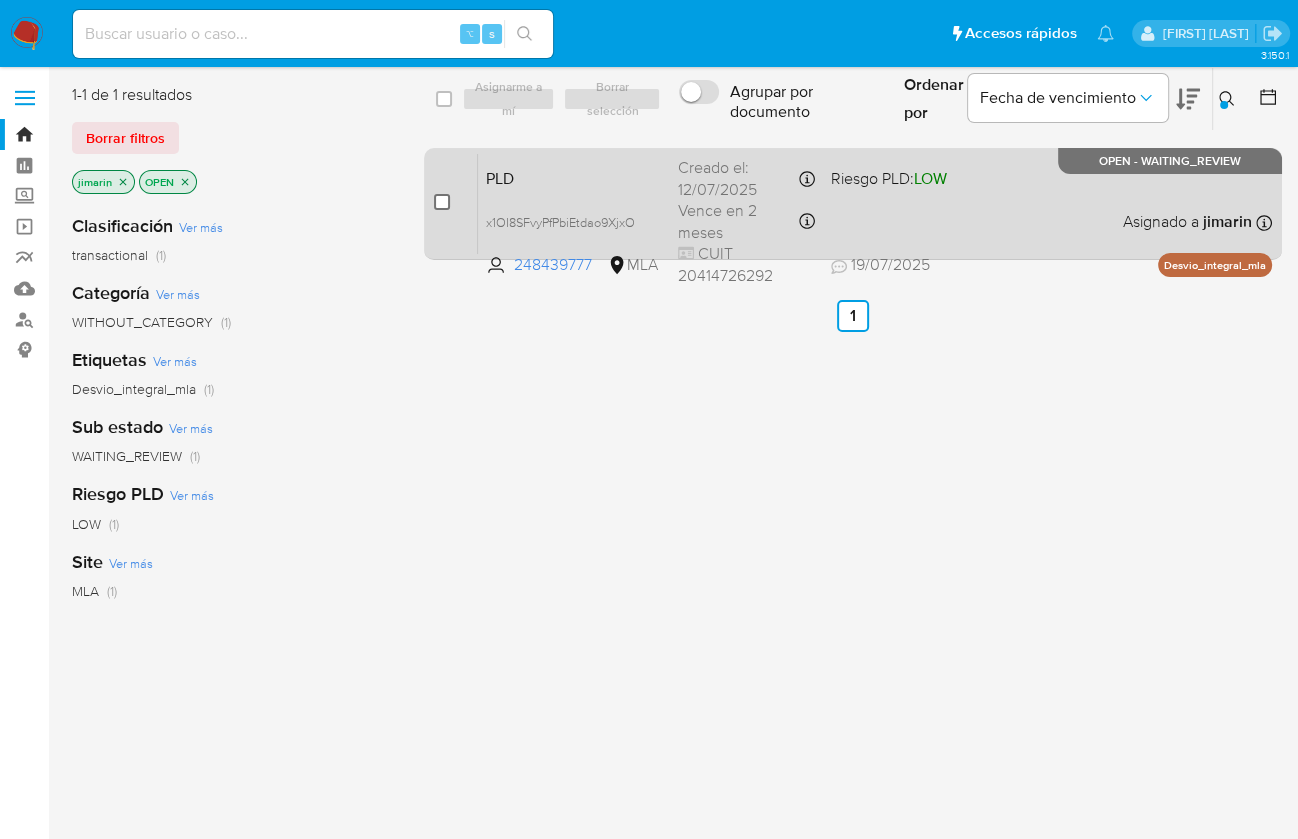 click at bounding box center (442, 202) 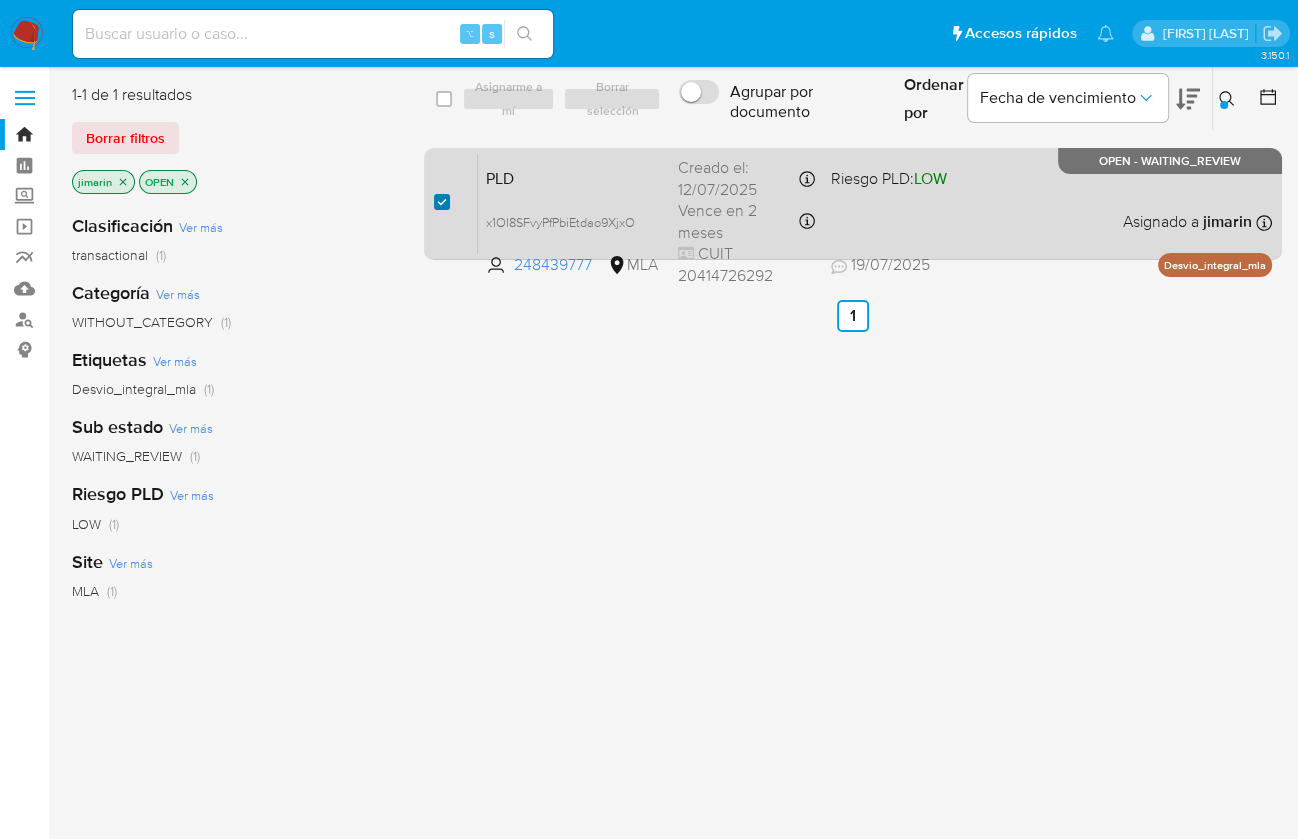 checkbox on "true" 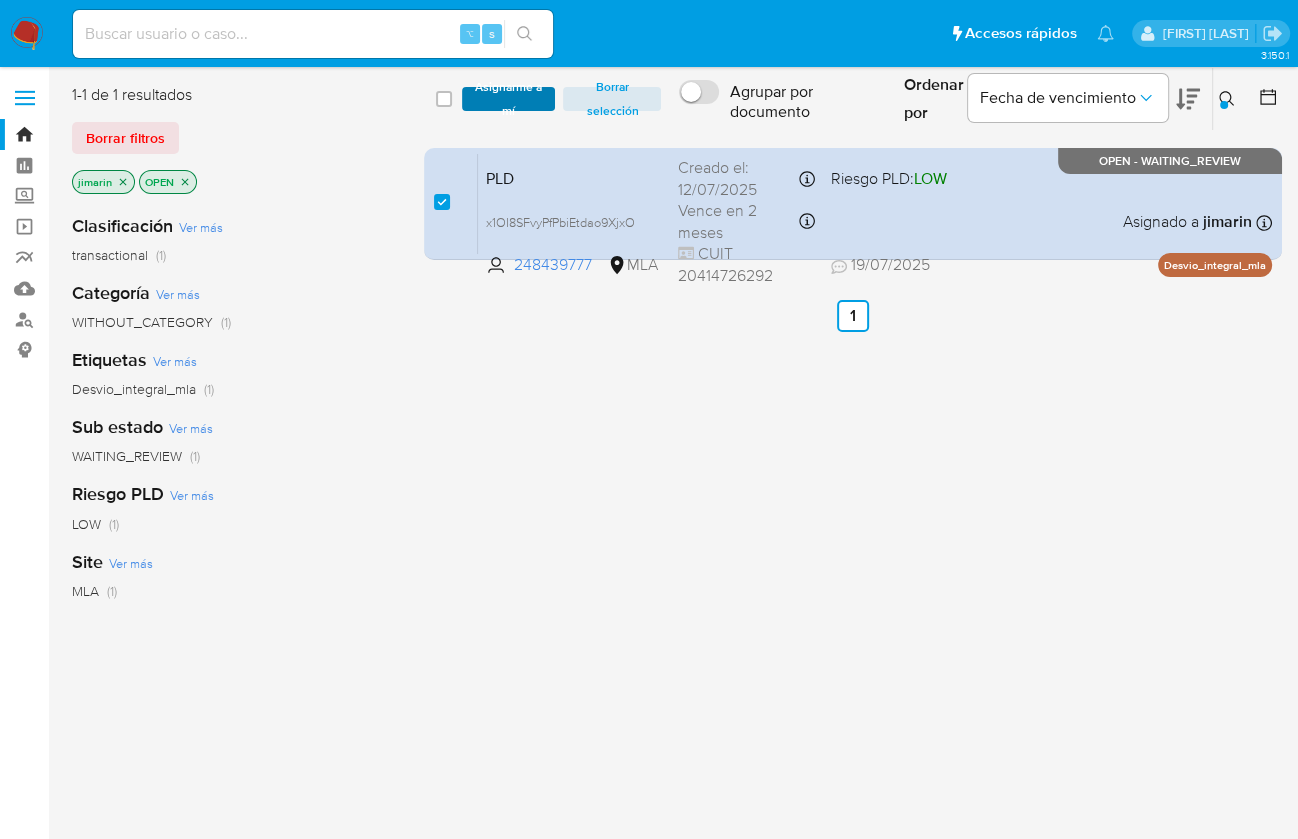 click on "Asignarme a mí" at bounding box center (509, 99) 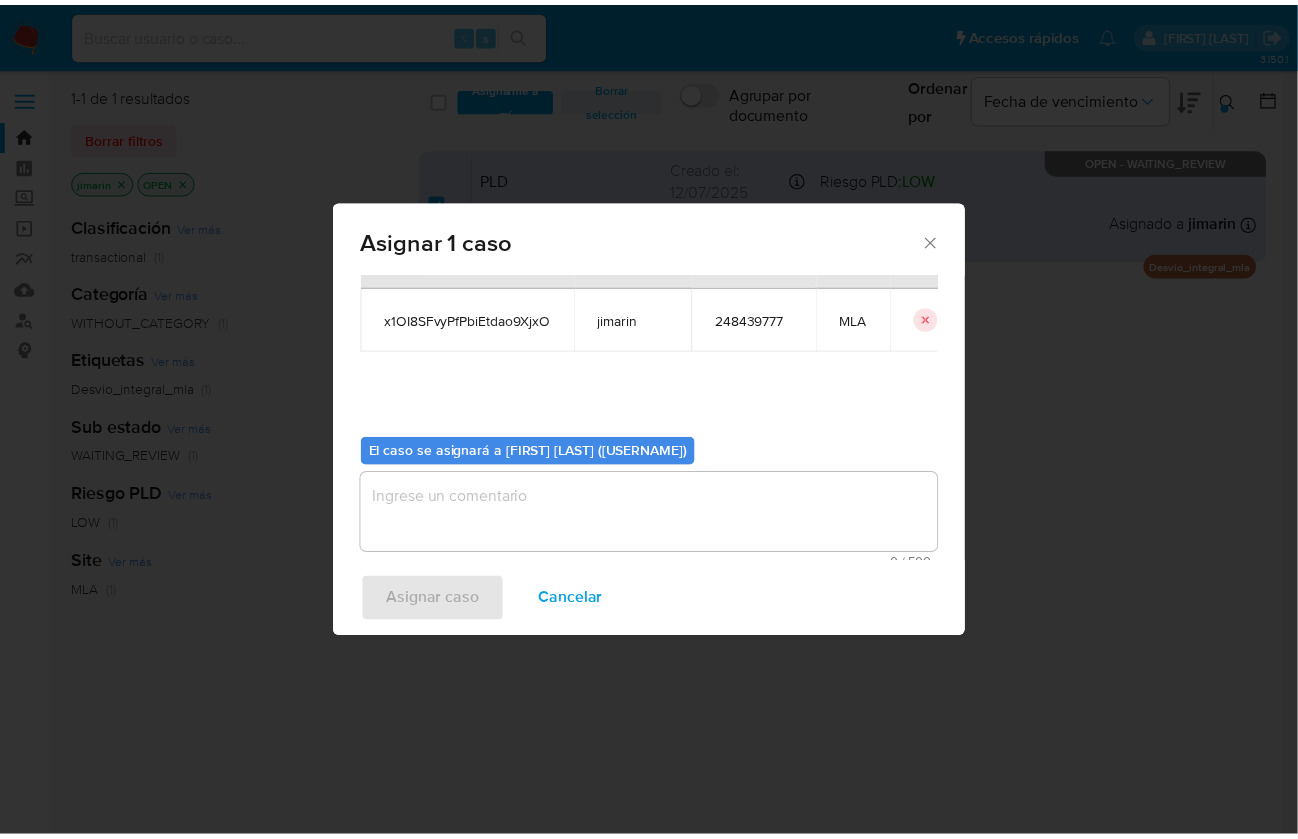 scroll, scrollTop: 102, scrollLeft: 0, axis: vertical 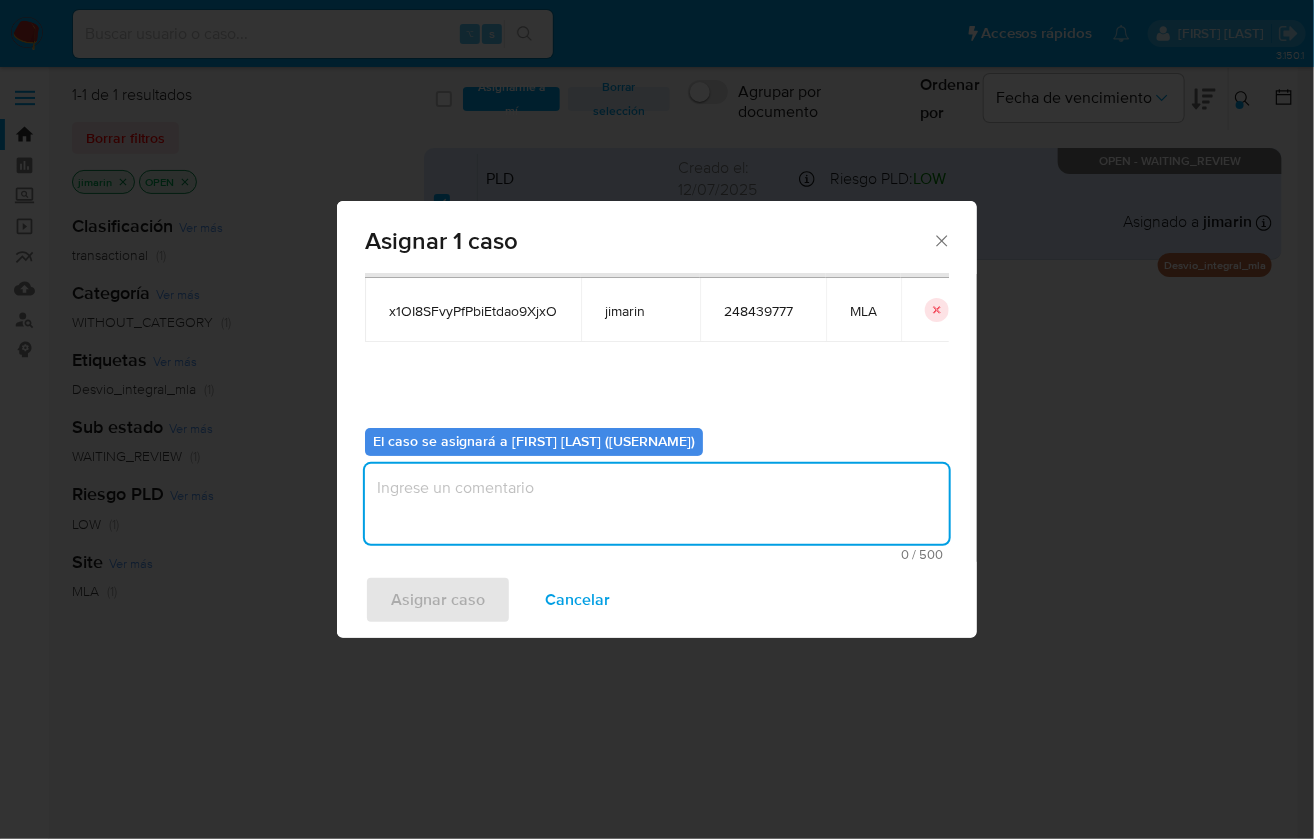 drag, startPoint x: 538, startPoint y: 488, endPoint x: 530, endPoint y: 503, distance: 17 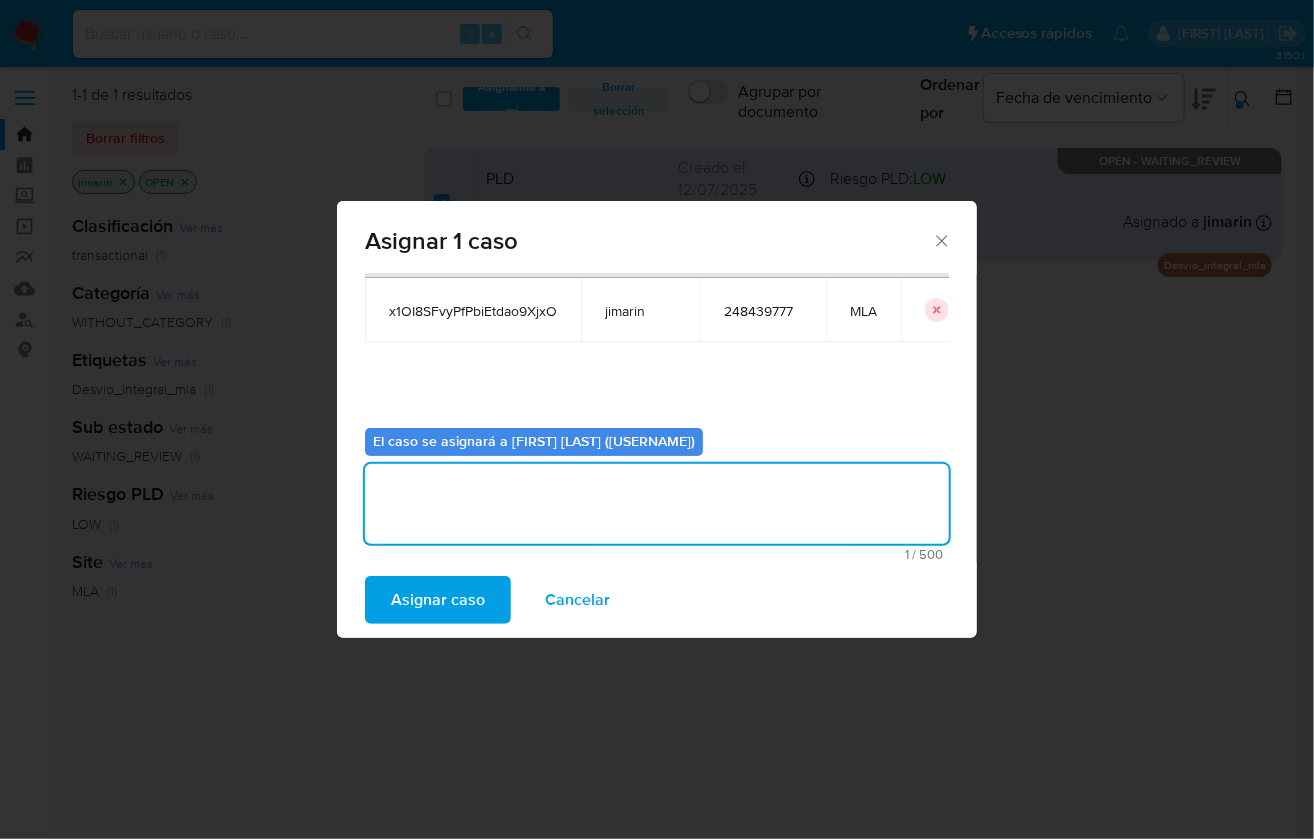 click on "Asignar caso Cancelar" at bounding box center (657, 600) 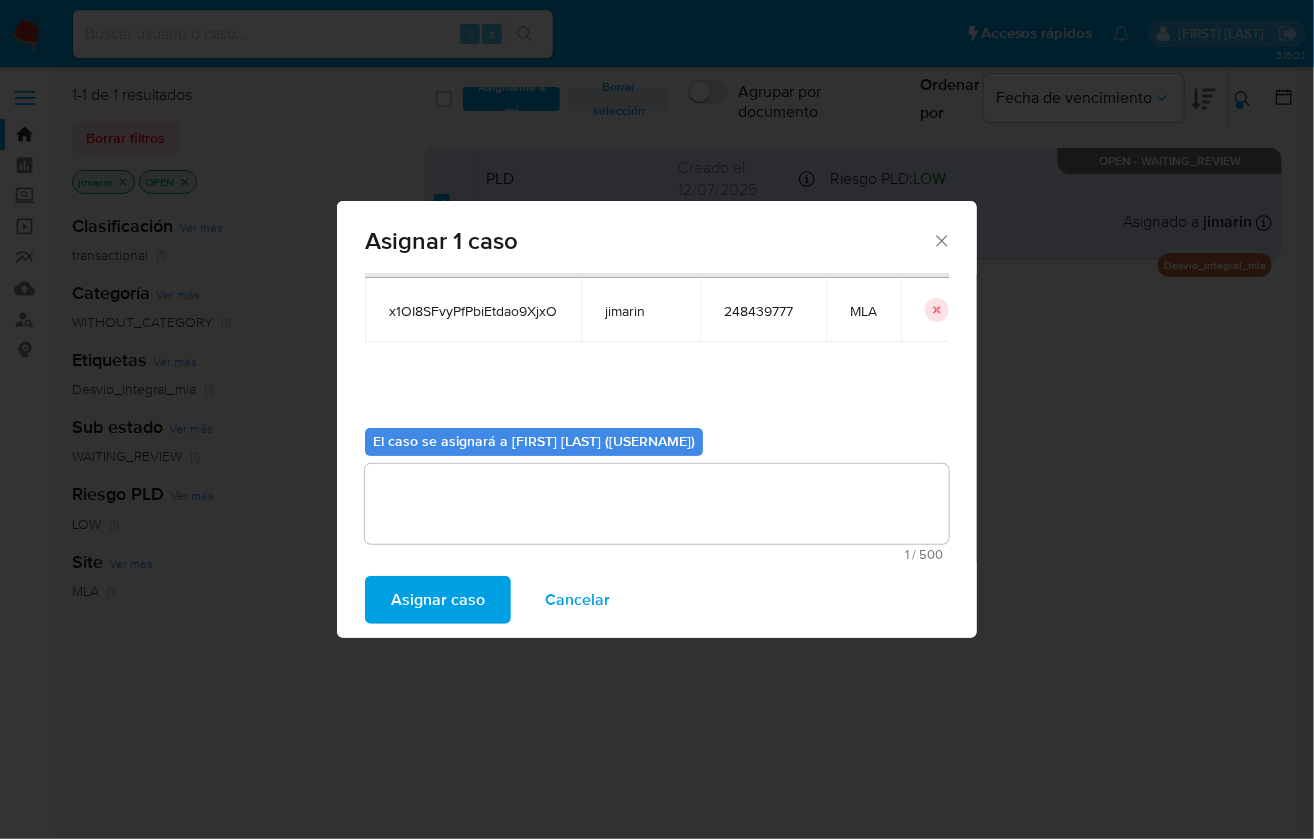 click on "Asignar caso" at bounding box center [438, 600] 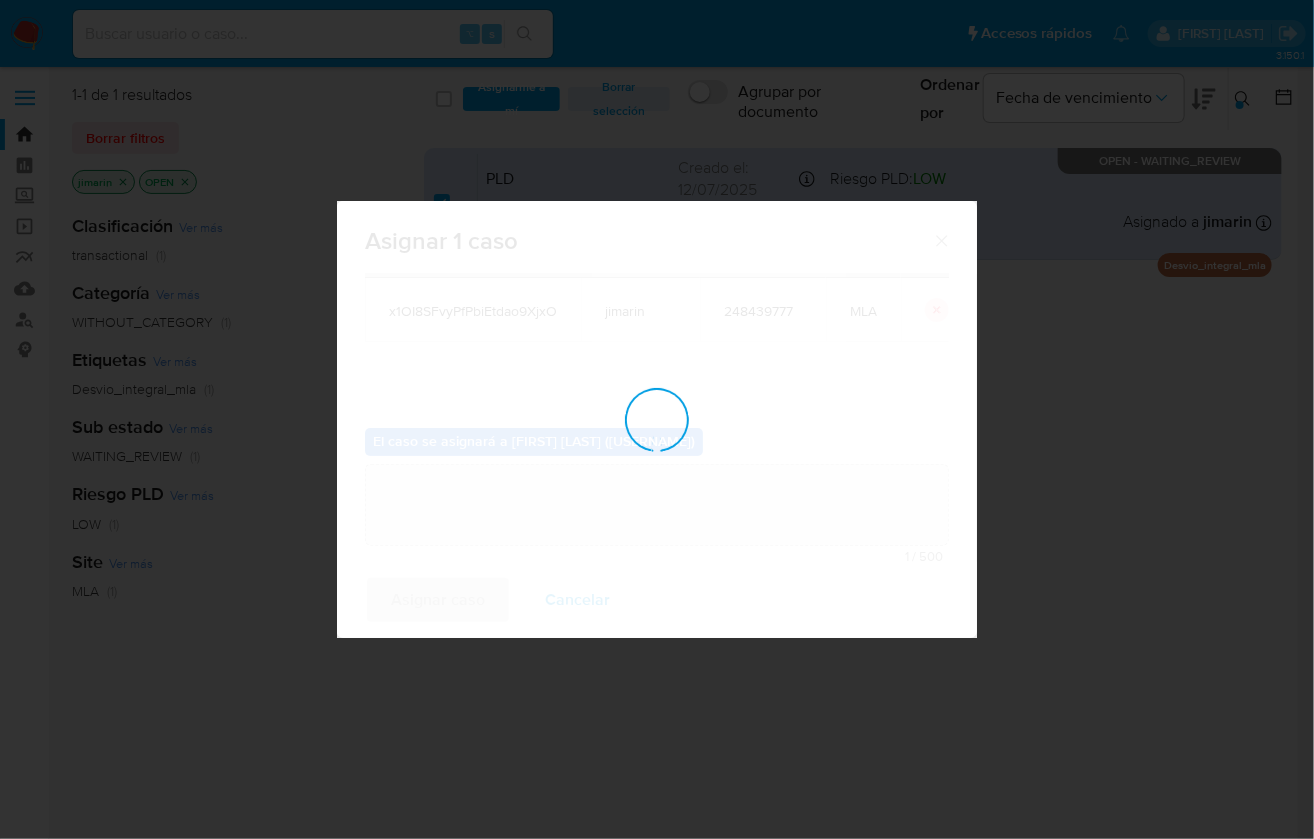 type 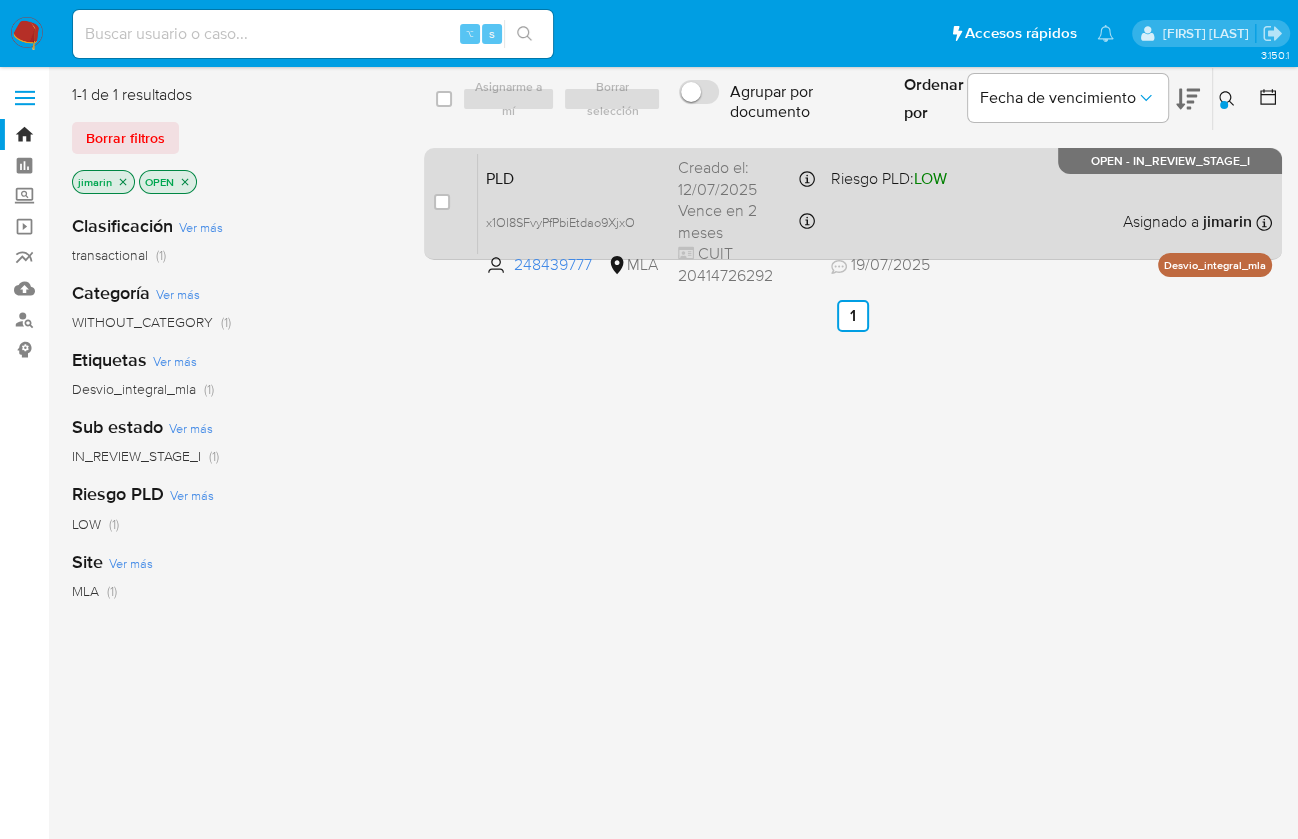 click on "PLD x1OI8SFvyPfPbiEtdao9XjxO [NUMBER] MLA Riesgo PLD:  LOW Creado el: [DATE]   Creado el: [DATE] [TIME] Vence en 2 meses   Vence el [DATE] [TIME] CUIT   [NUMBER] [DATE]   [DATE] [TIME] Asignado a   [USERNAME]   Asignado el: [DATE] [TIME] Desvio_integral_mla OPEN - IN_REVIEW_STAGE_I" at bounding box center (875, 203) 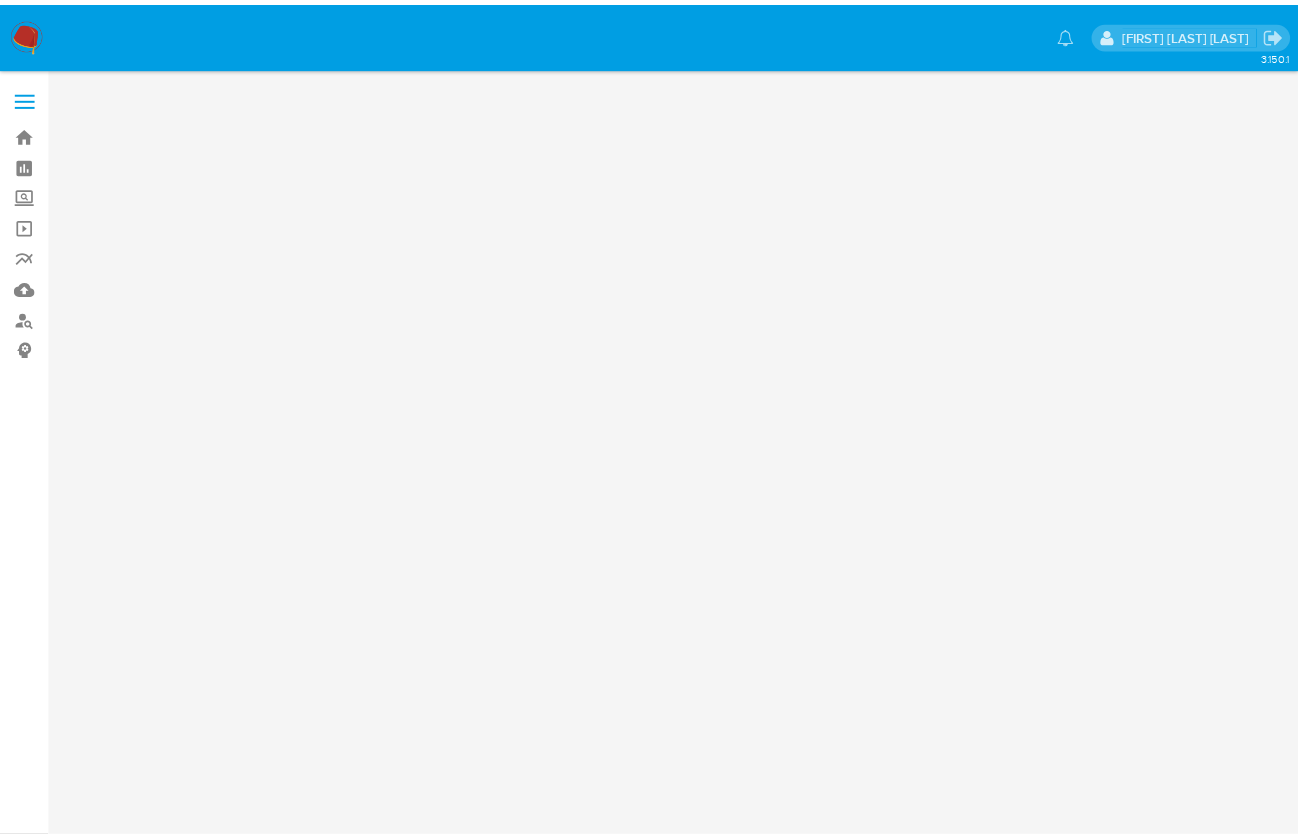 scroll, scrollTop: 0, scrollLeft: 0, axis: both 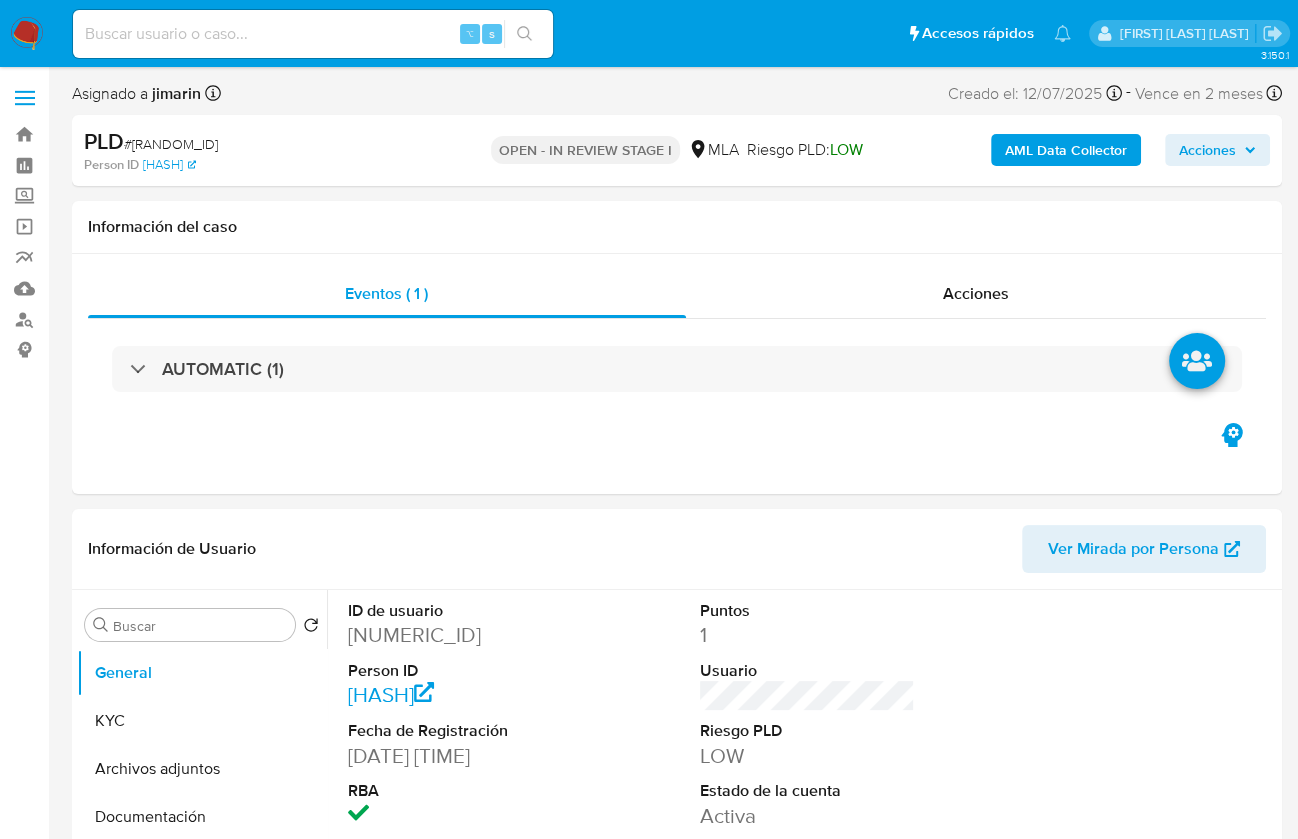 select on "10" 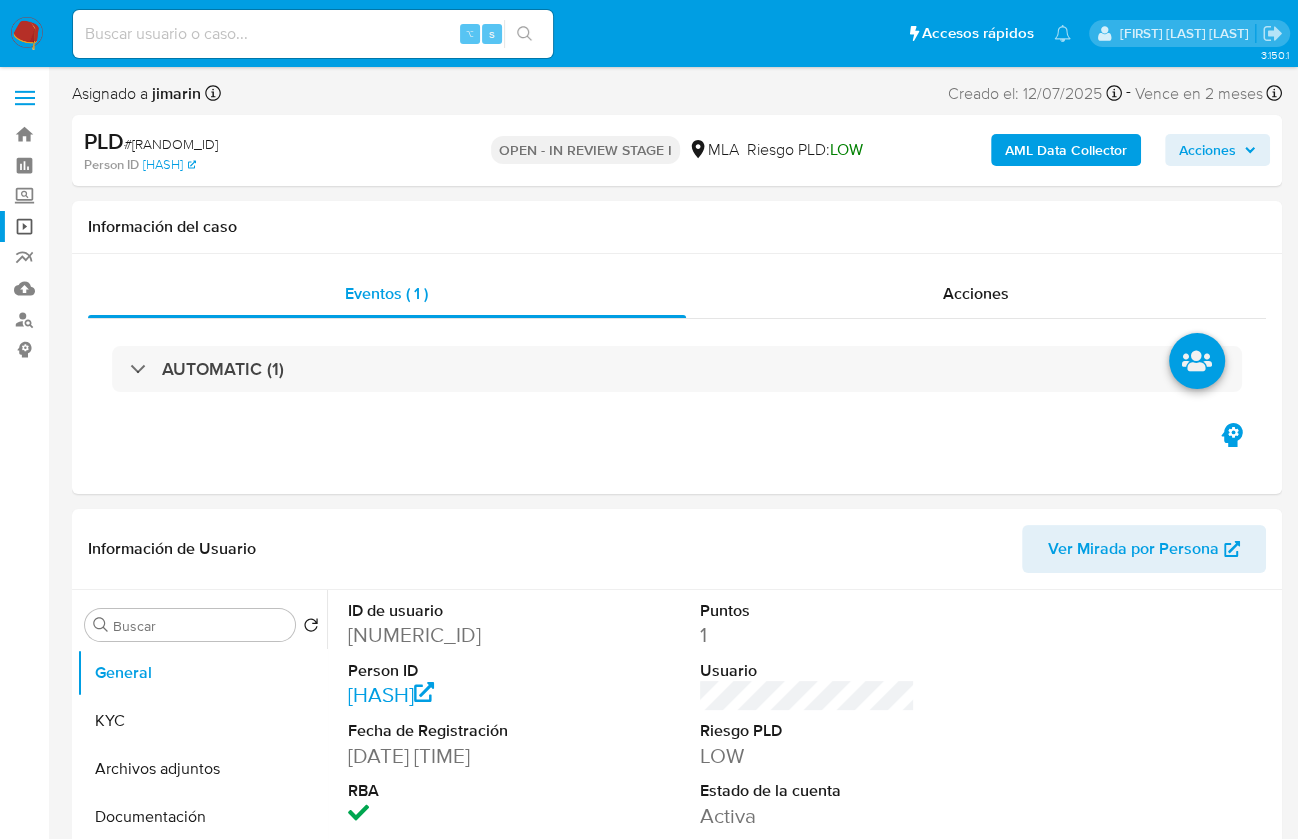 copy on "x1OI8SFvyPfPbiEtdao9XjxO" 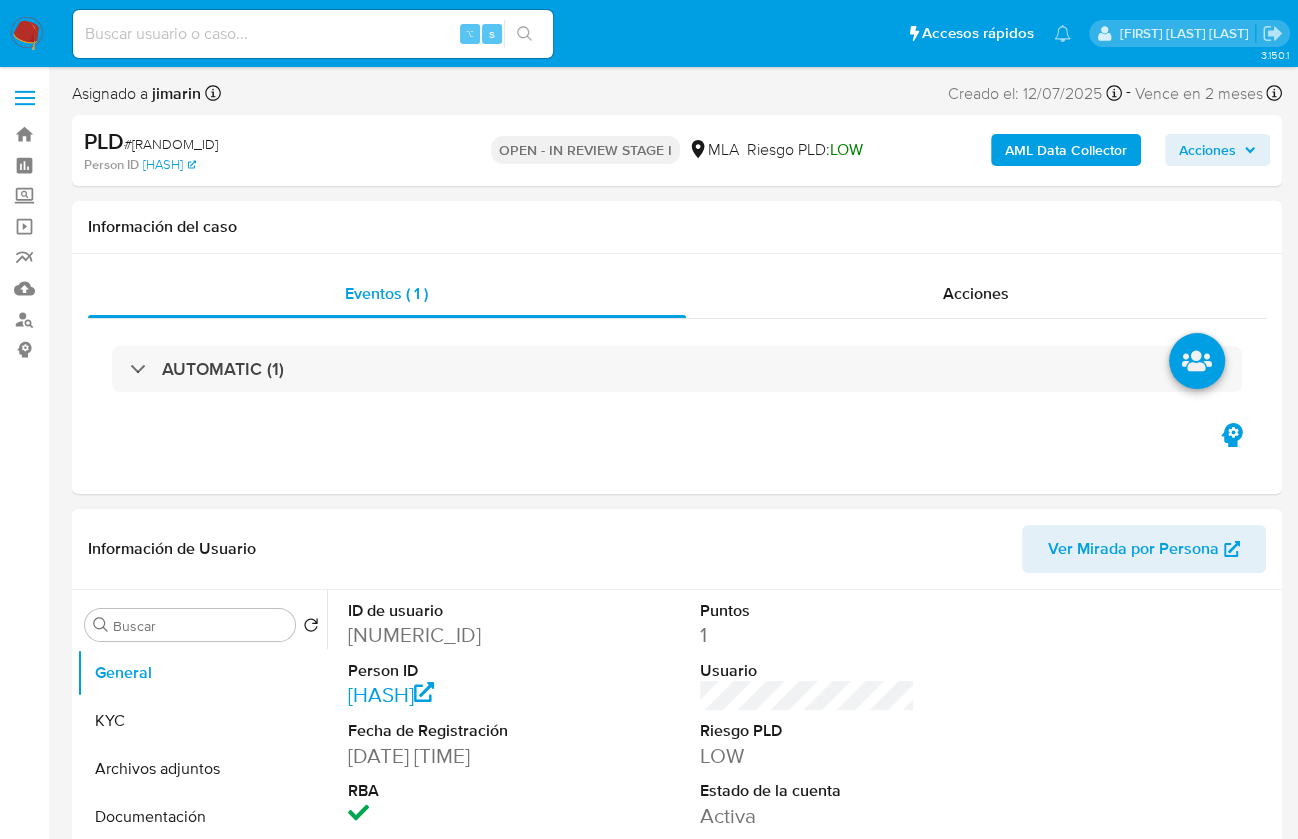 click on "ID de usuario 248439777 Person ID d673df1ae25aac38e50a880175e4d25d Fecha de Registración 04/06/2020 11:52:17 RBA" at bounding box center [455, 715] 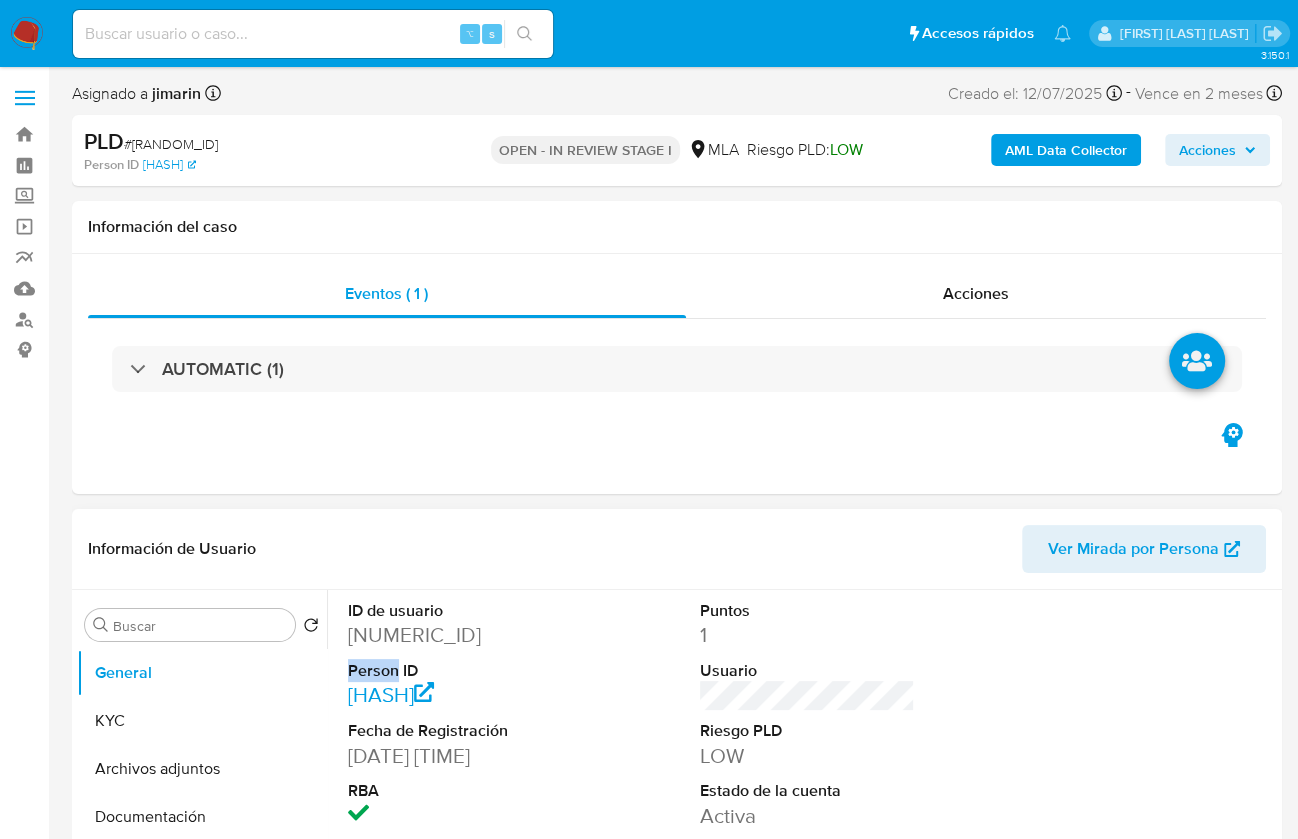 click on "ID de usuario 248439777 Person ID d673df1ae25aac38e50a880175e4d25d Fecha de Registración 04/06/2020 11:52:17 RBA" at bounding box center [455, 715] 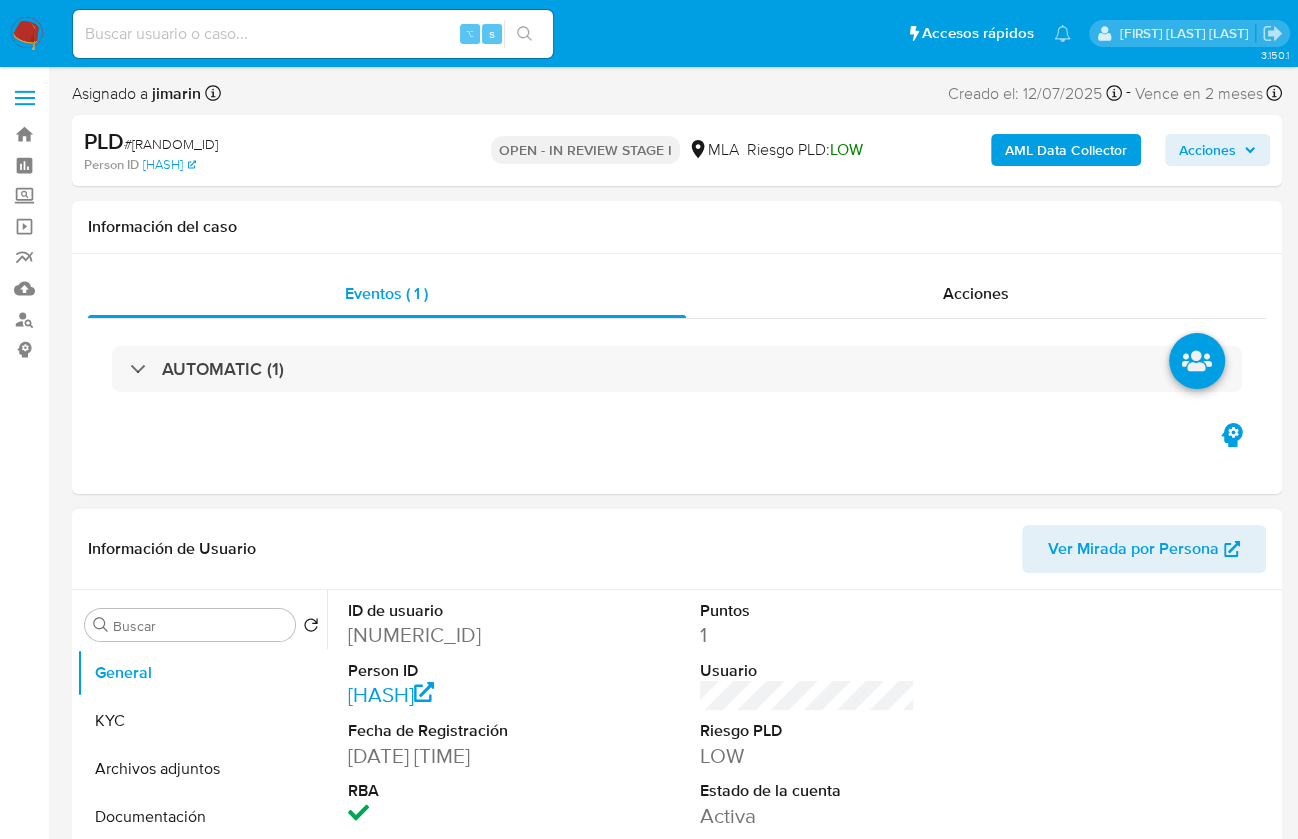 click on "248439777" at bounding box center (455, 635) 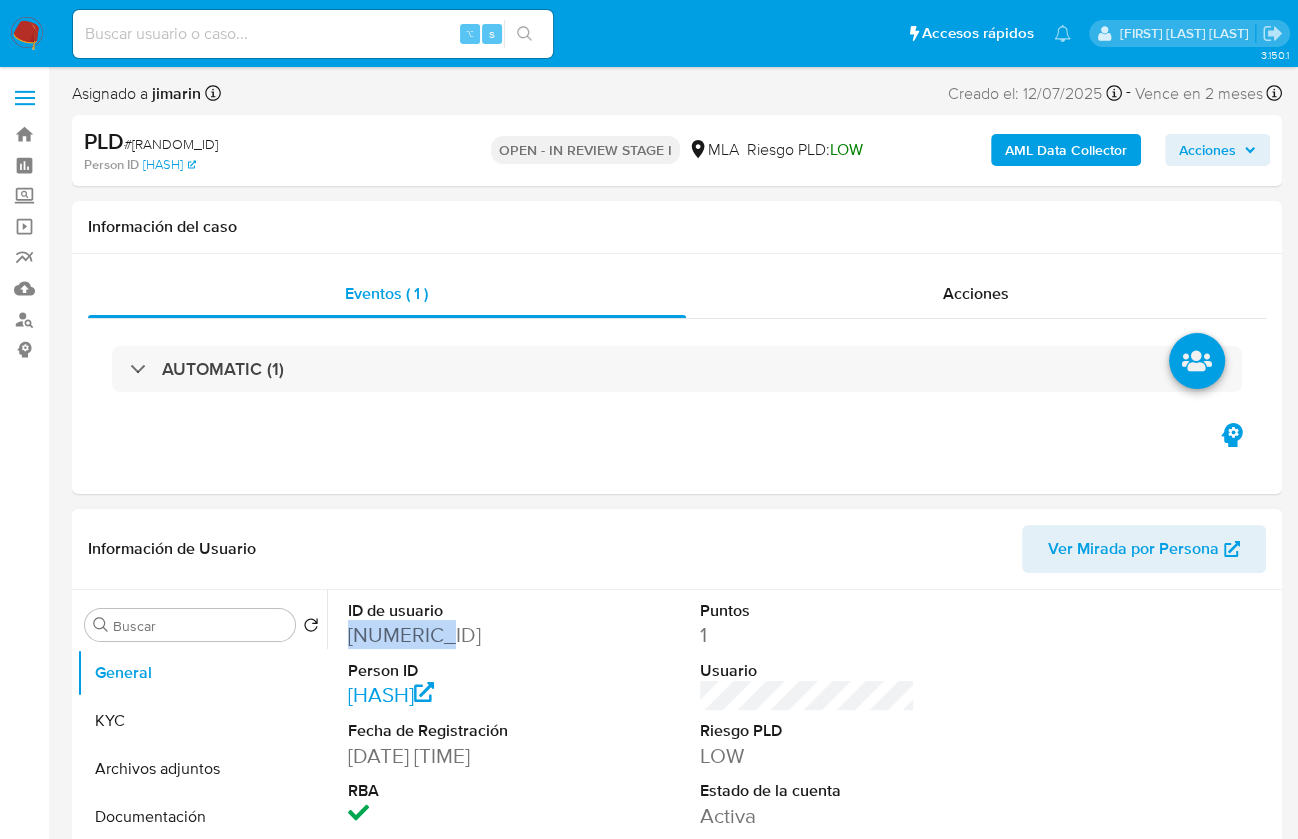 click on "248439777" at bounding box center (455, 635) 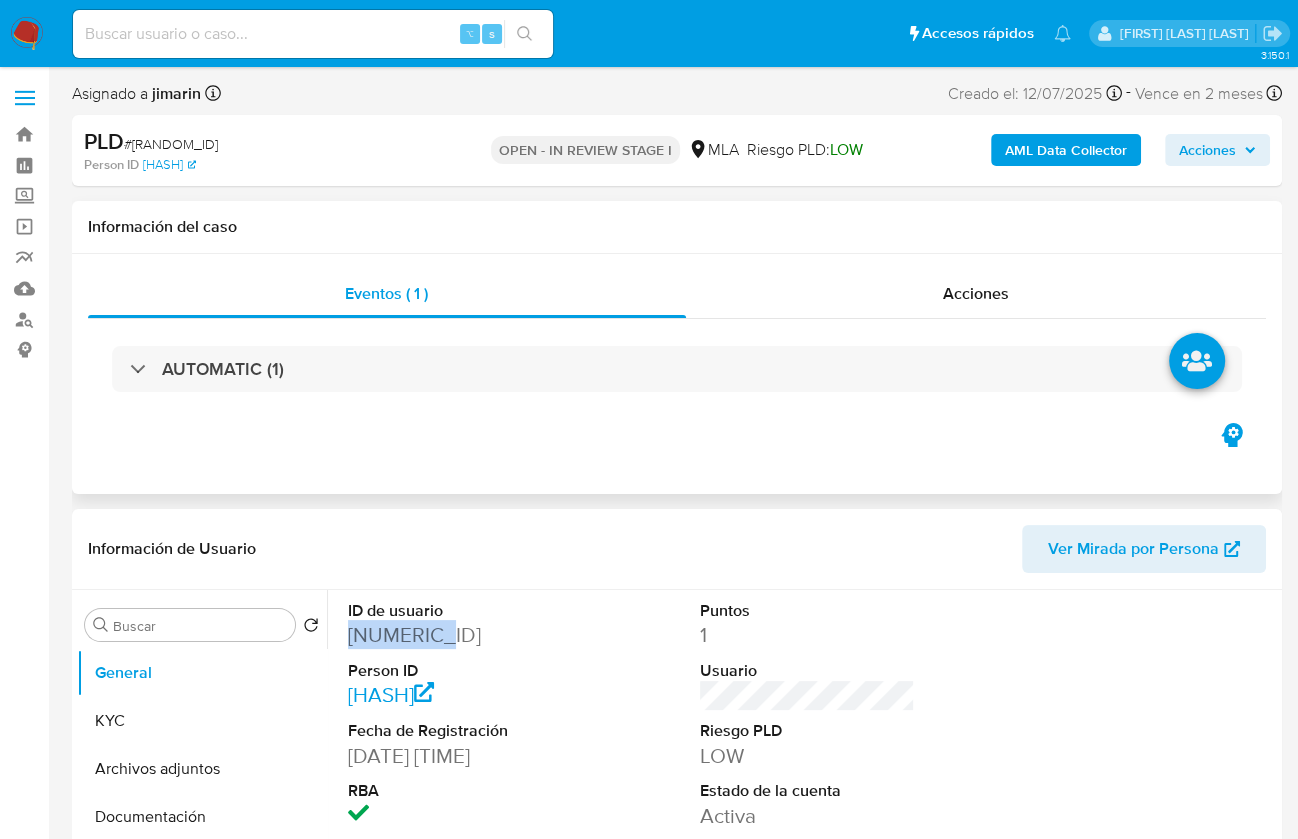 copy on "248439777" 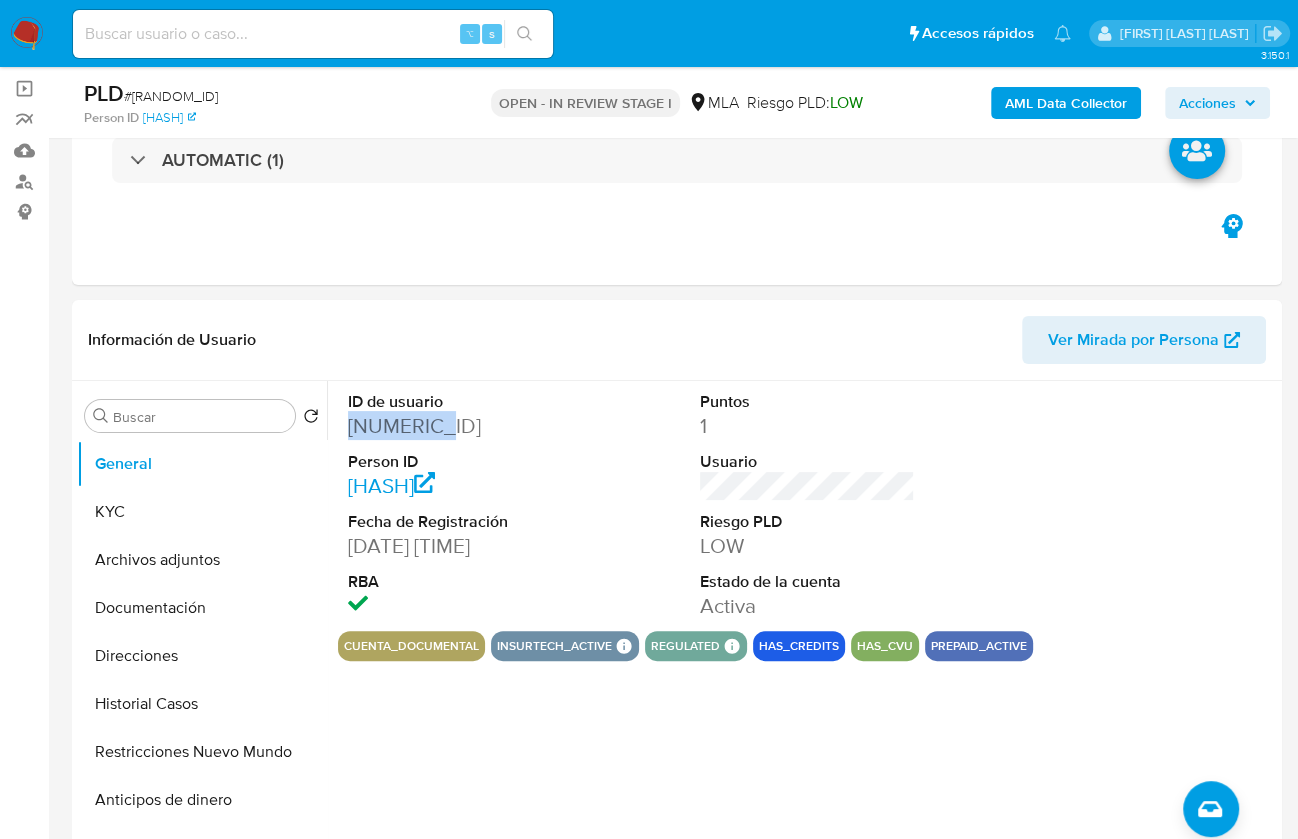 scroll, scrollTop: 968, scrollLeft: 0, axis: vertical 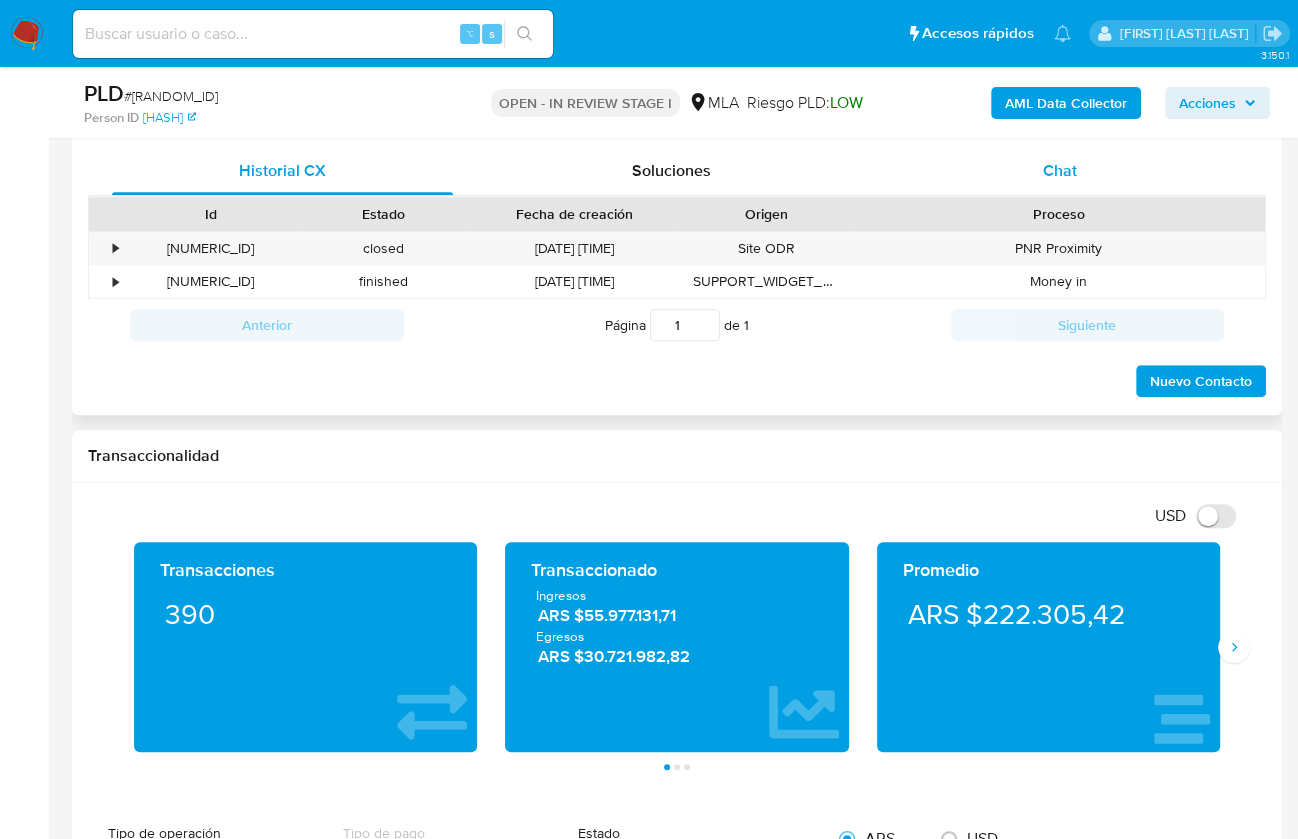 click on "Chat" at bounding box center [1059, 171] 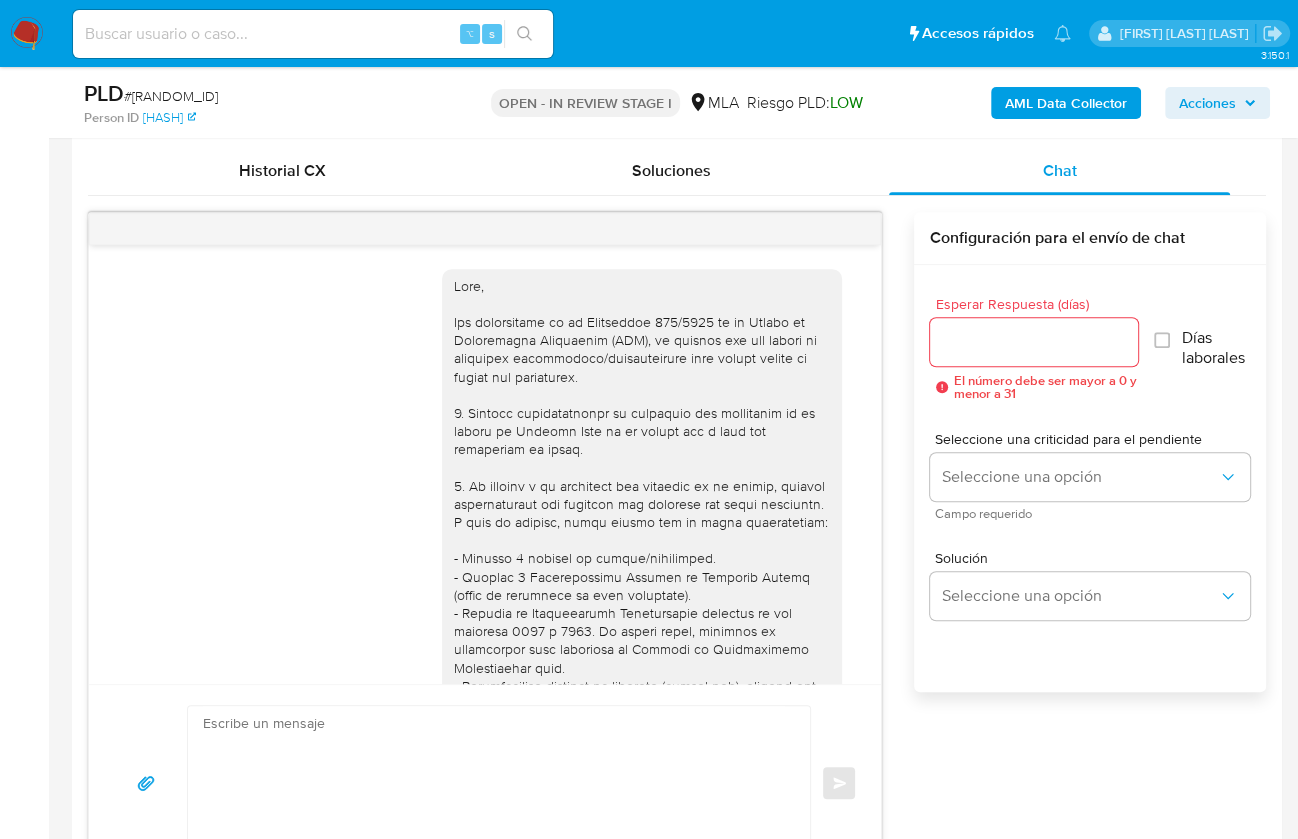 scroll, scrollTop: 772, scrollLeft: 0, axis: vertical 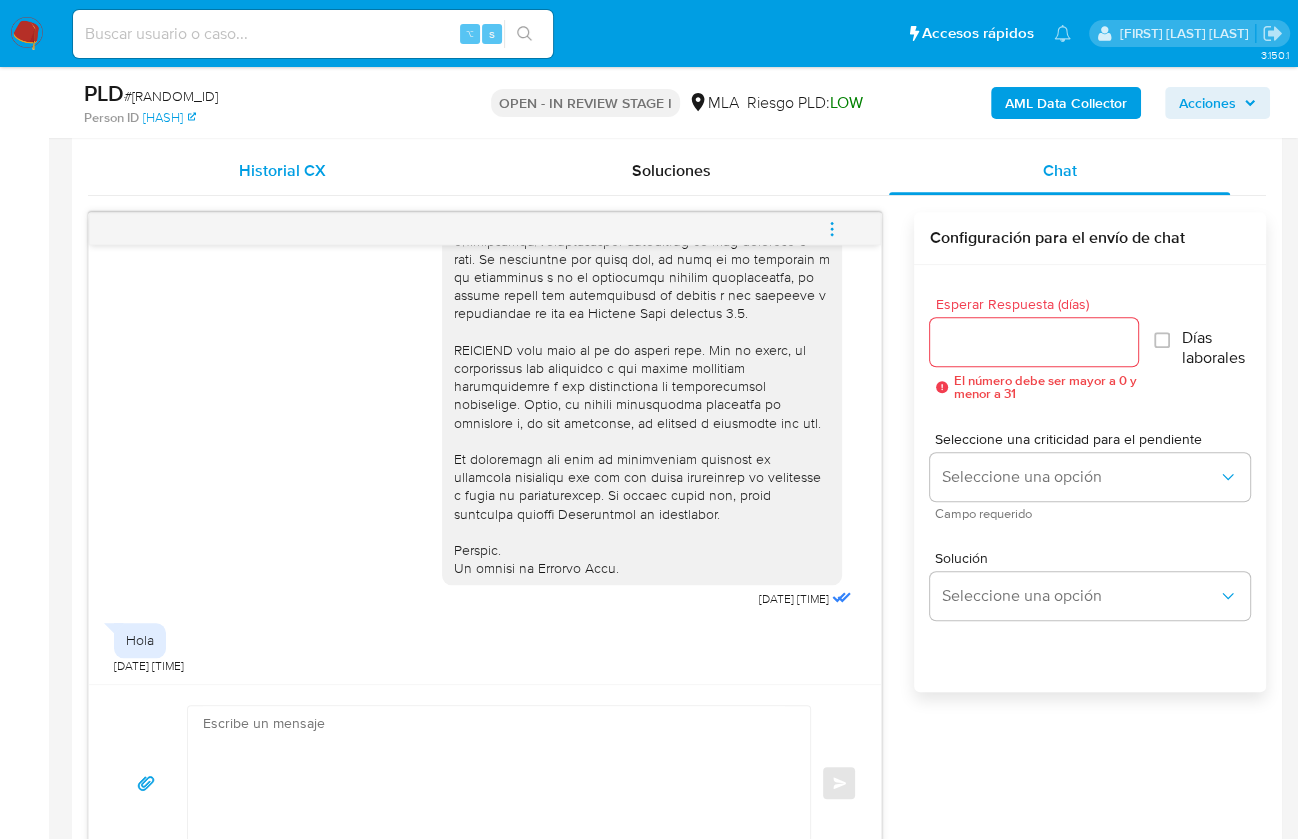 click on "Historial CX" at bounding box center [282, 170] 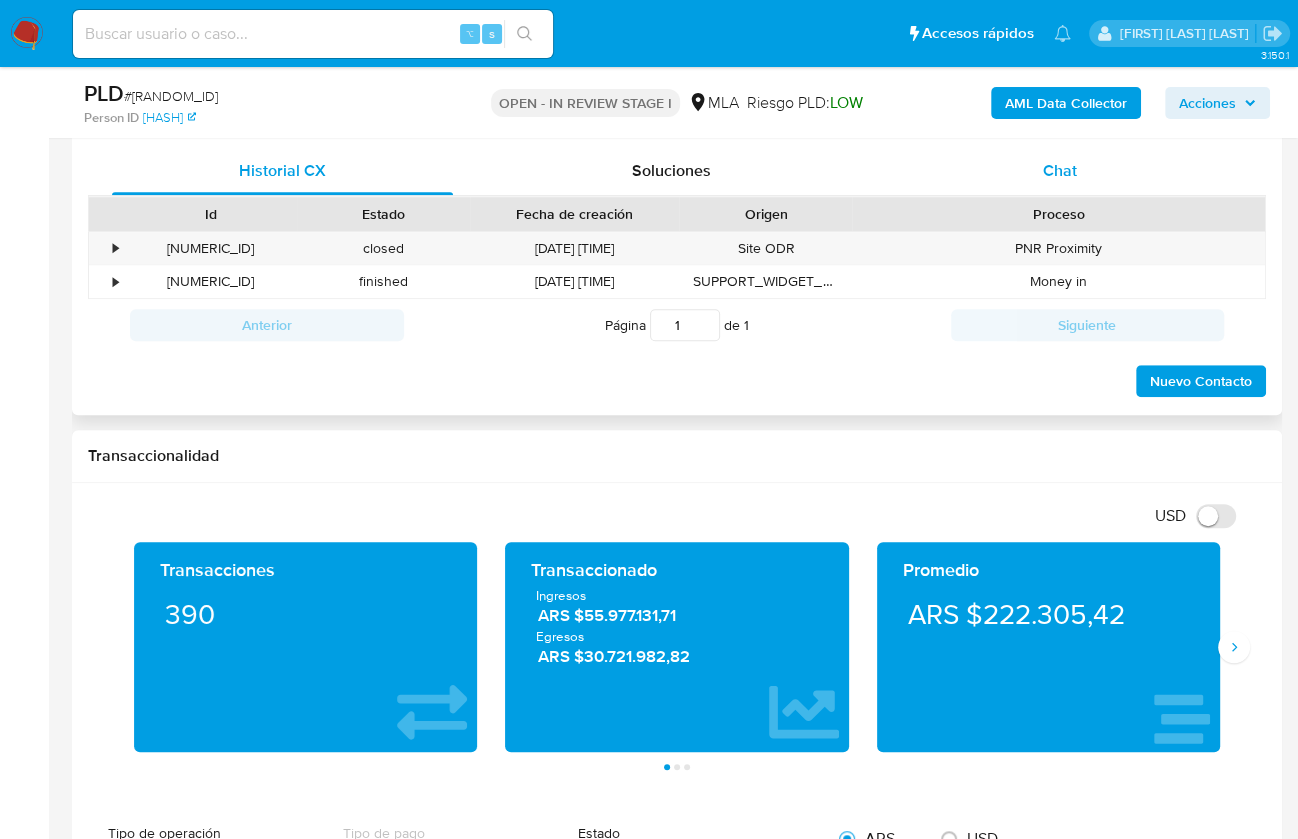 click on "Chat" at bounding box center (1060, 170) 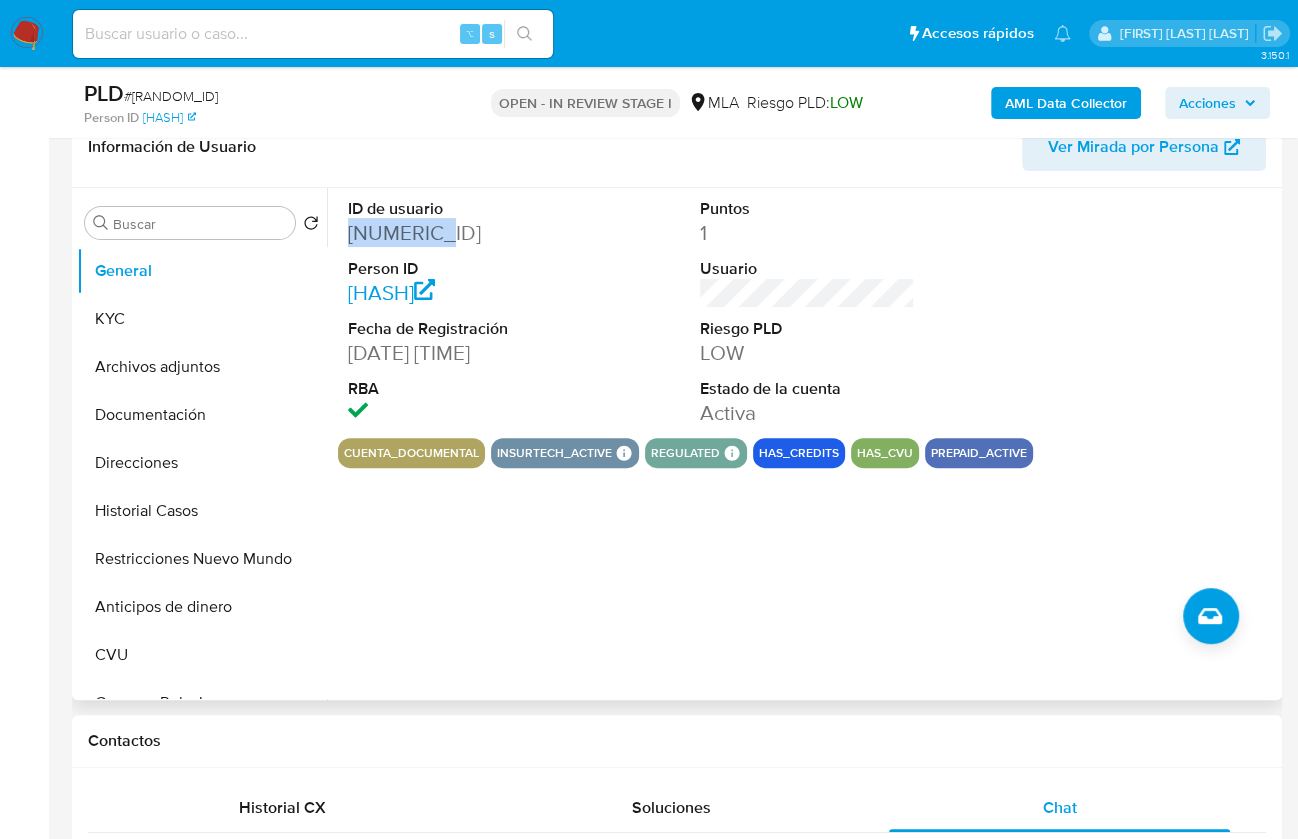 scroll, scrollTop: 275, scrollLeft: 0, axis: vertical 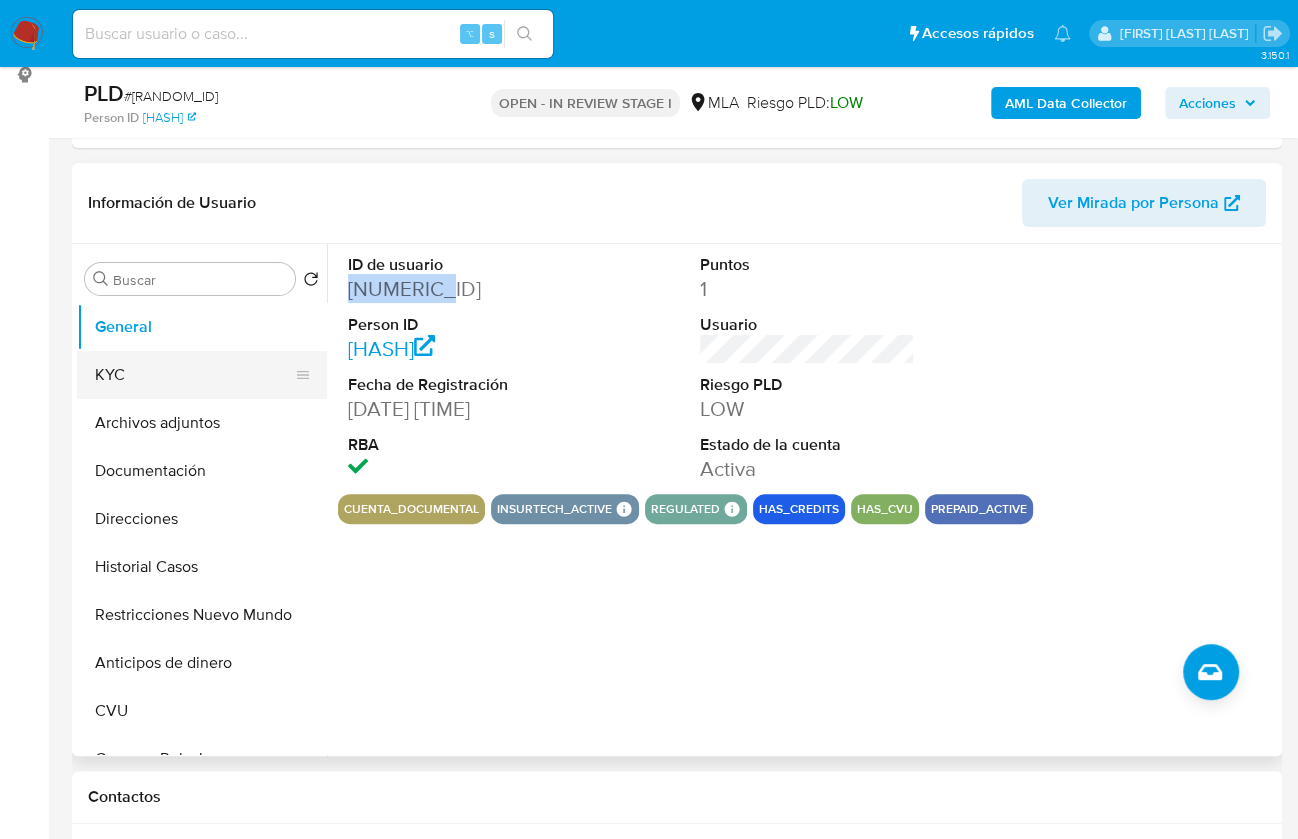 click on "KYC" at bounding box center (194, 375) 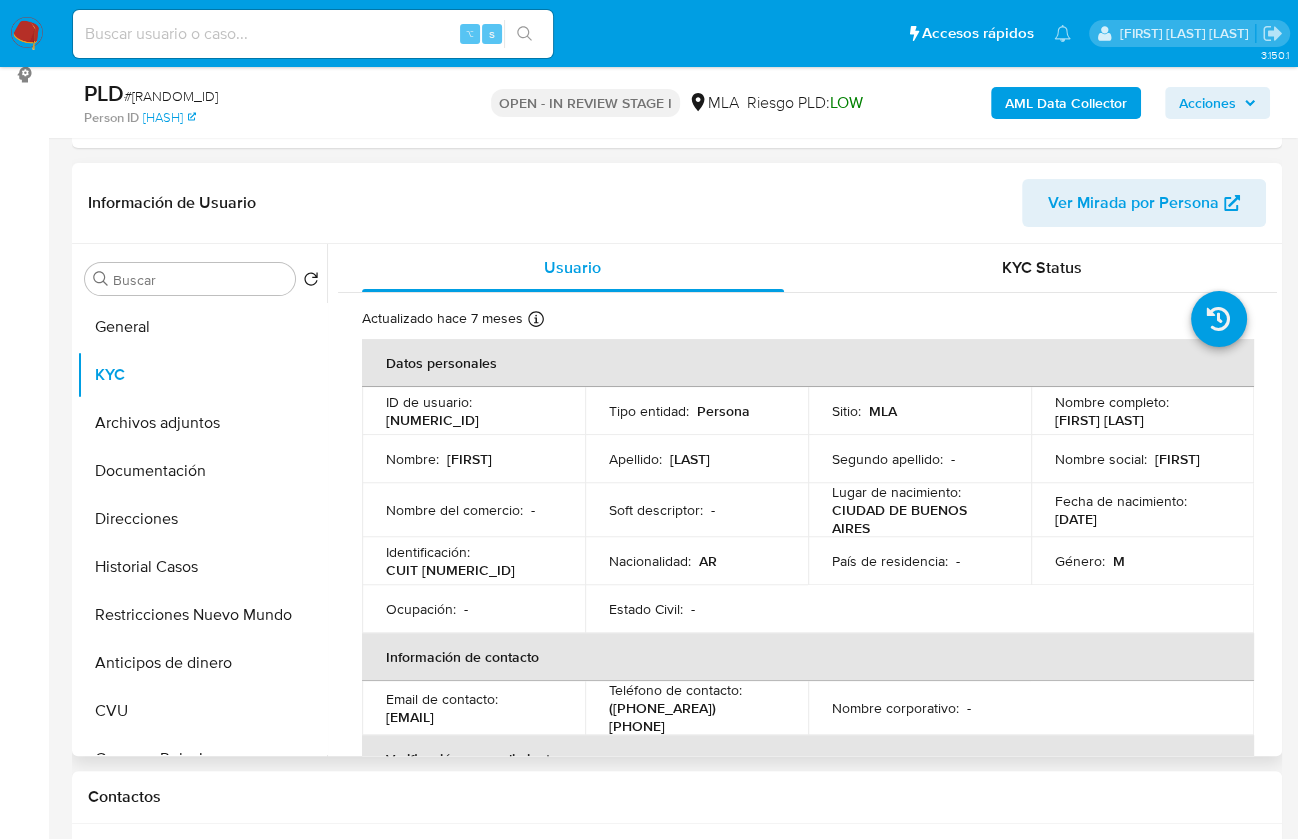 click on "CUIT 20414726292" at bounding box center [450, 570] 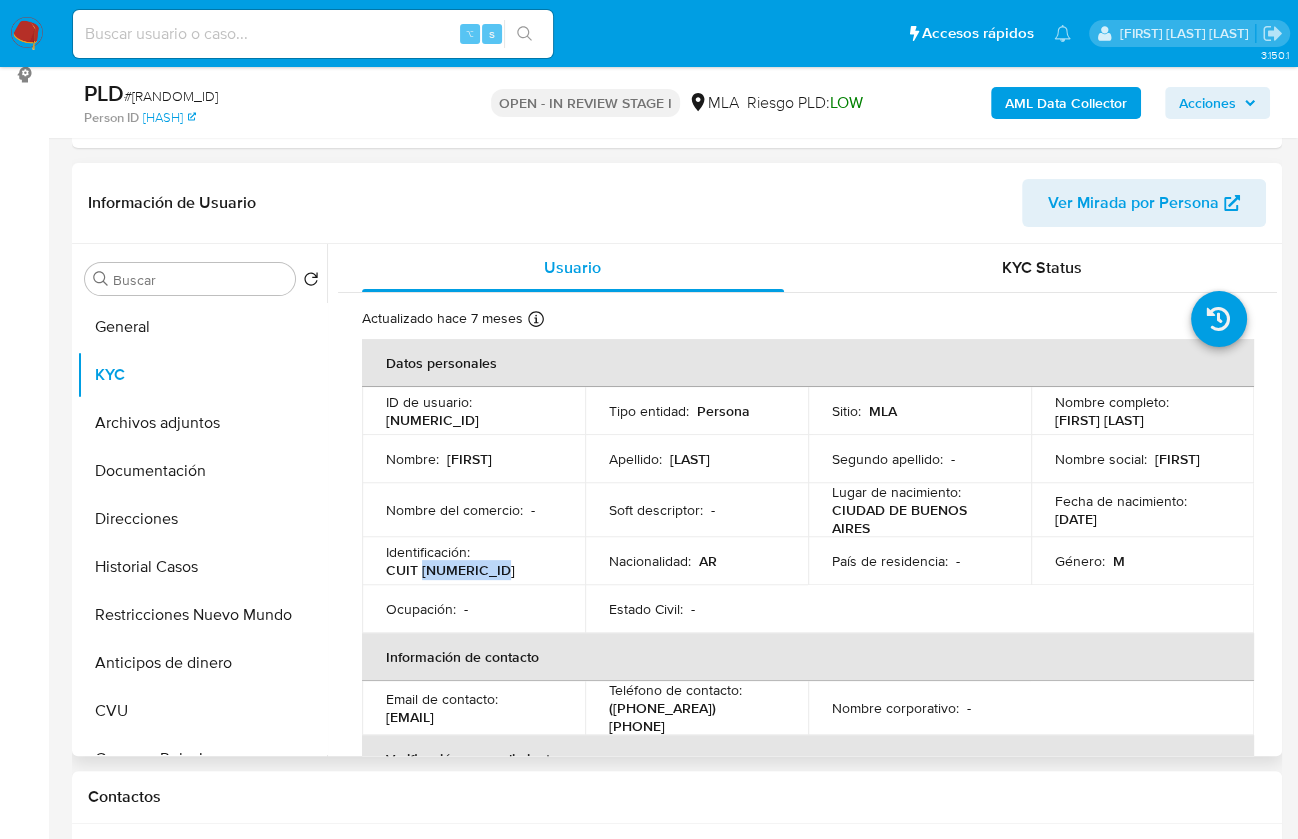 click on "CUIT 20414726292" at bounding box center (450, 570) 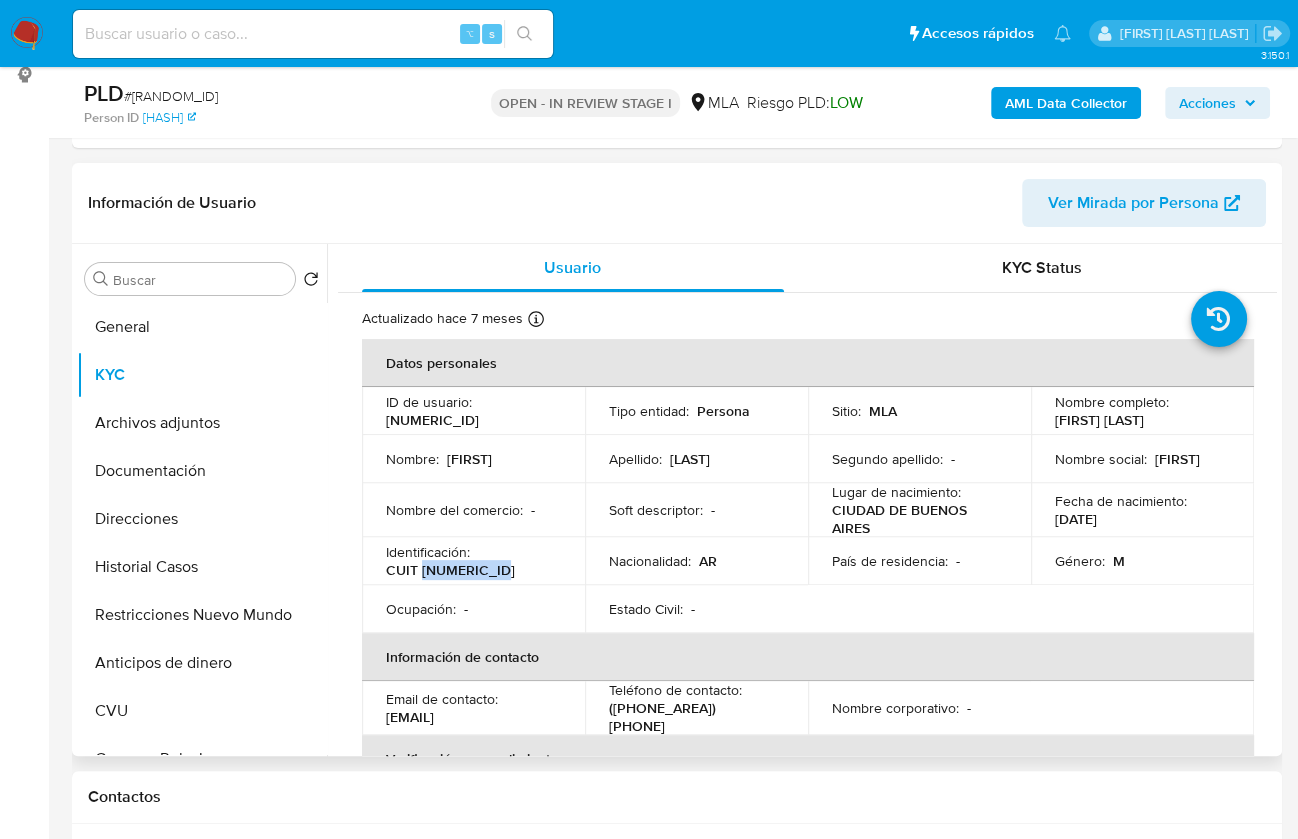 click on "CUIT 20414726292" at bounding box center [450, 570] 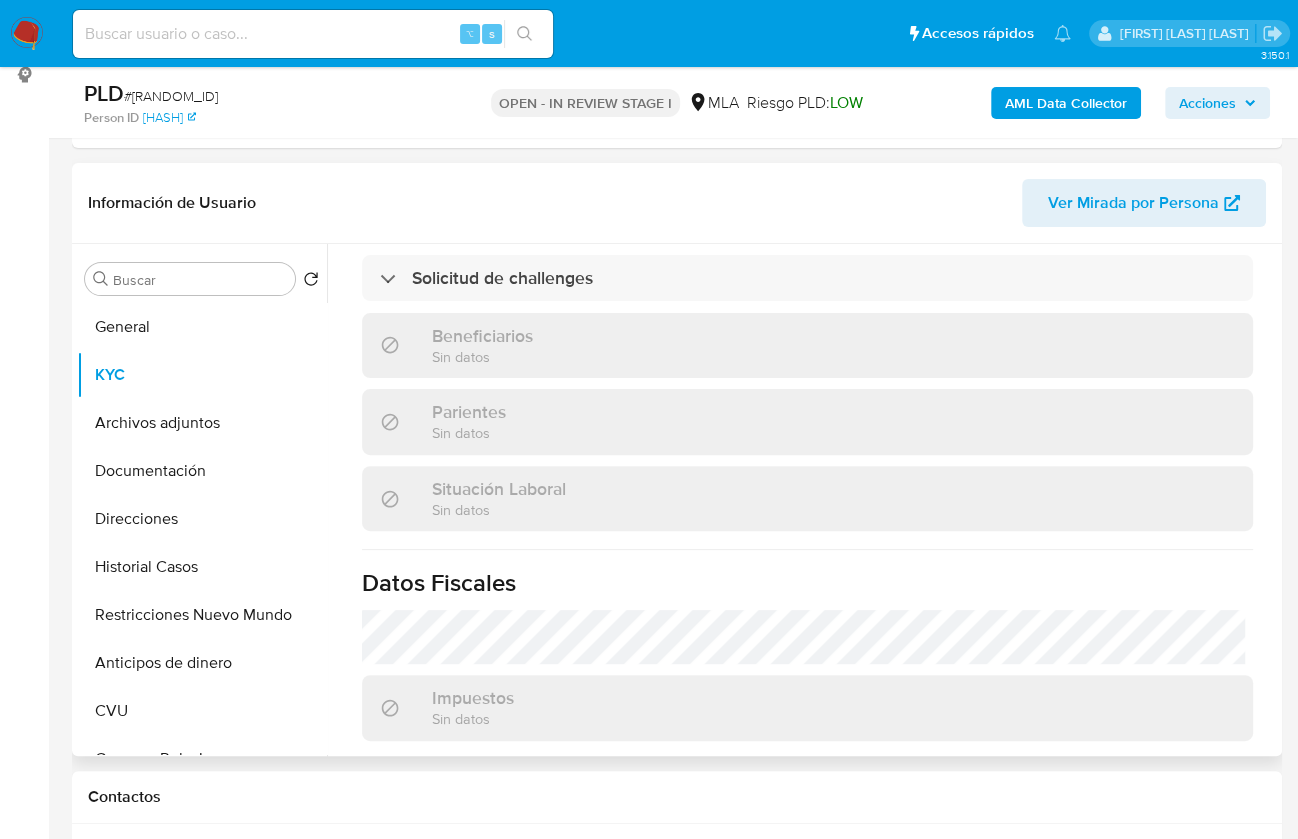 scroll, scrollTop: 1108, scrollLeft: 0, axis: vertical 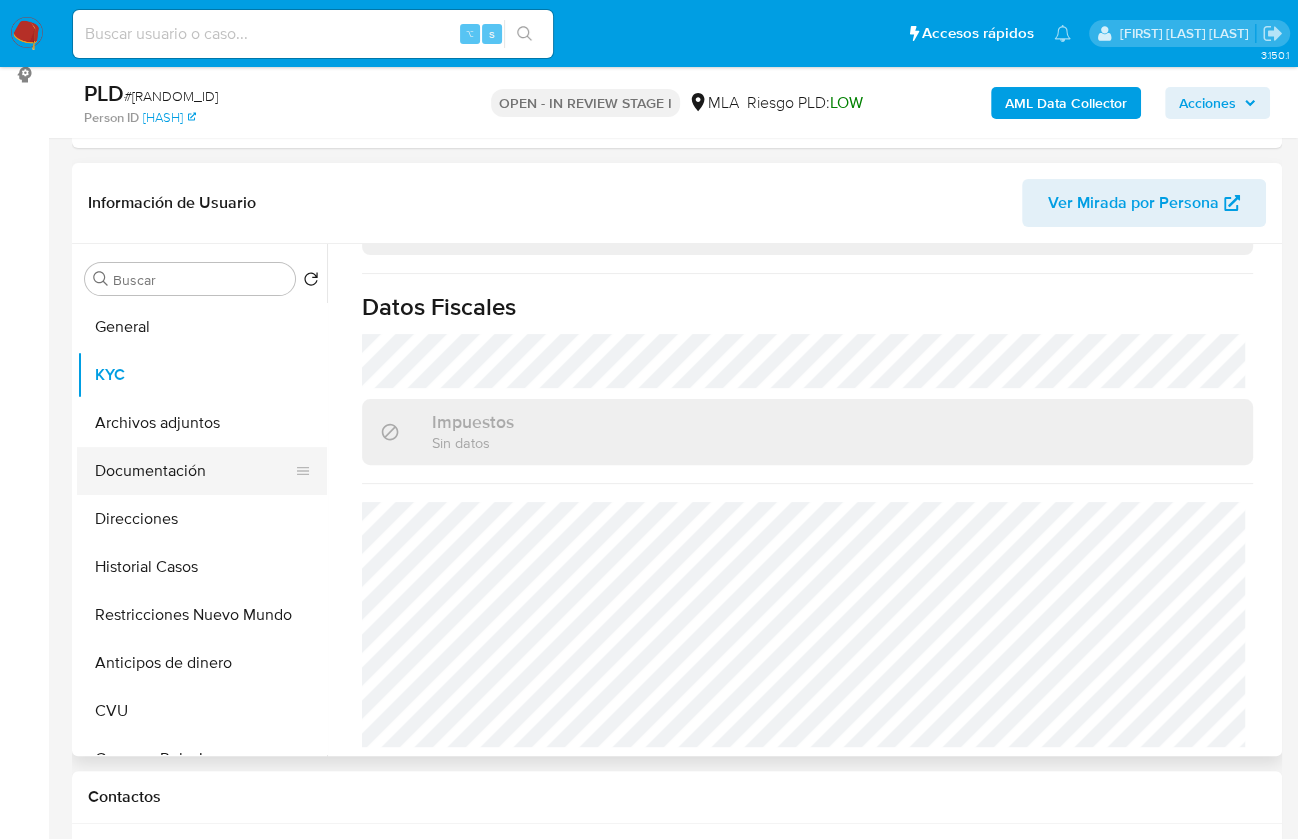 click on "Documentación" at bounding box center [194, 471] 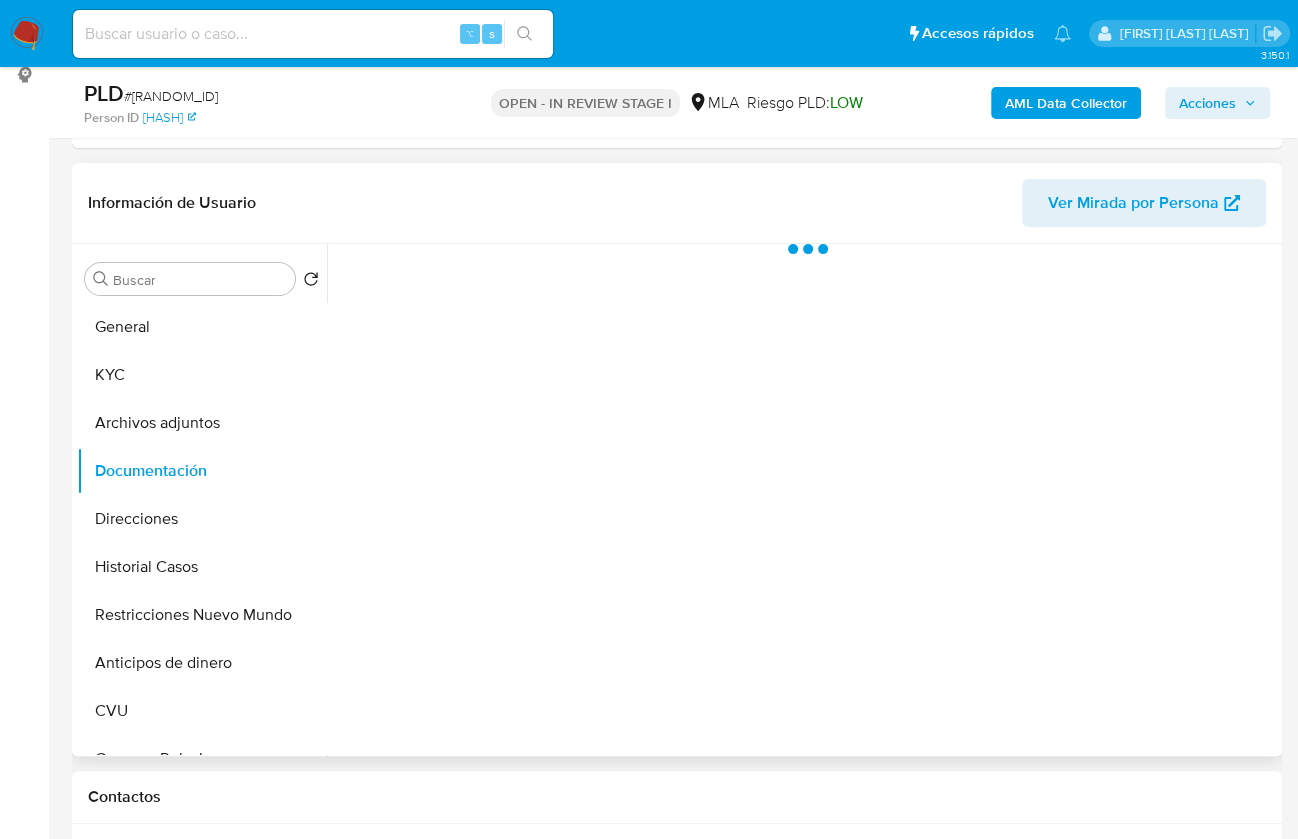 scroll, scrollTop: 0, scrollLeft: 0, axis: both 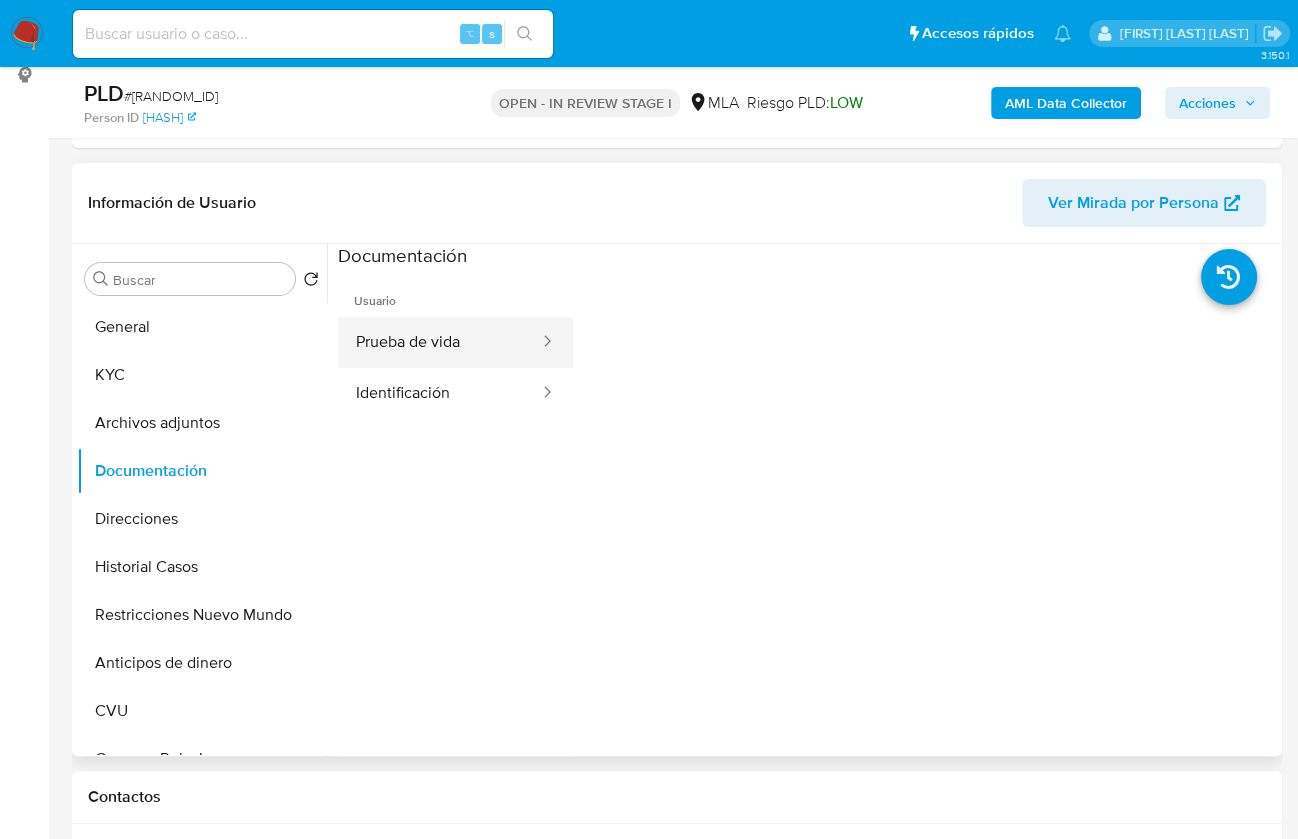 click on "Prueba de vida" at bounding box center [439, 342] 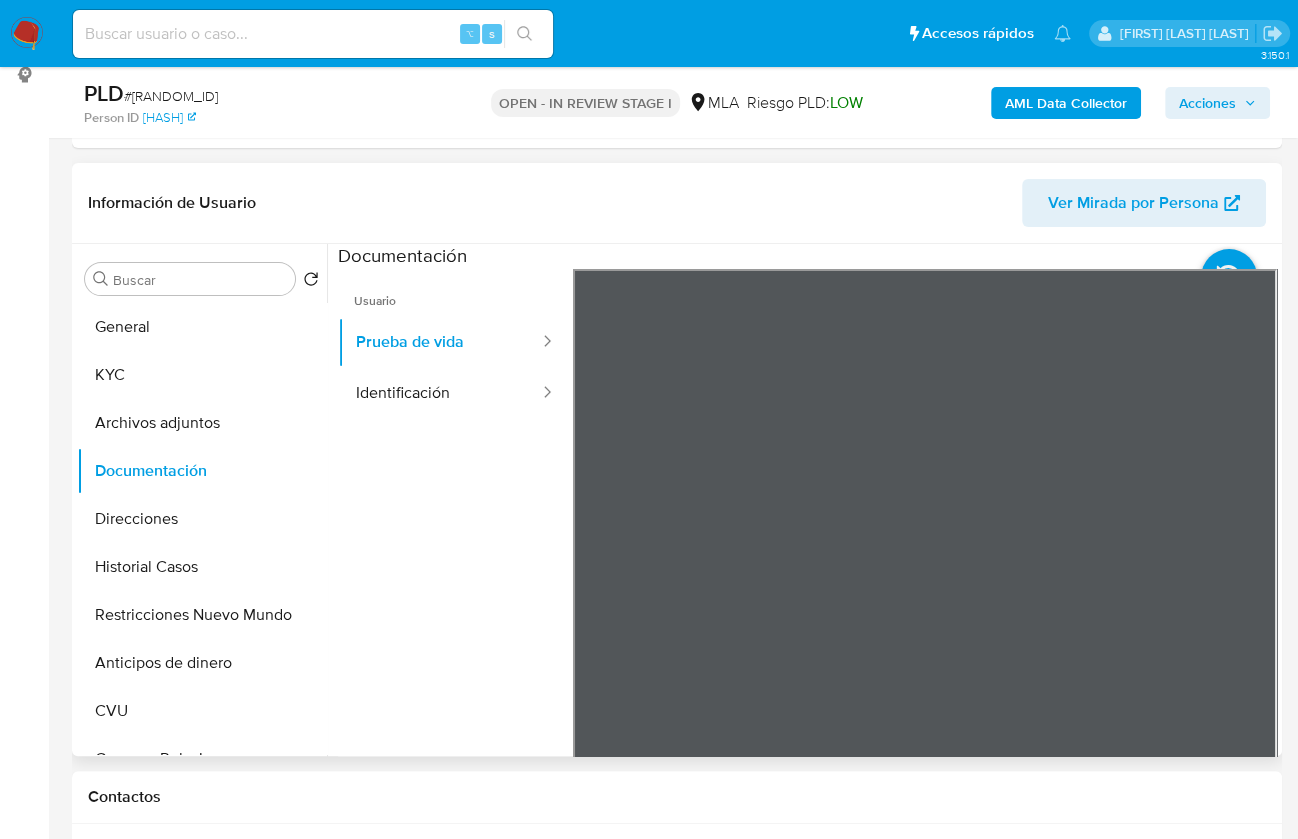 scroll, scrollTop: 4, scrollLeft: 0, axis: vertical 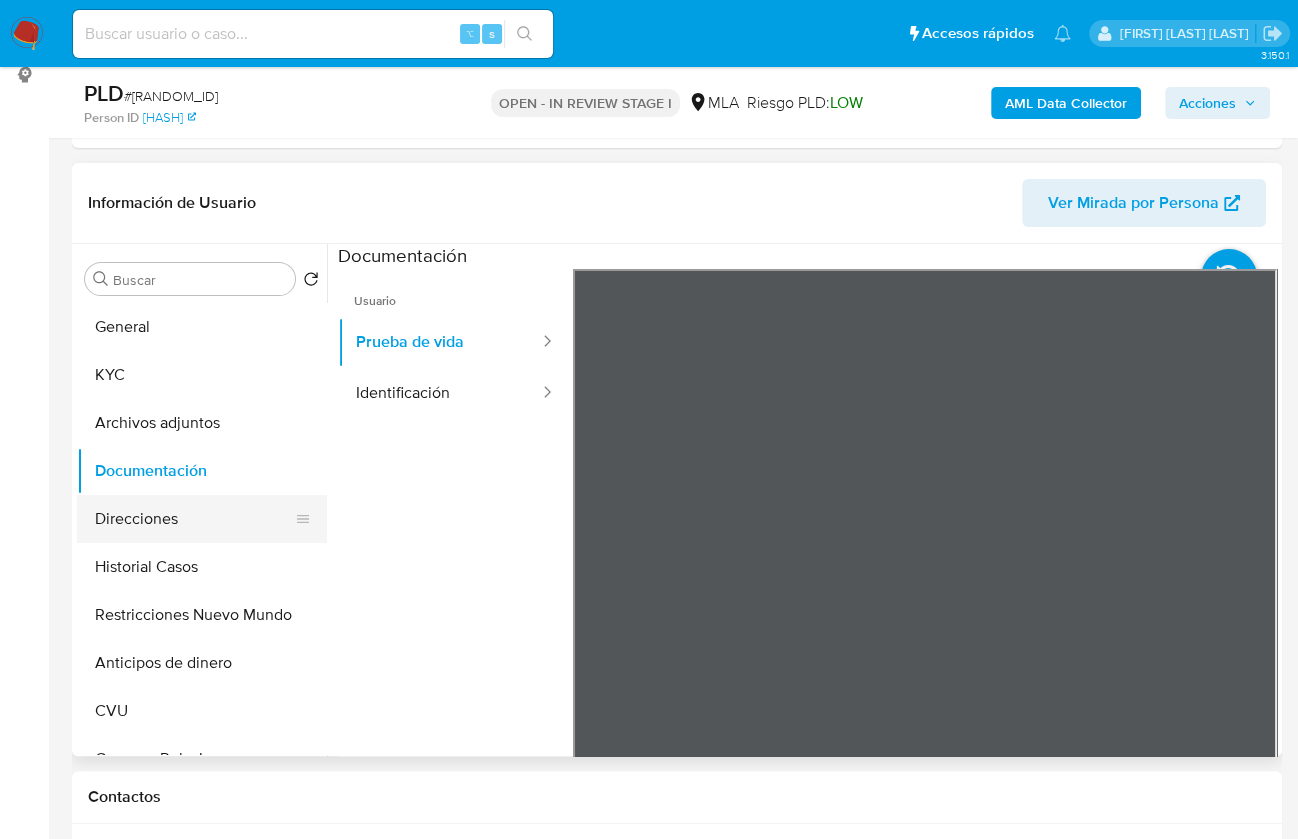click on "Direcciones" at bounding box center (194, 519) 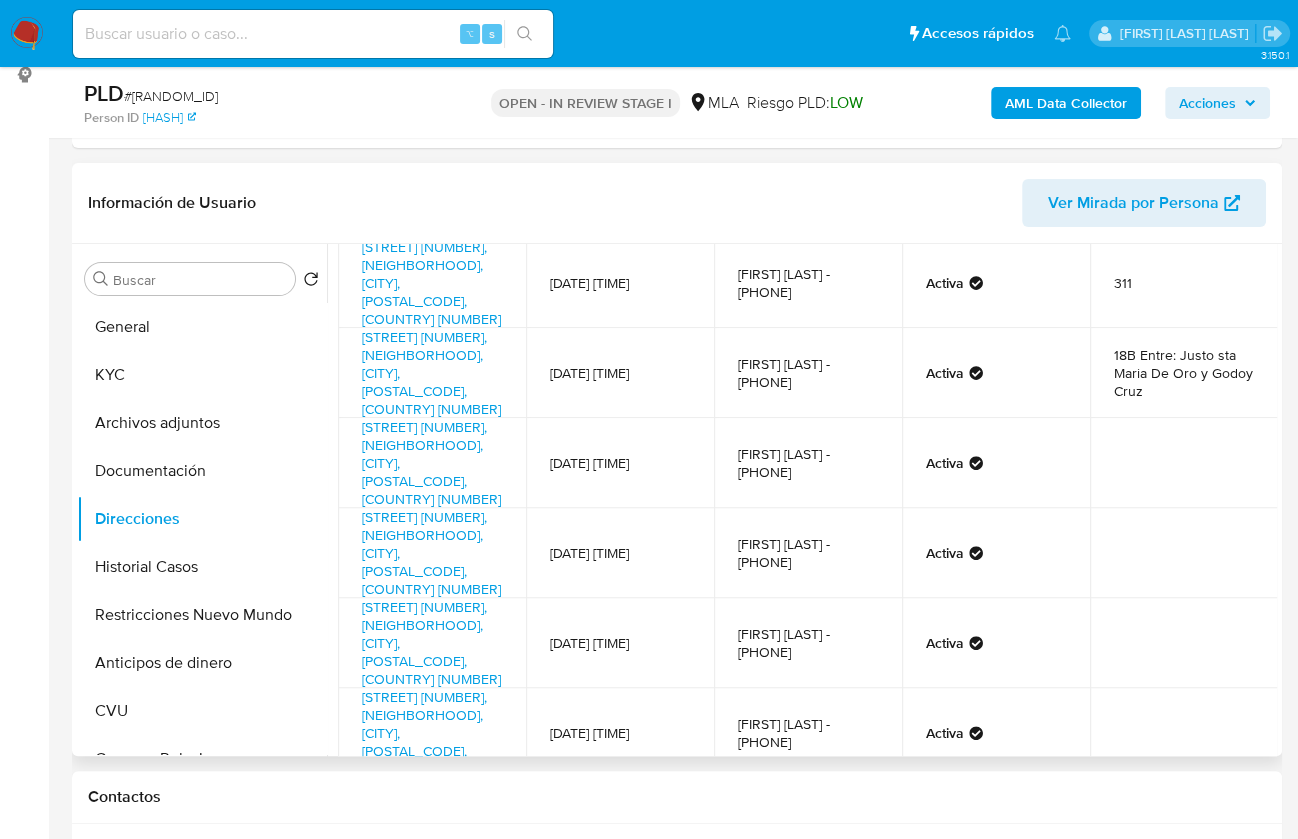scroll, scrollTop: 0, scrollLeft: 0, axis: both 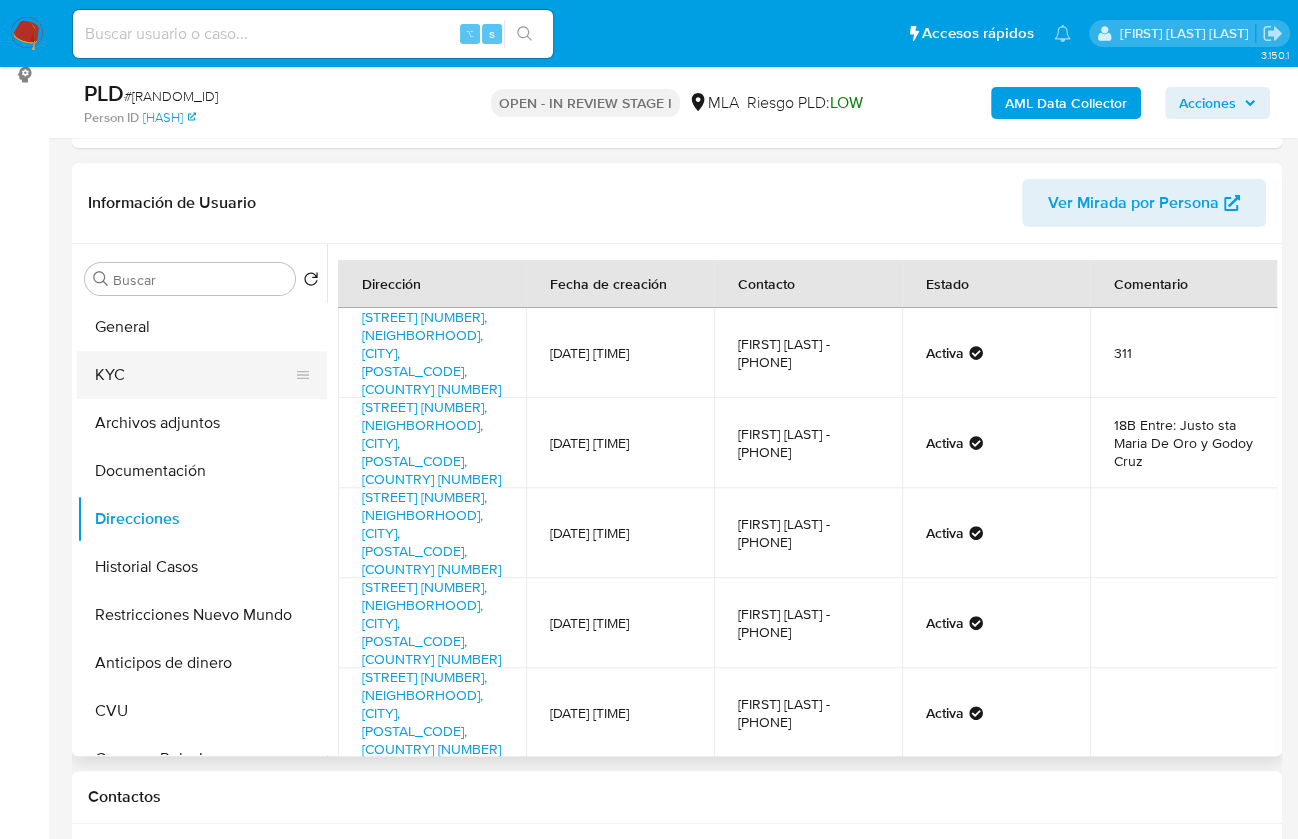 click on "KYC" at bounding box center [194, 375] 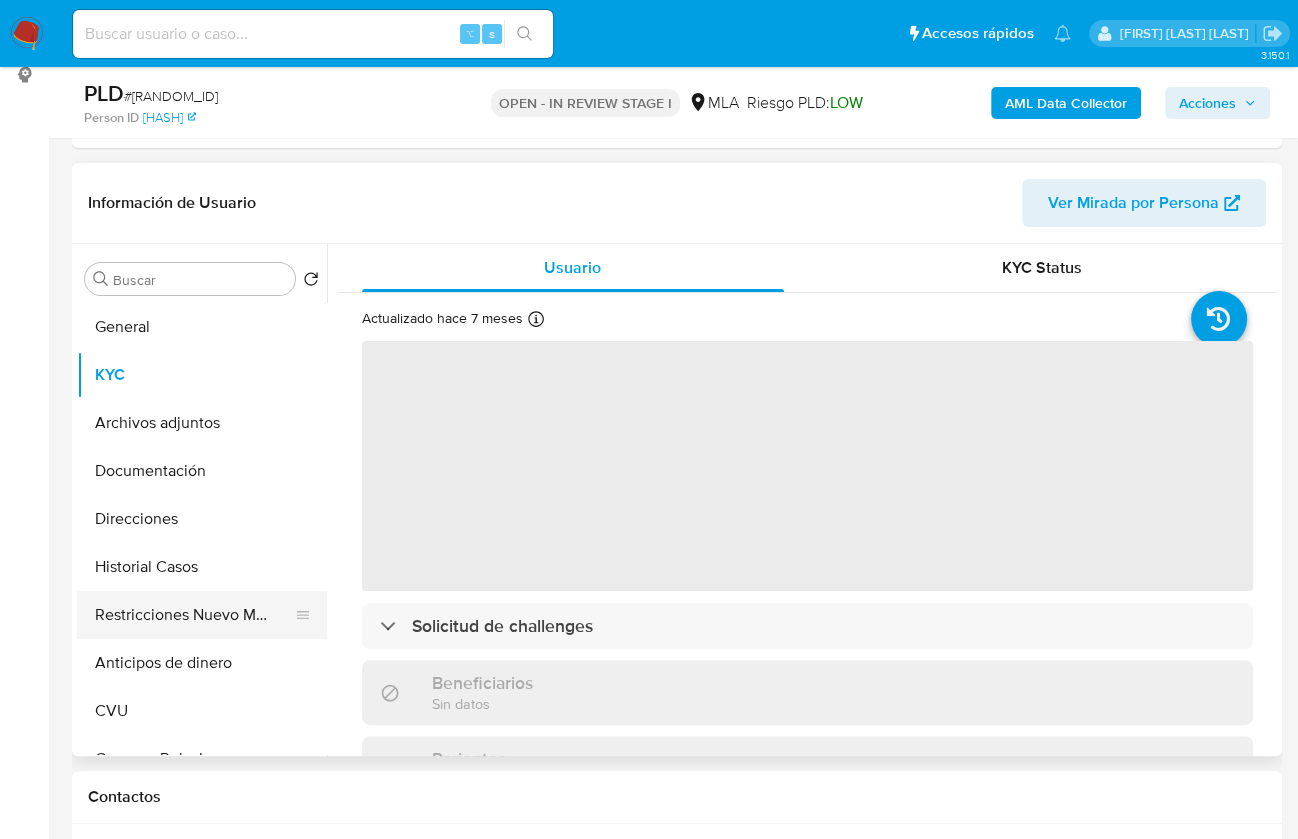 click on "Restricciones Nuevo Mundo" at bounding box center [194, 615] 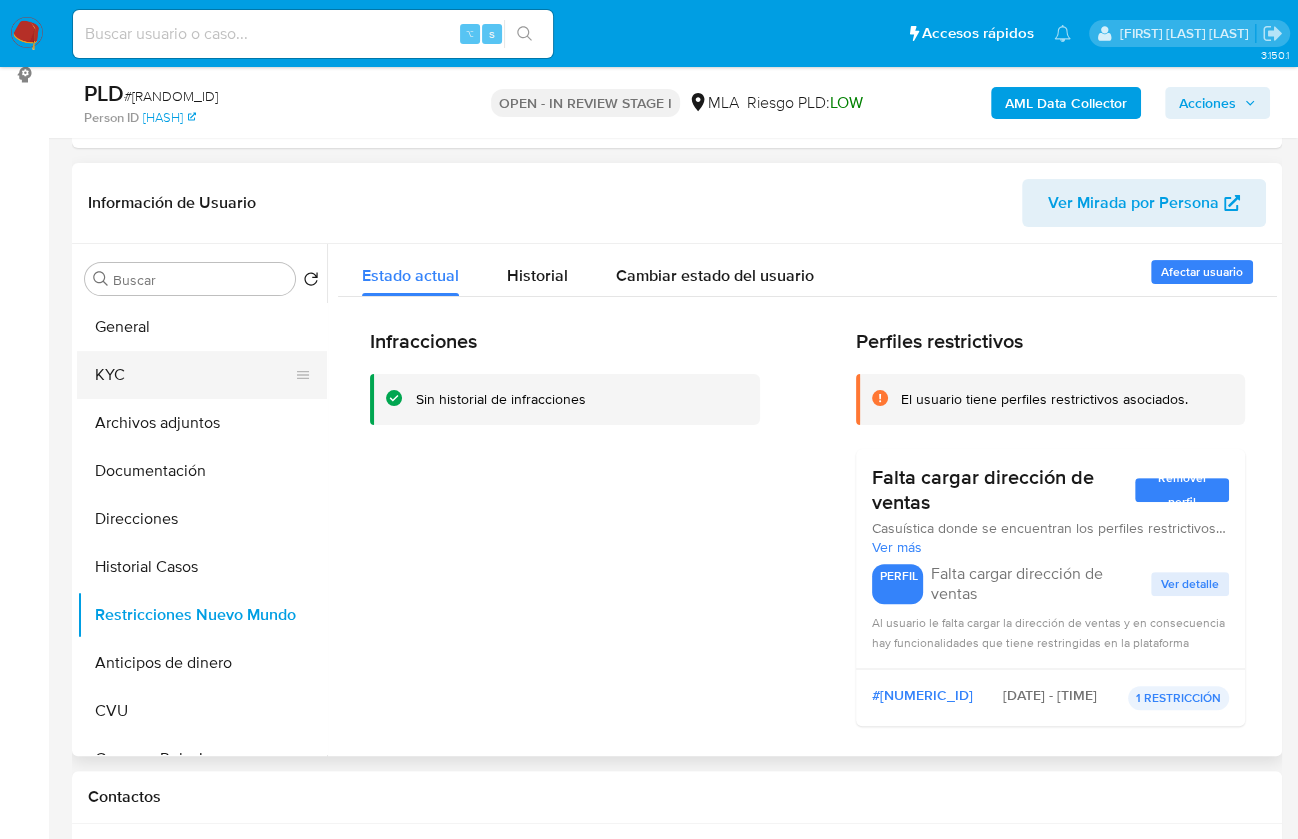click on "KYC" at bounding box center [194, 375] 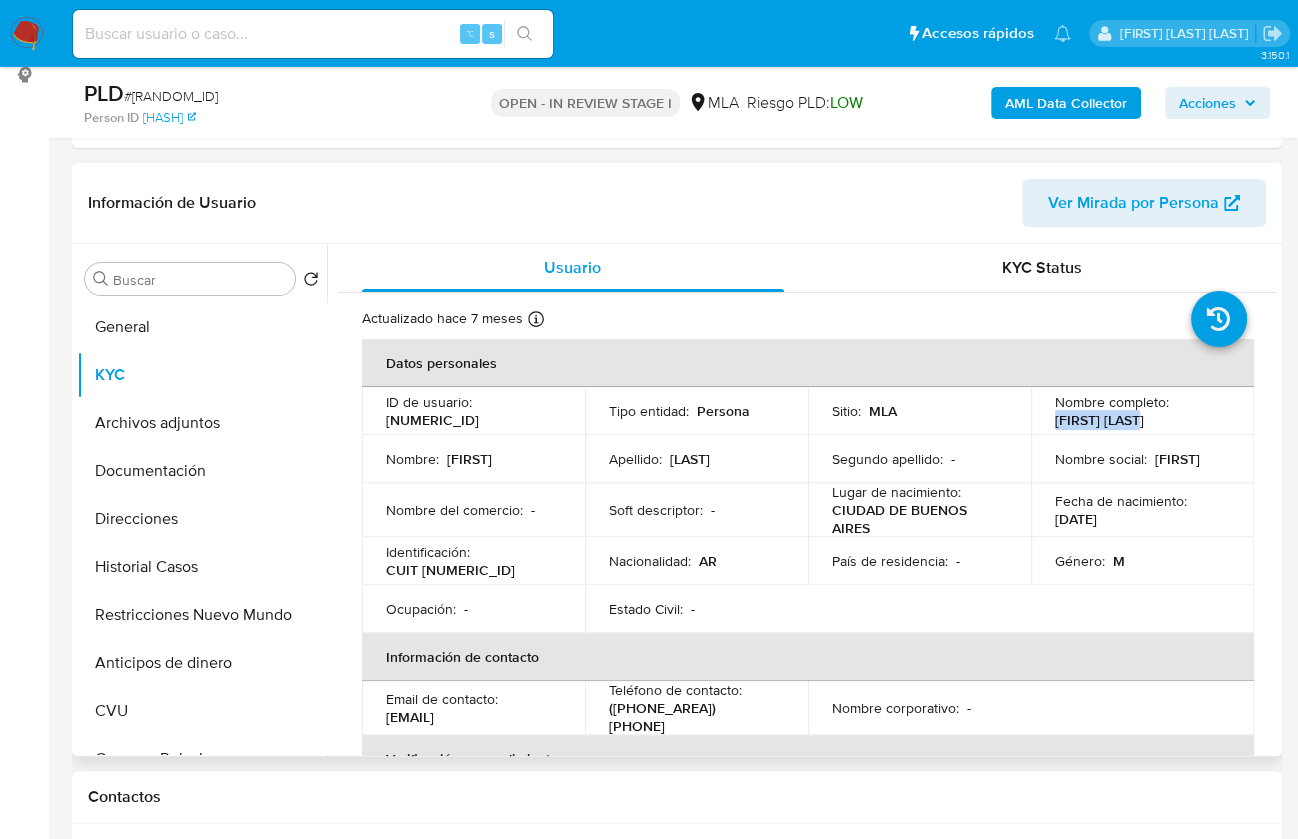 drag, startPoint x: 1046, startPoint y: 422, endPoint x: 1152, endPoint y: 424, distance: 106.01887 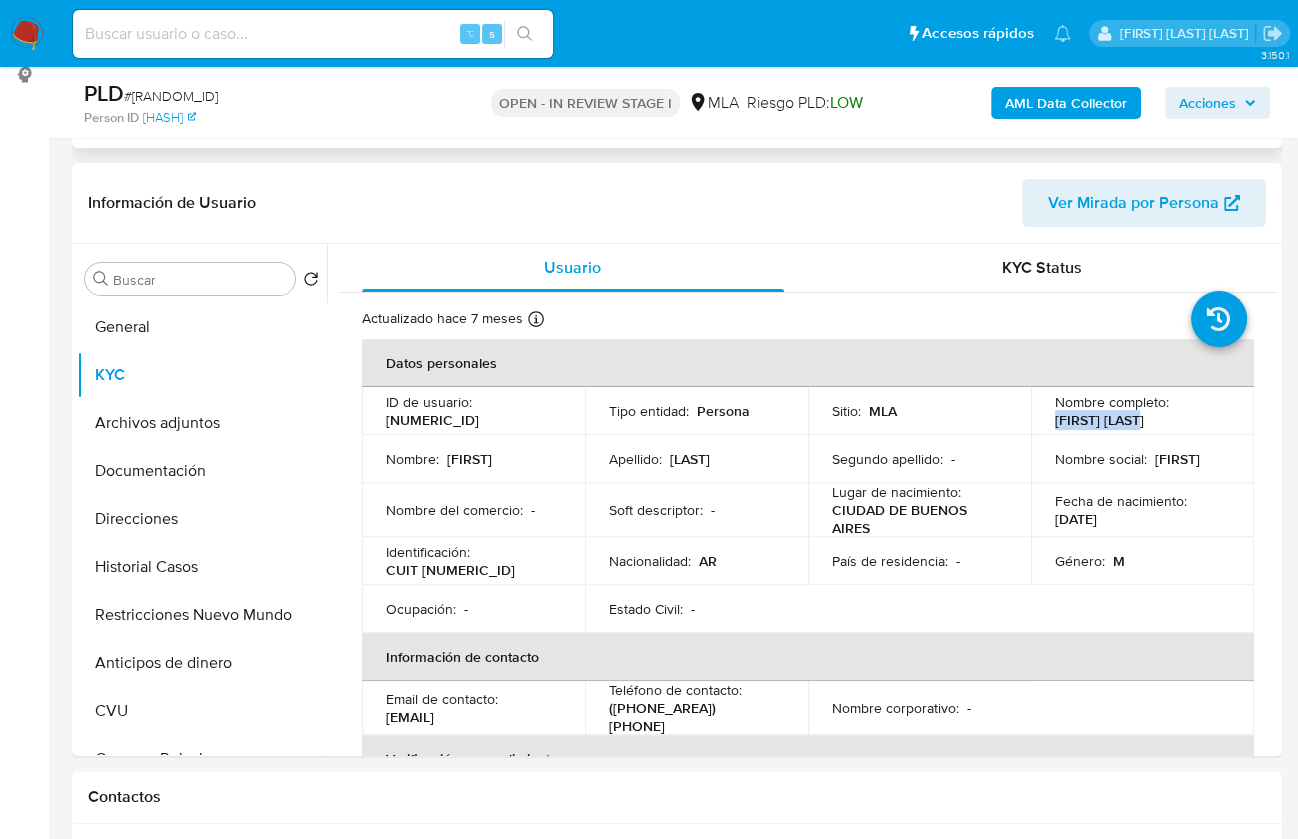 copy on "Tomas Kirzner" 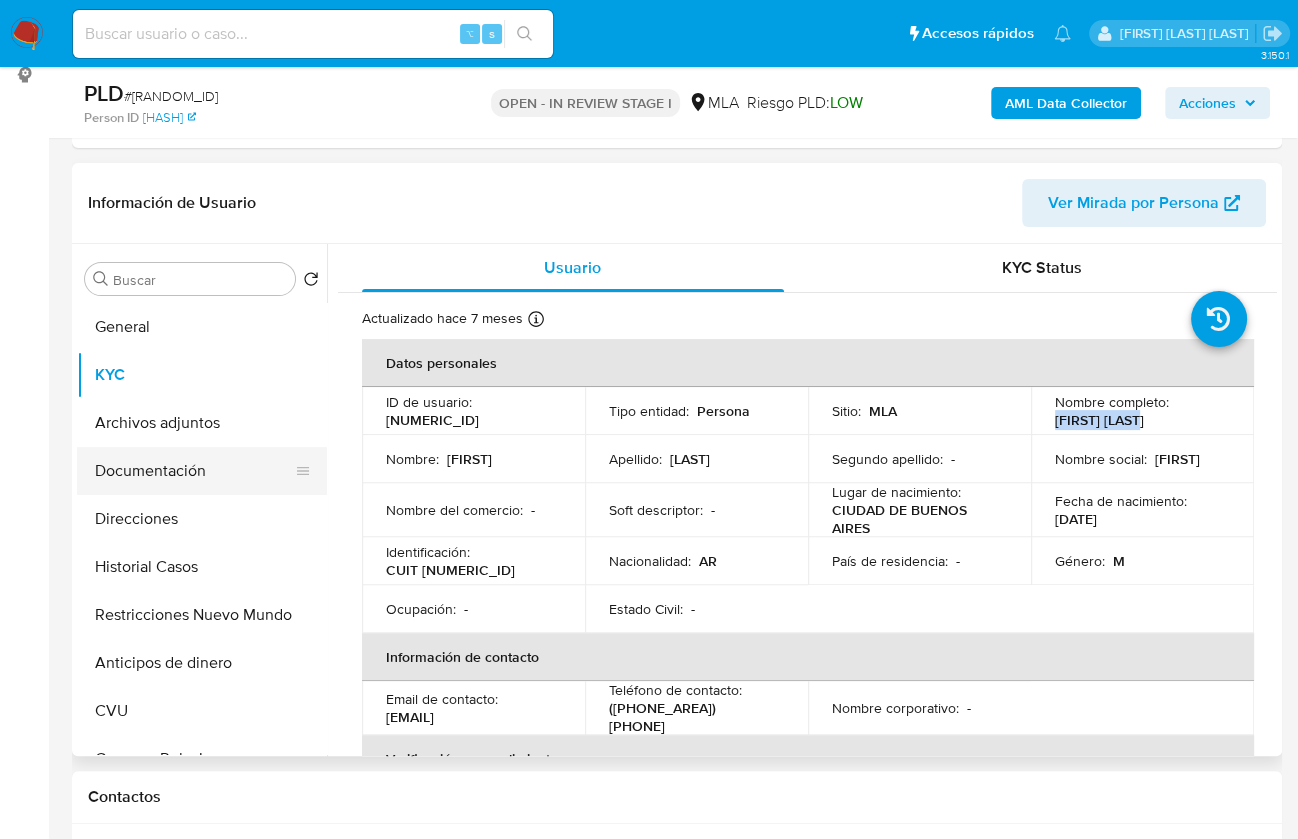 click on "Documentación" at bounding box center [194, 471] 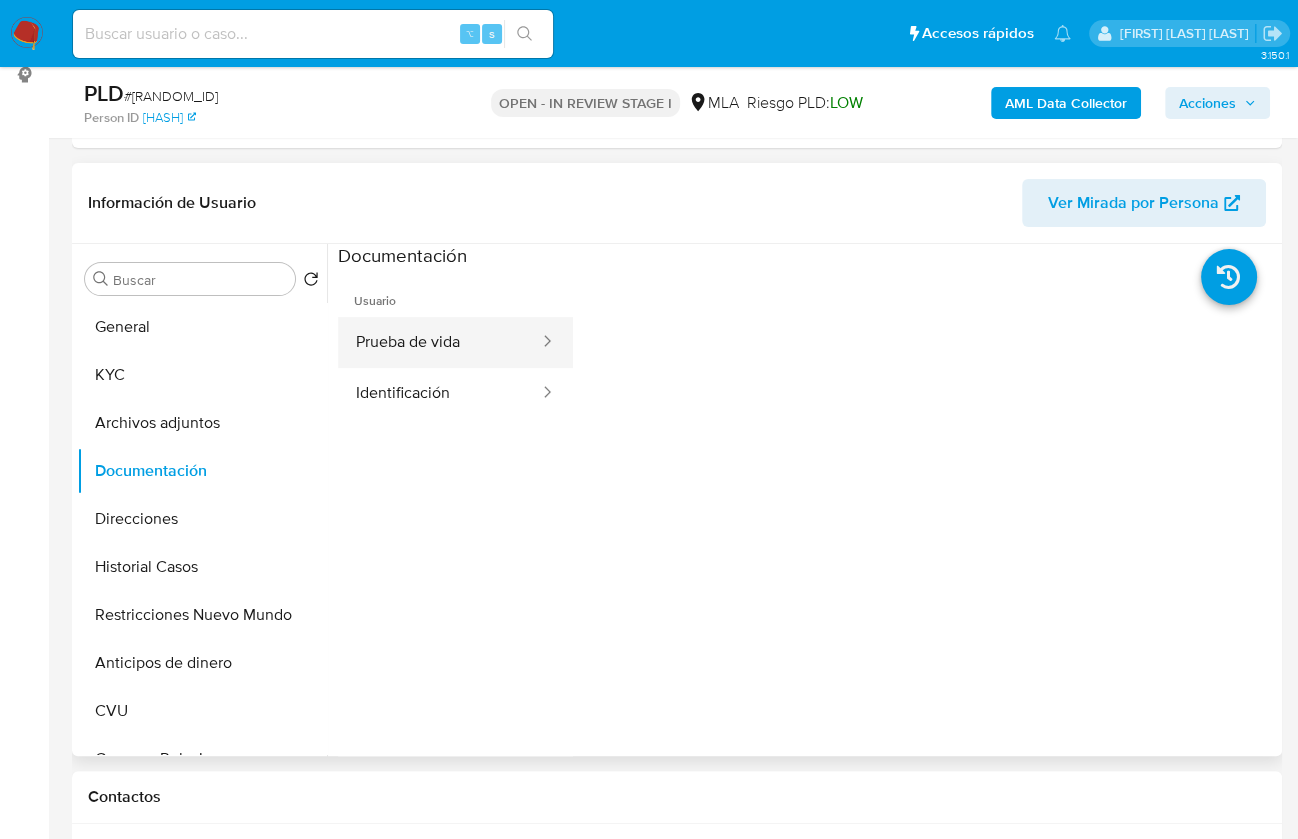 click on "Prueba de vida" at bounding box center (439, 342) 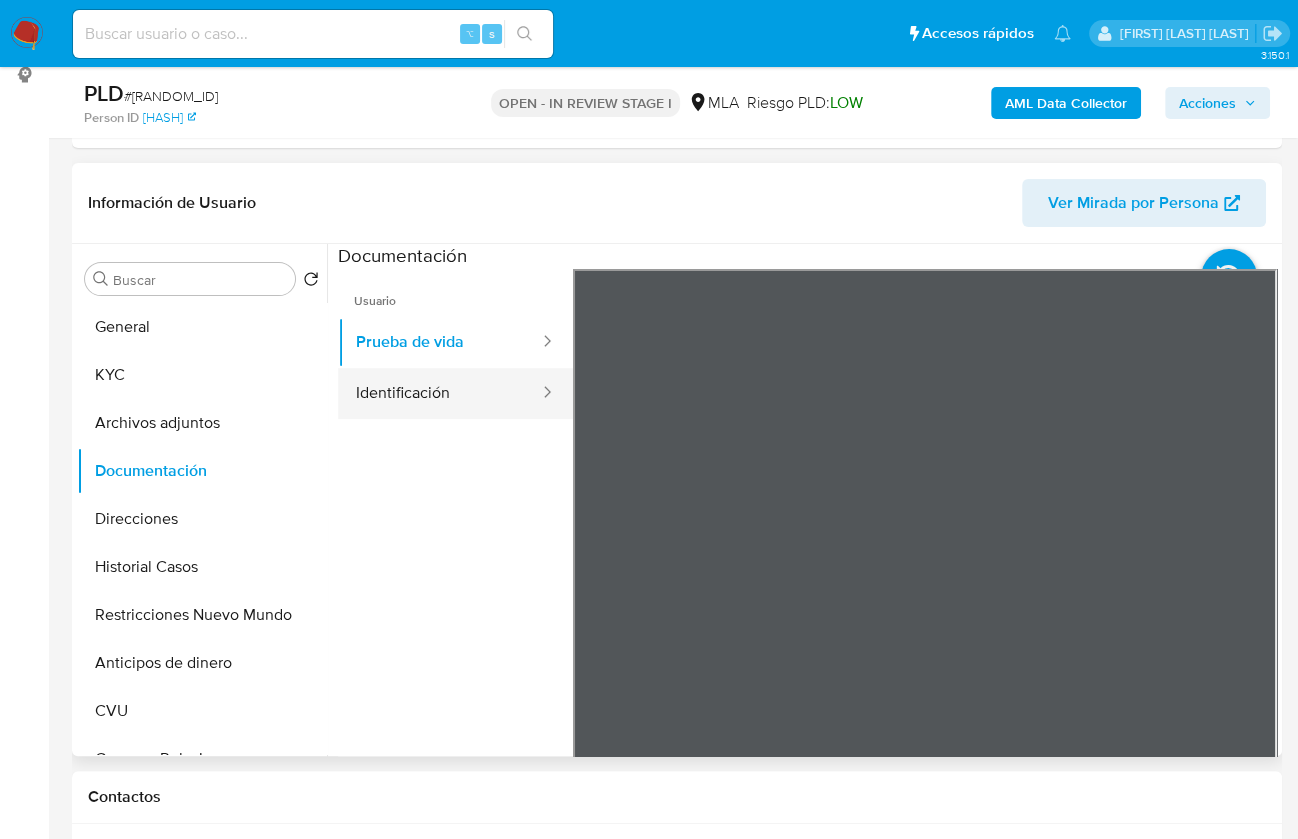 click on "Identificación" at bounding box center [439, 393] 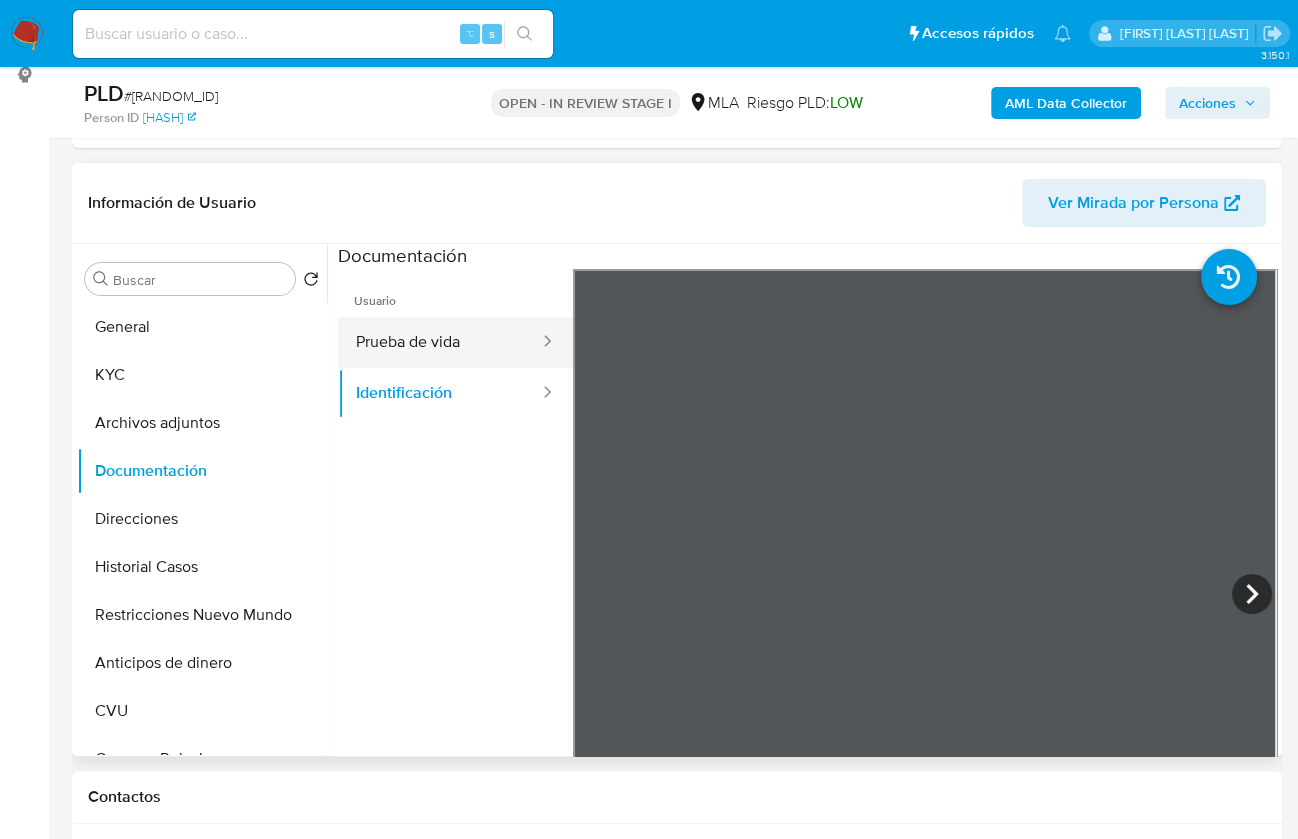 click on "Prueba de vida" at bounding box center [439, 342] 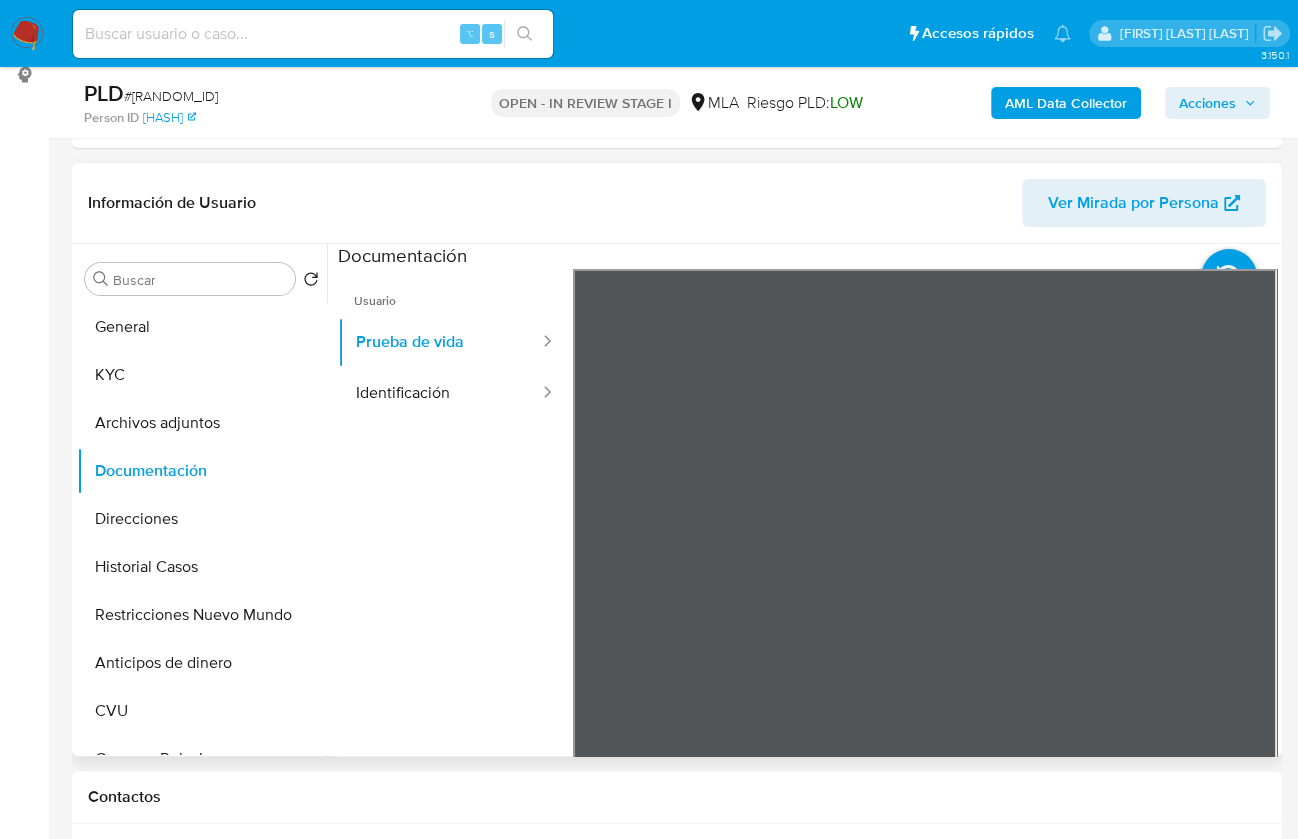 type 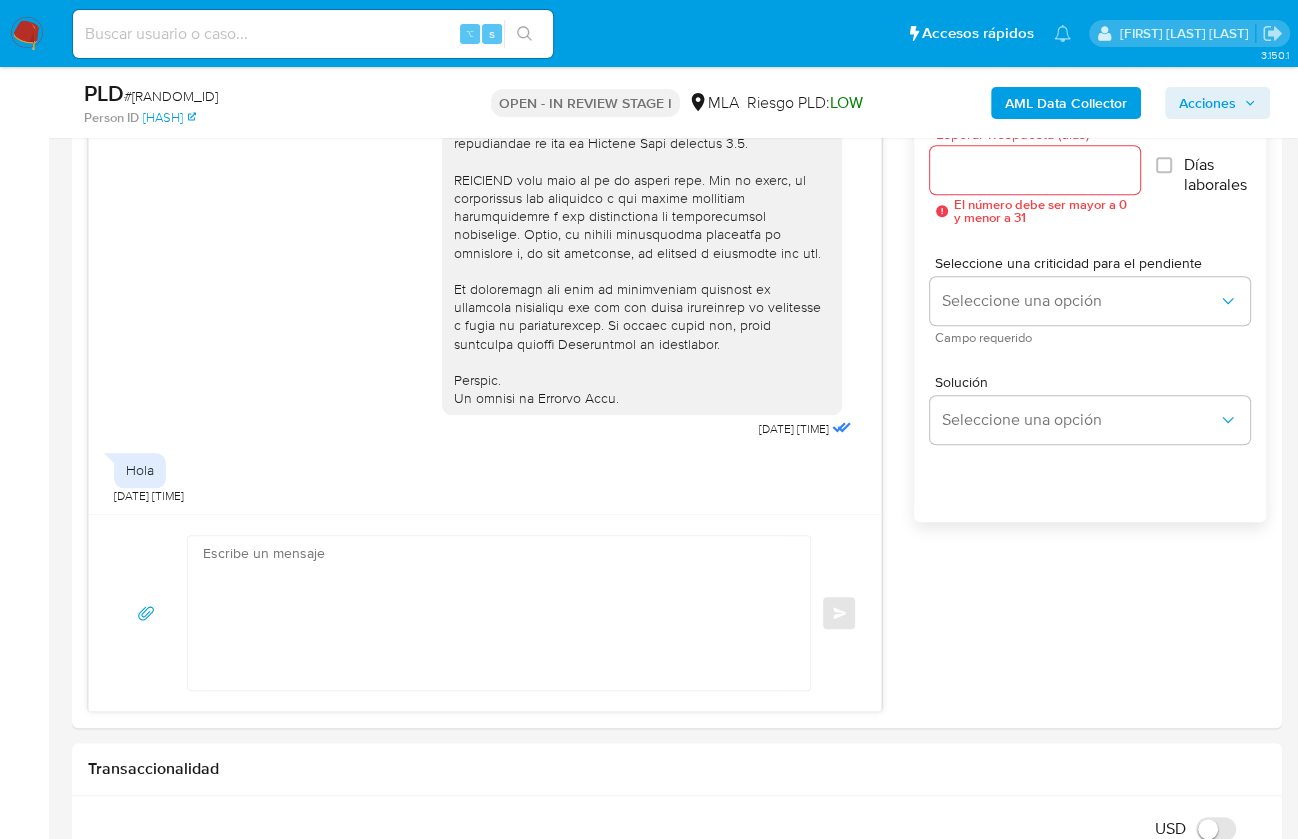scroll, scrollTop: 1133, scrollLeft: 0, axis: vertical 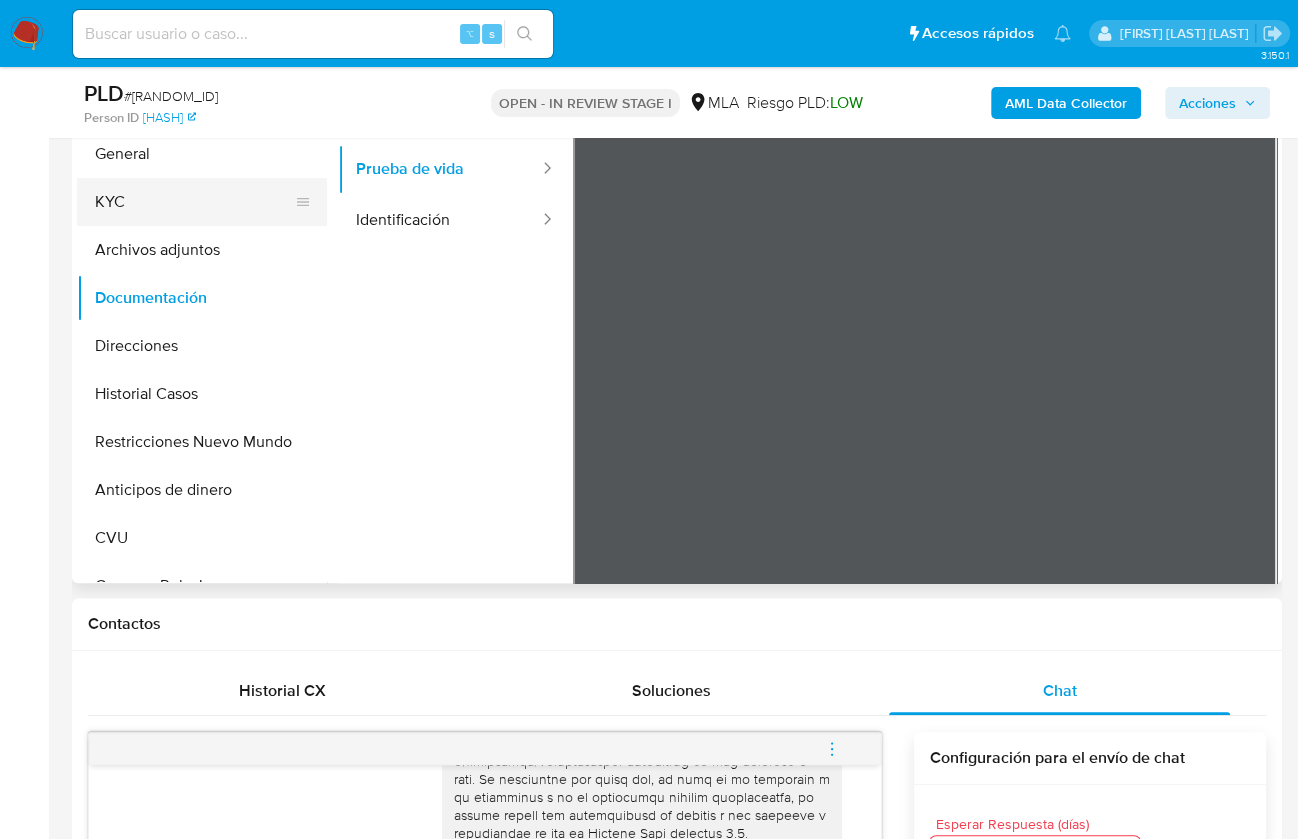 click on "KYC" at bounding box center [194, 202] 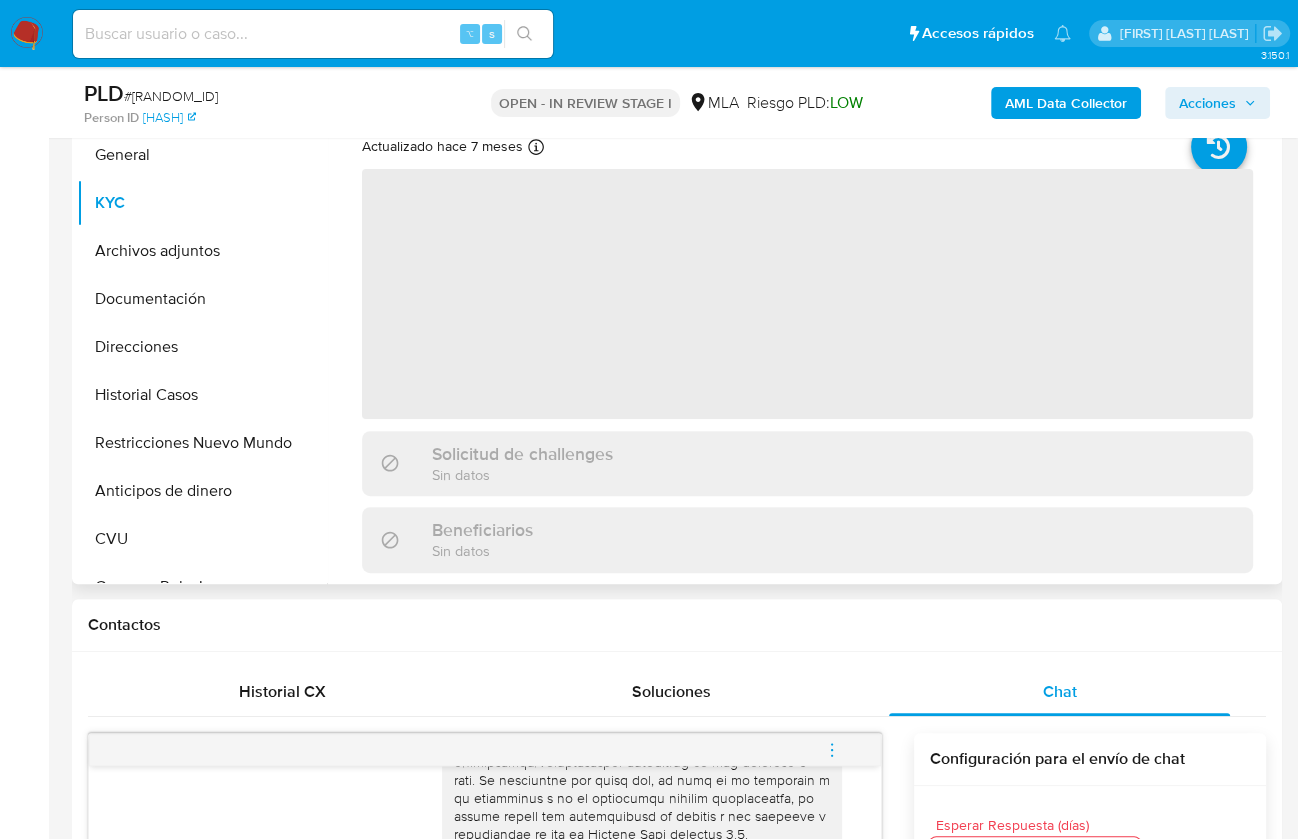 scroll, scrollTop: 133, scrollLeft: 0, axis: vertical 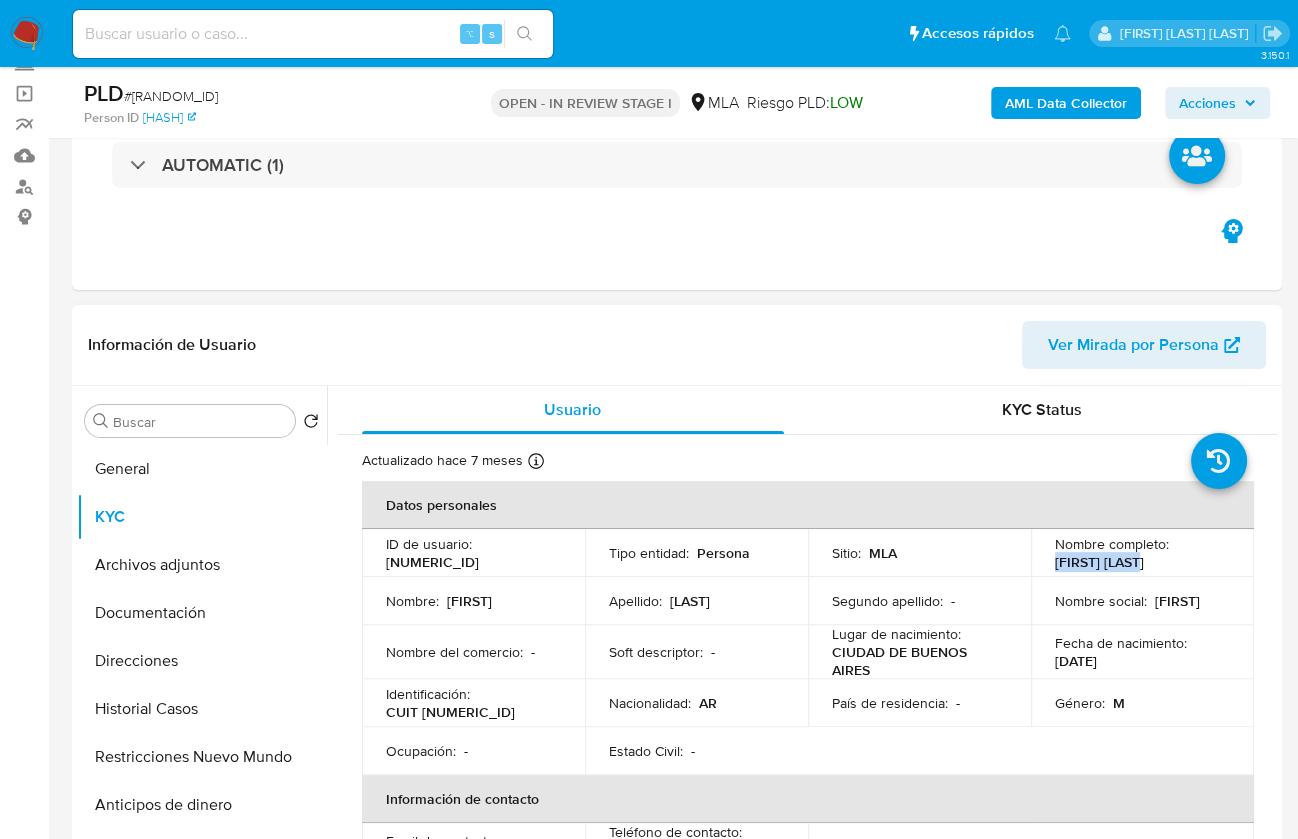 drag, startPoint x: 1043, startPoint y: 561, endPoint x: 1142, endPoint y: 560, distance: 99.00505 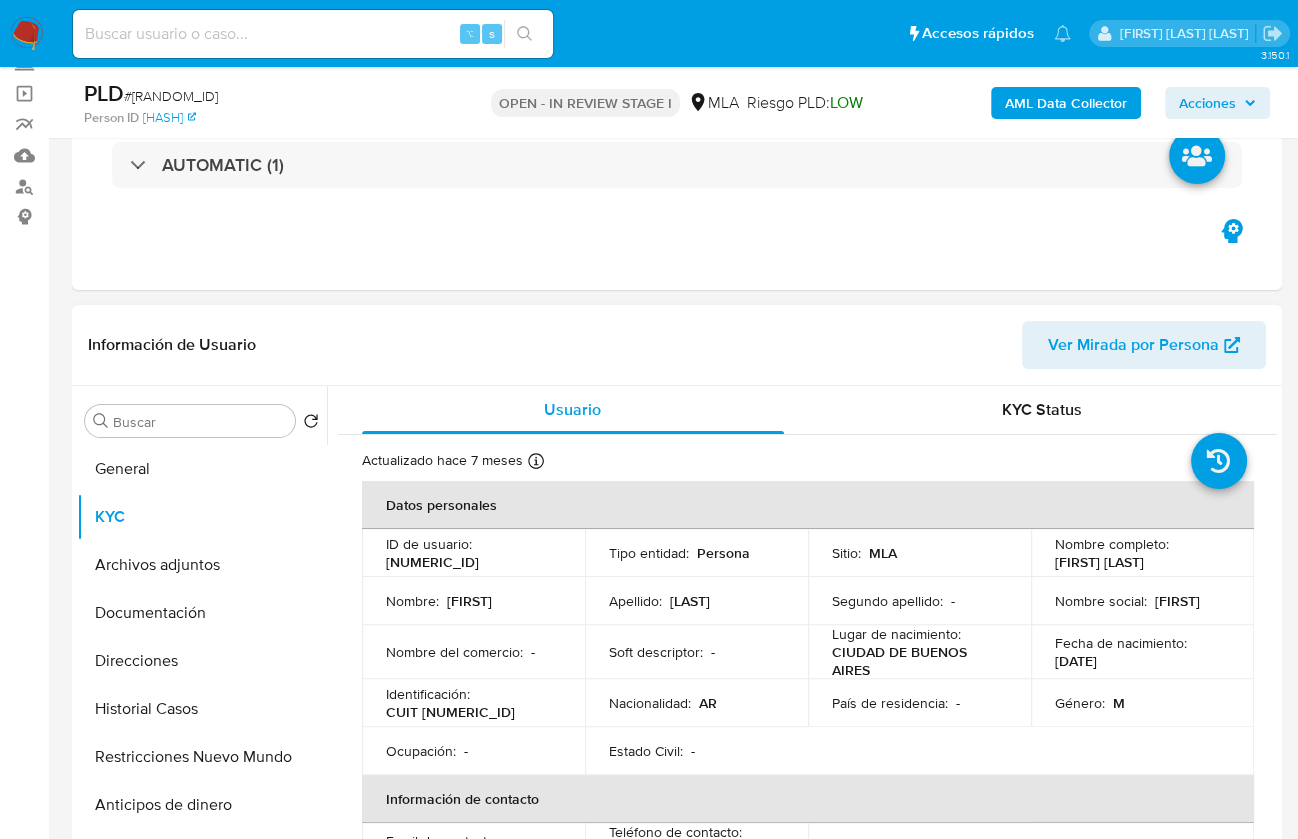 drag, startPoint x: 642, startPoint y: 364, endPoint x: 637, endPoint y: 353, distance: 12.083046 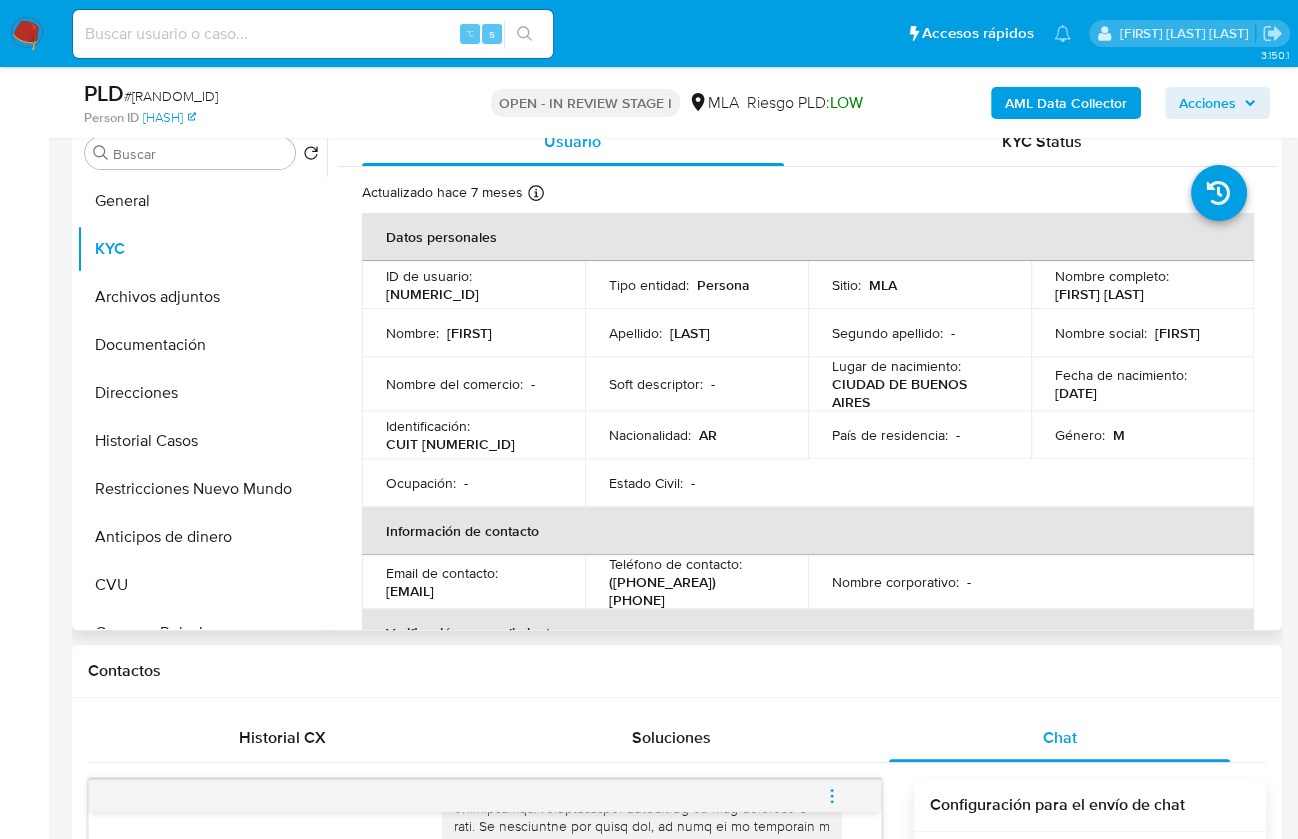 scroll, scrollTop: 419, scrollLeft: 0, axis: vertical 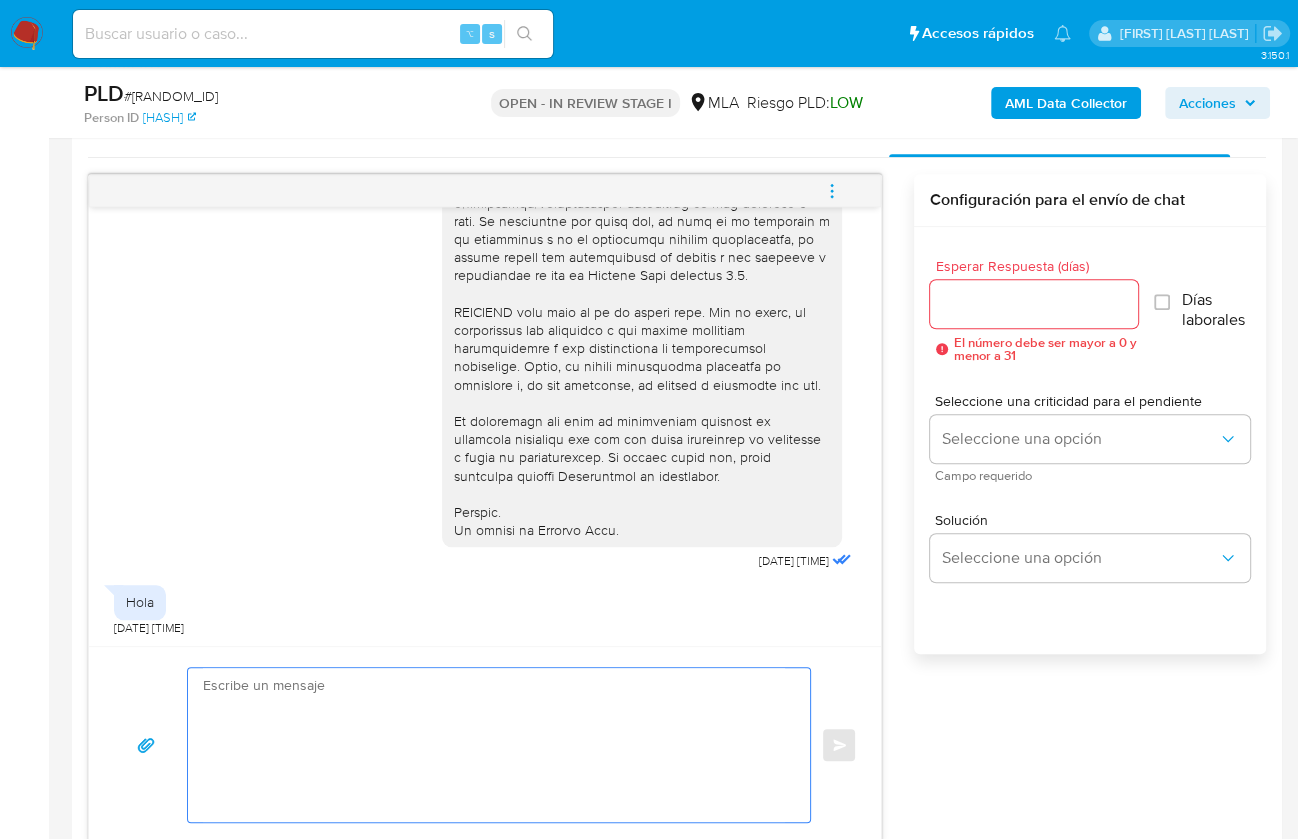click at bounding box center (494, 745) 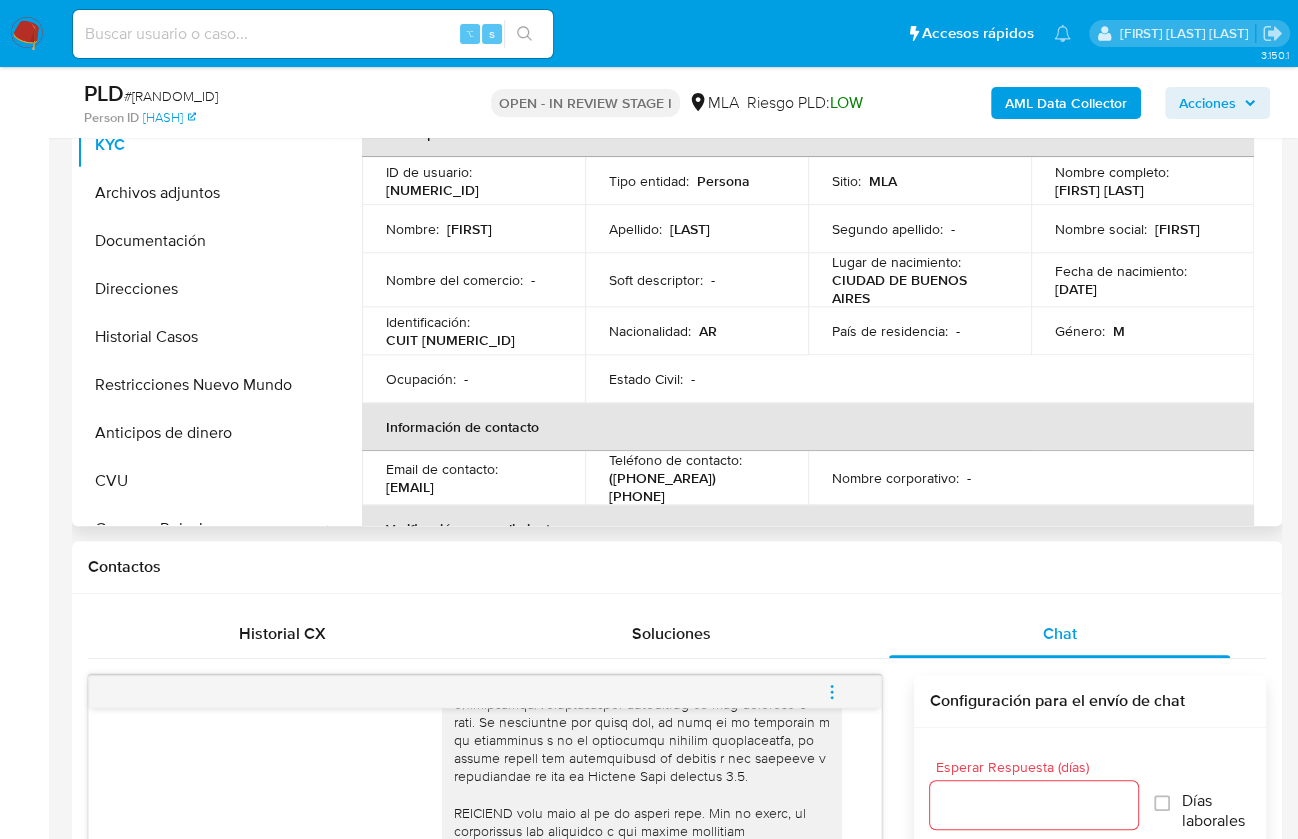 scroll, scrollTop: 275, scrollLeft: 0, axis: vertical 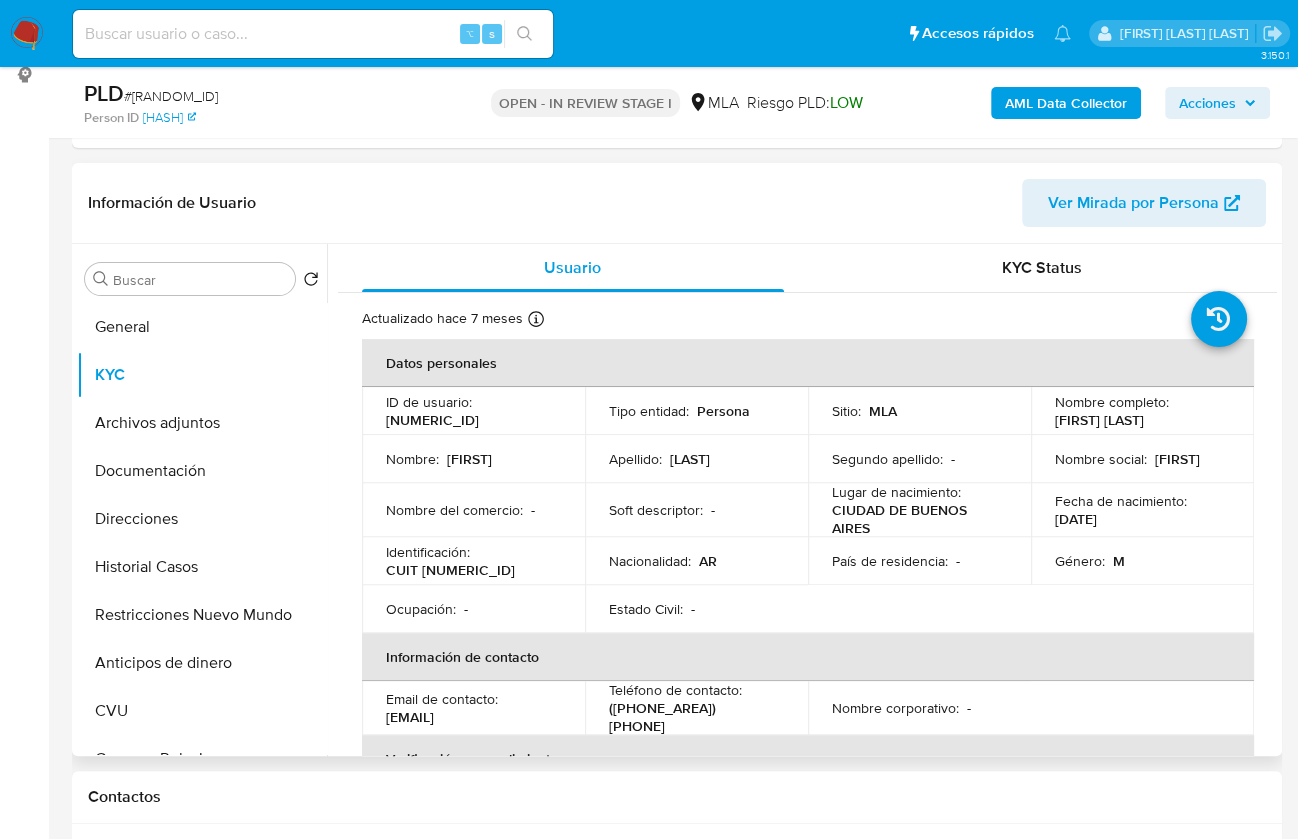 click on "Tomas Kirzner" at bounding box center (1099, 420) 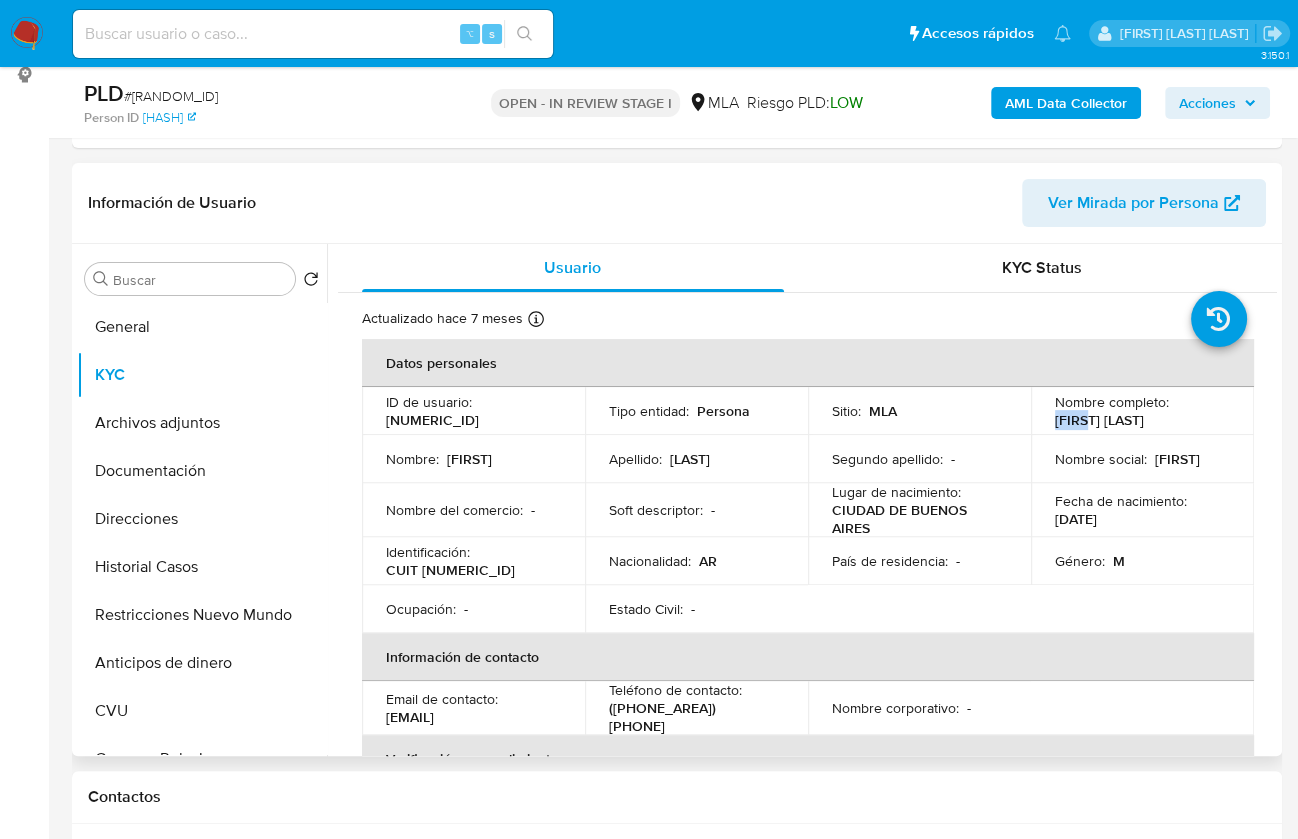 click on "Tomas Kirzner" at bounding box center [1099, 420] 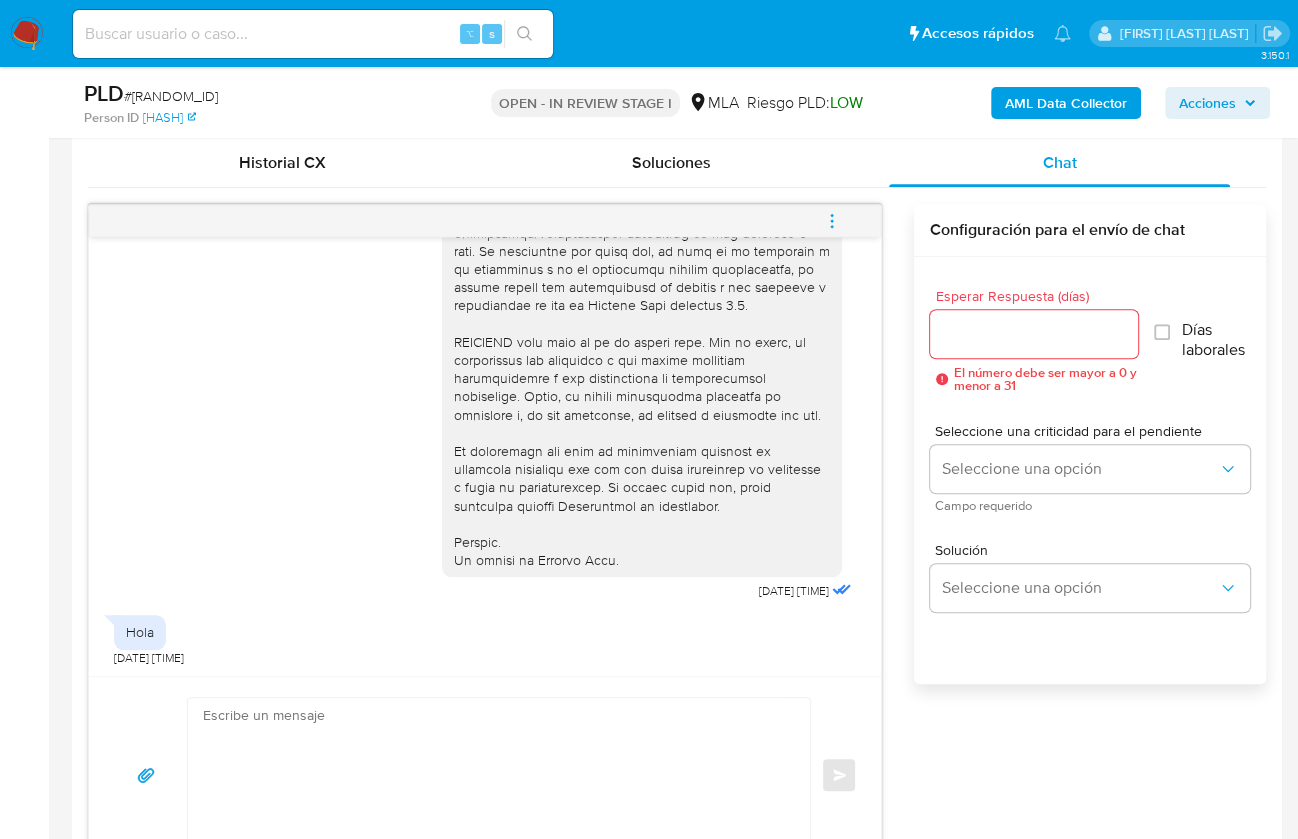 scroll, scrollTop: 997, scrollLeft: 0, axis: vertical 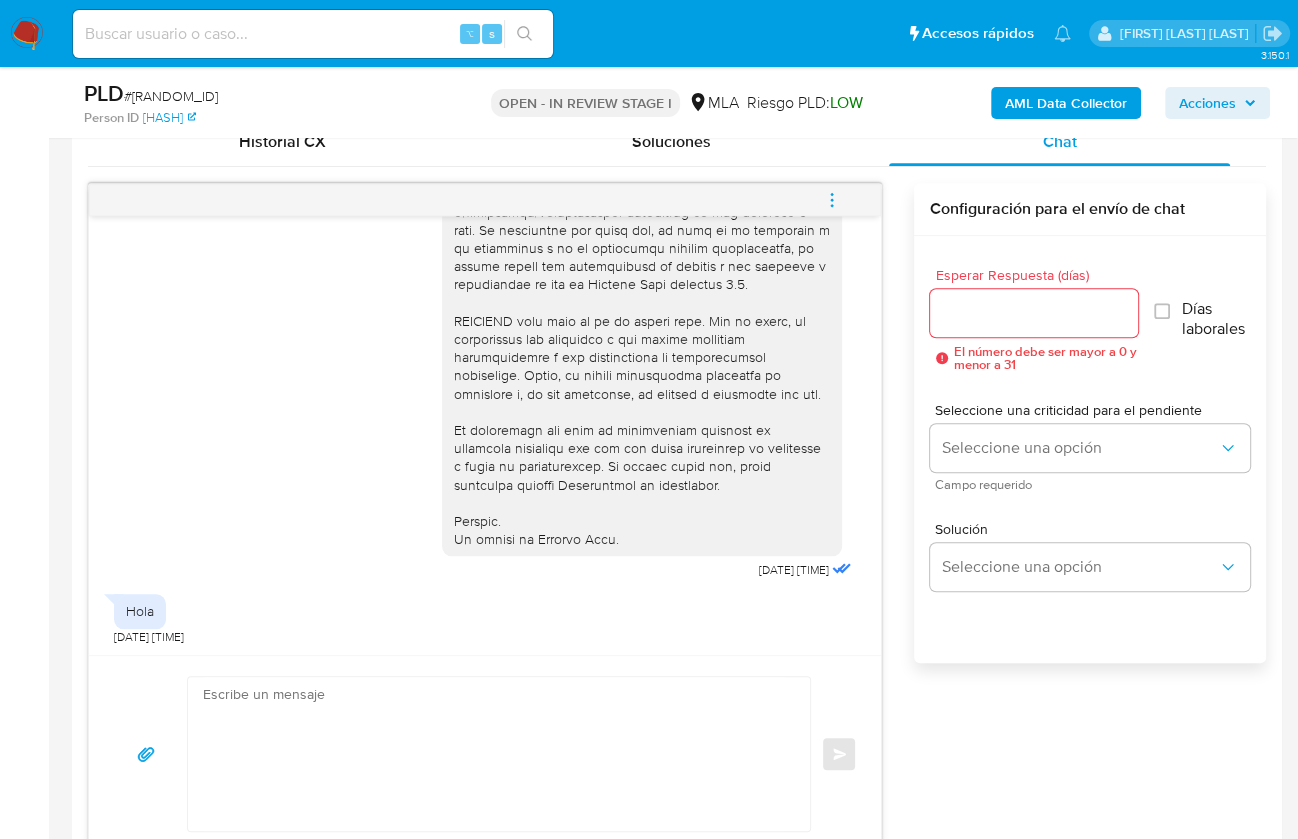 click on "Enviar" at bounding box center (485, 753) 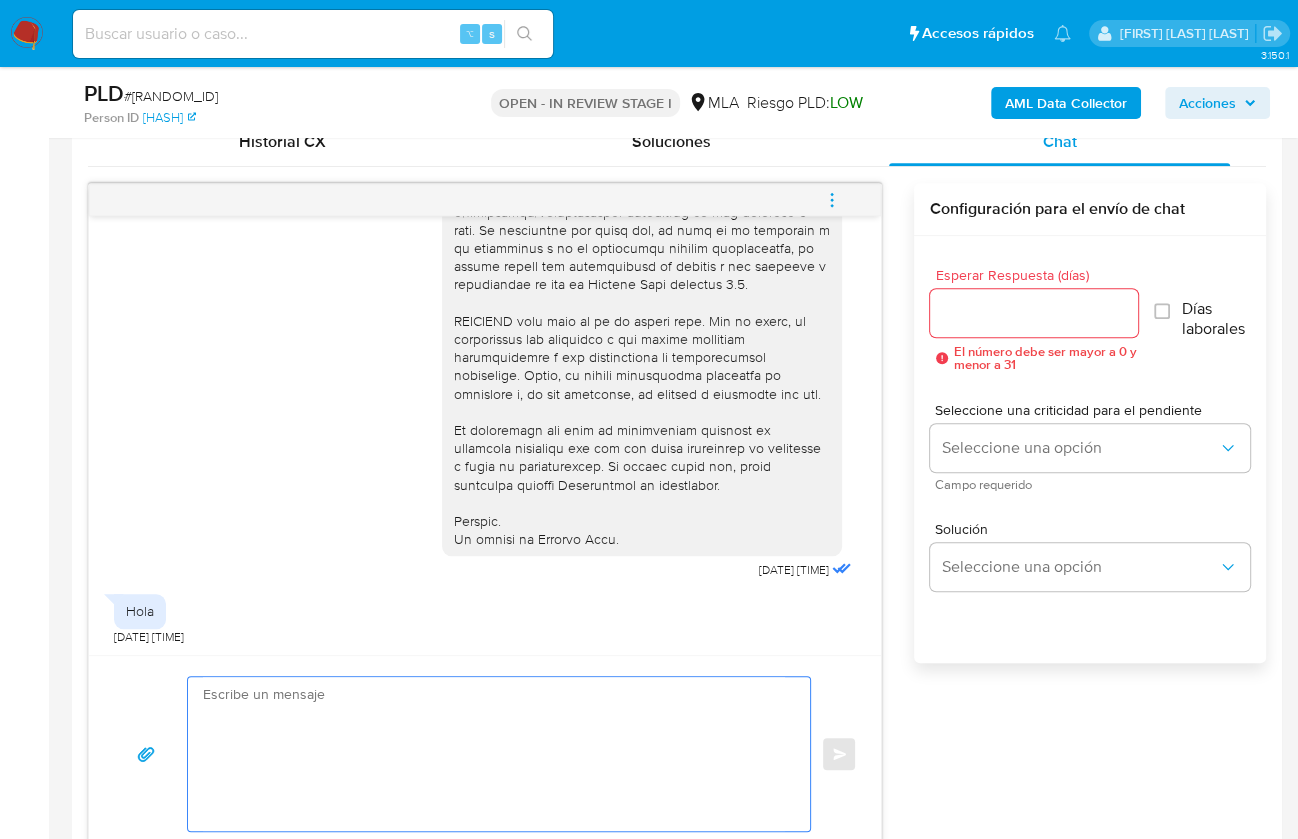 click at bounding box center (494, 754) 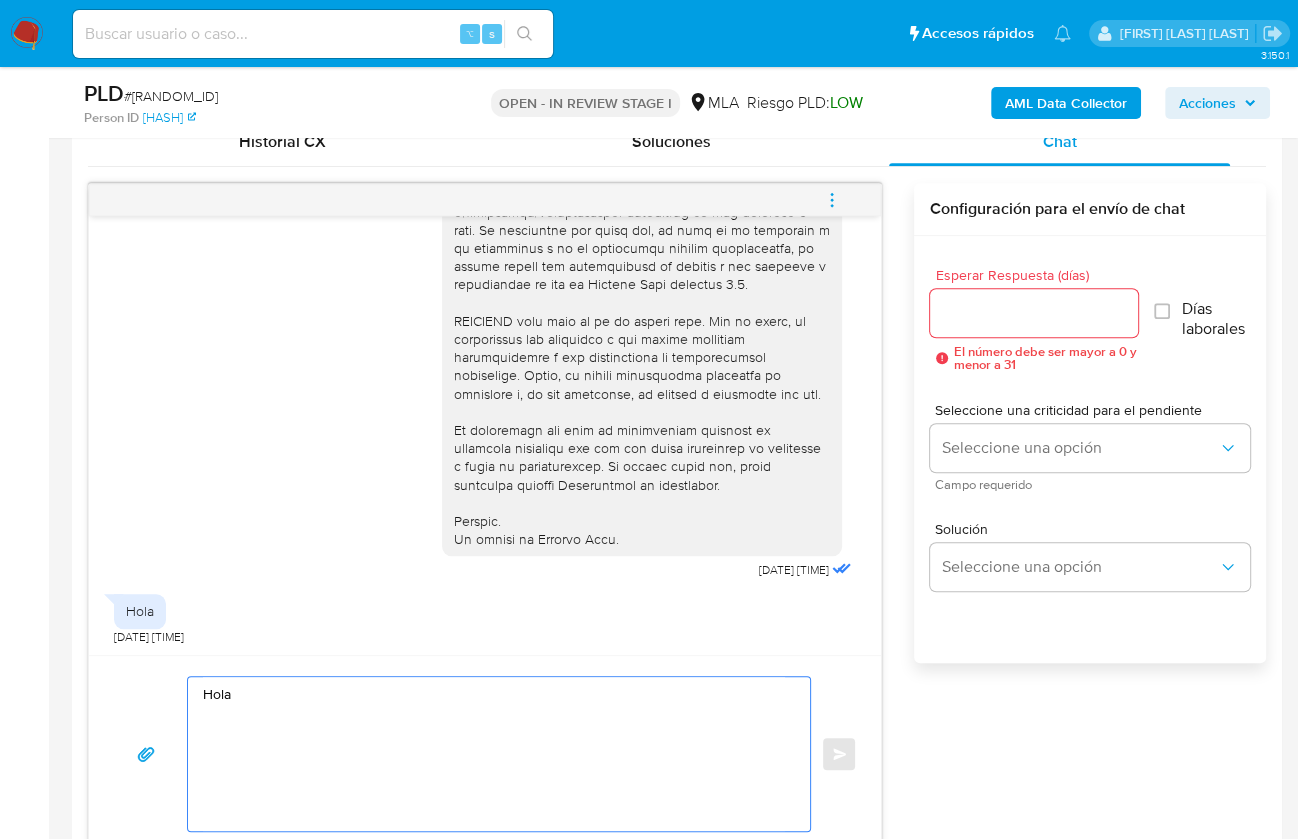 paste on "Tomas" 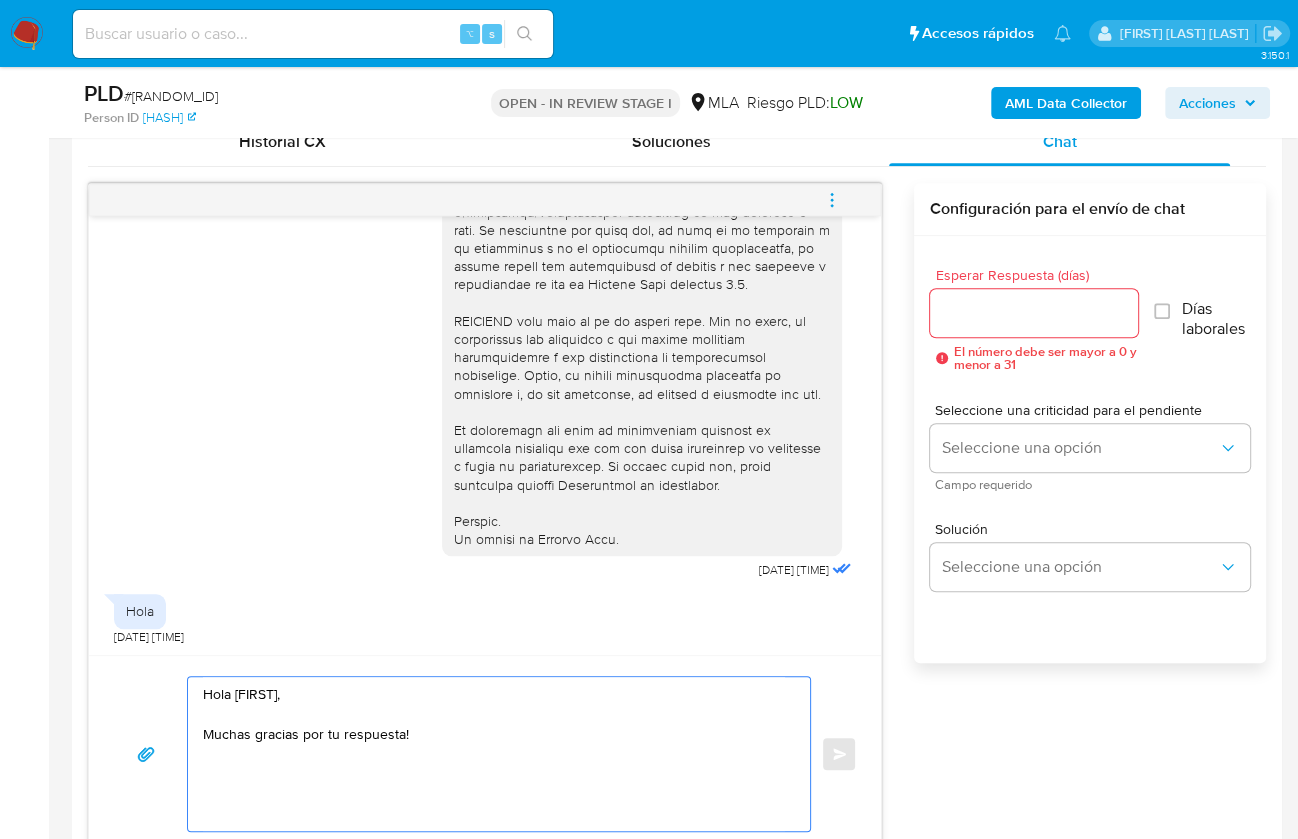 click on "Hola Tomas,
Muchas gracias por tu respuesta!" at bounding box center [494, 754] 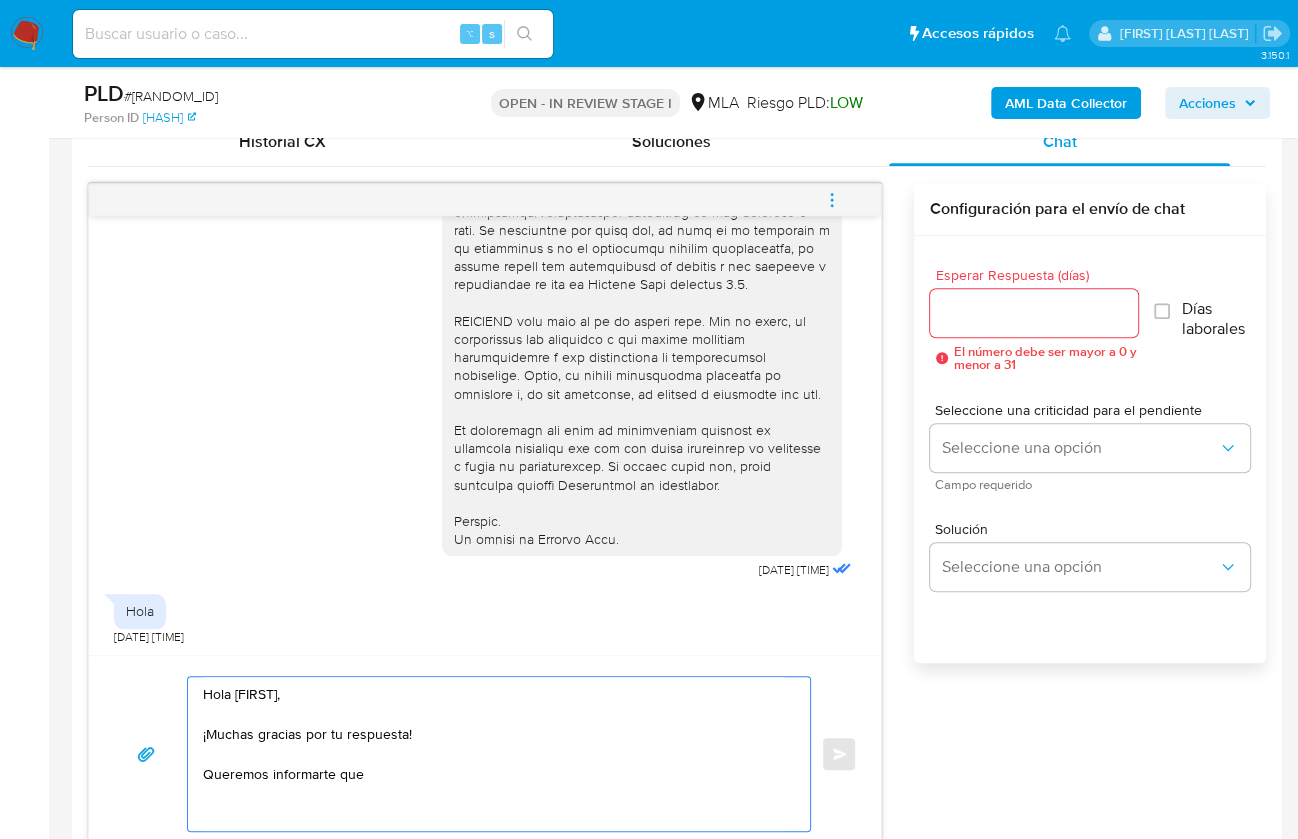 paste on "En función de las operaciones registradas en tu cuenta de Mercado Pago, necesitamos que nos brindes la siguiente información y/o documentación:
1. Descripción de la actividad:
- Detalla la actividad que realizas a través de tu cuenta. De corresponder a una actividad comercial, indicar el nombre, domicilio y/o sitio web del comercio.
2. De acuerdo a la actividad que realices en tu cuenta, adjunta la siguiente documentación. A modo de ejemplo, puedes enviar uno de estos comprobantes:
- Últimos 3 recibos de sueldo/jubilación.
- Últimas 6 Declaraciones Juradas de Ingresos Brutos (donde se visualice la base imponible).
- Resumen de Comprobantes Electrónicos emitidos de los períodos 2024 y 2025 Si tienes dudas, consulta el instructivo para descargar el Resumen de Comprobantes Electrónicos aquí.
- Certificación contable de ingresos (último año), firmada por un contador y legalizada ante el Consejo Profesional de Ciencias Económicas.
Tené en cuenta que, además de los ejemplos mencionados, podés adjuntar ..." 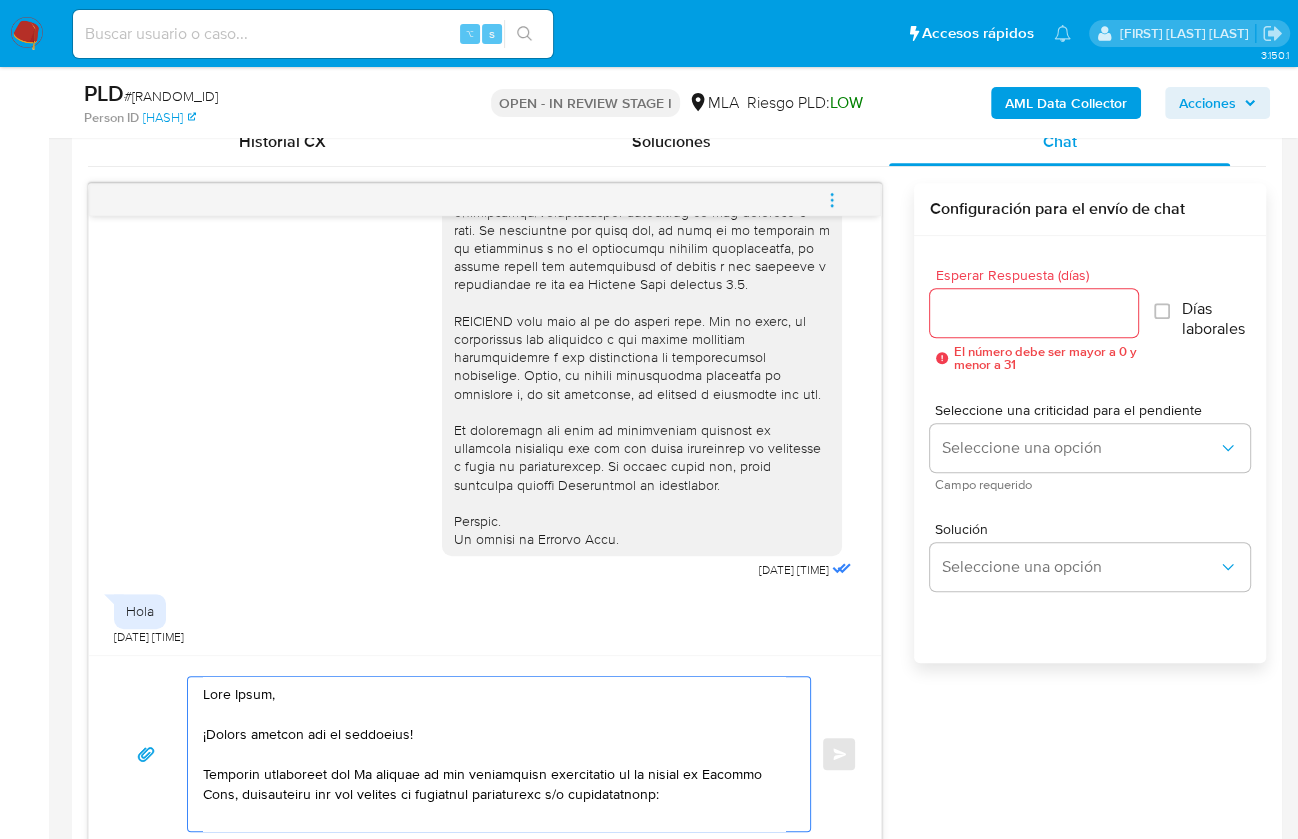 scroll, scrollTop: 1327, scrollLeft: 0, axis: vertical 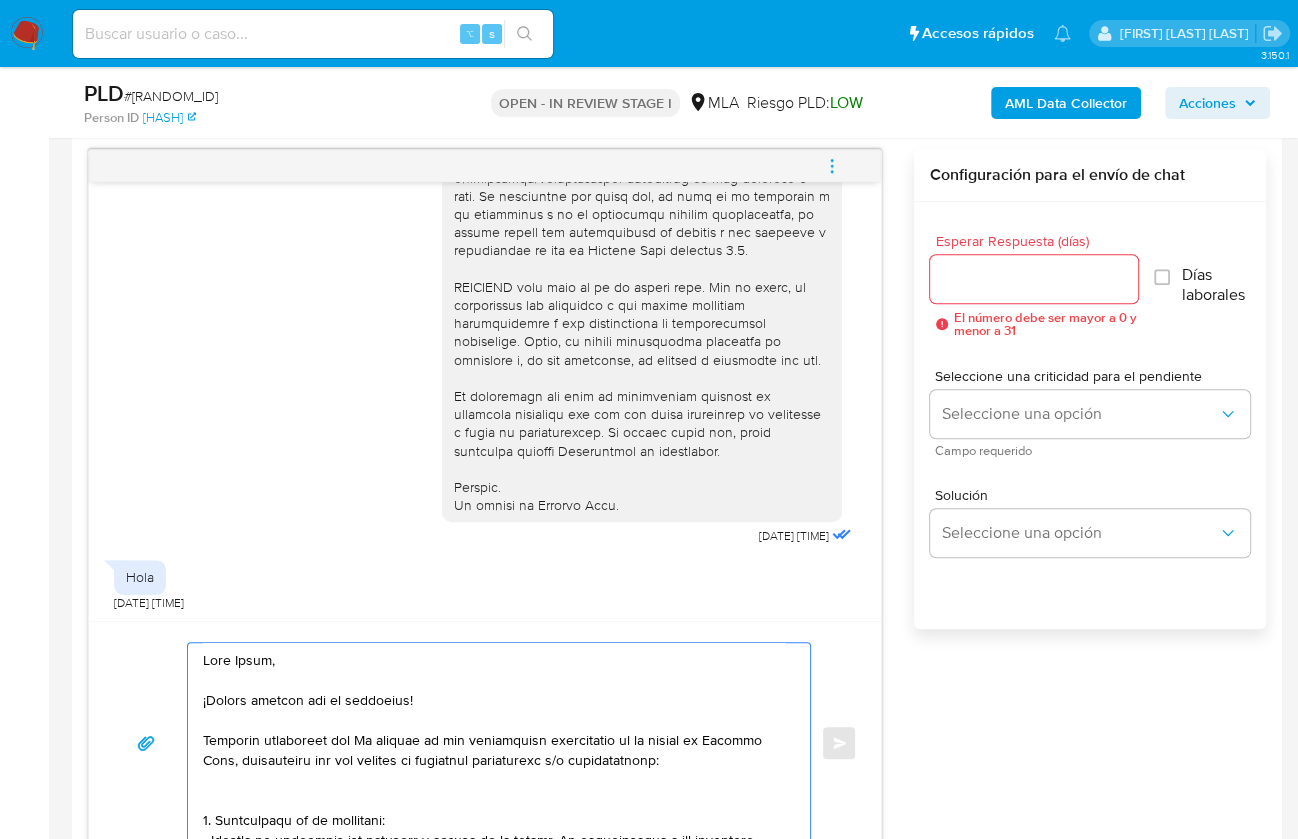 click at bounding box center (494, 743) 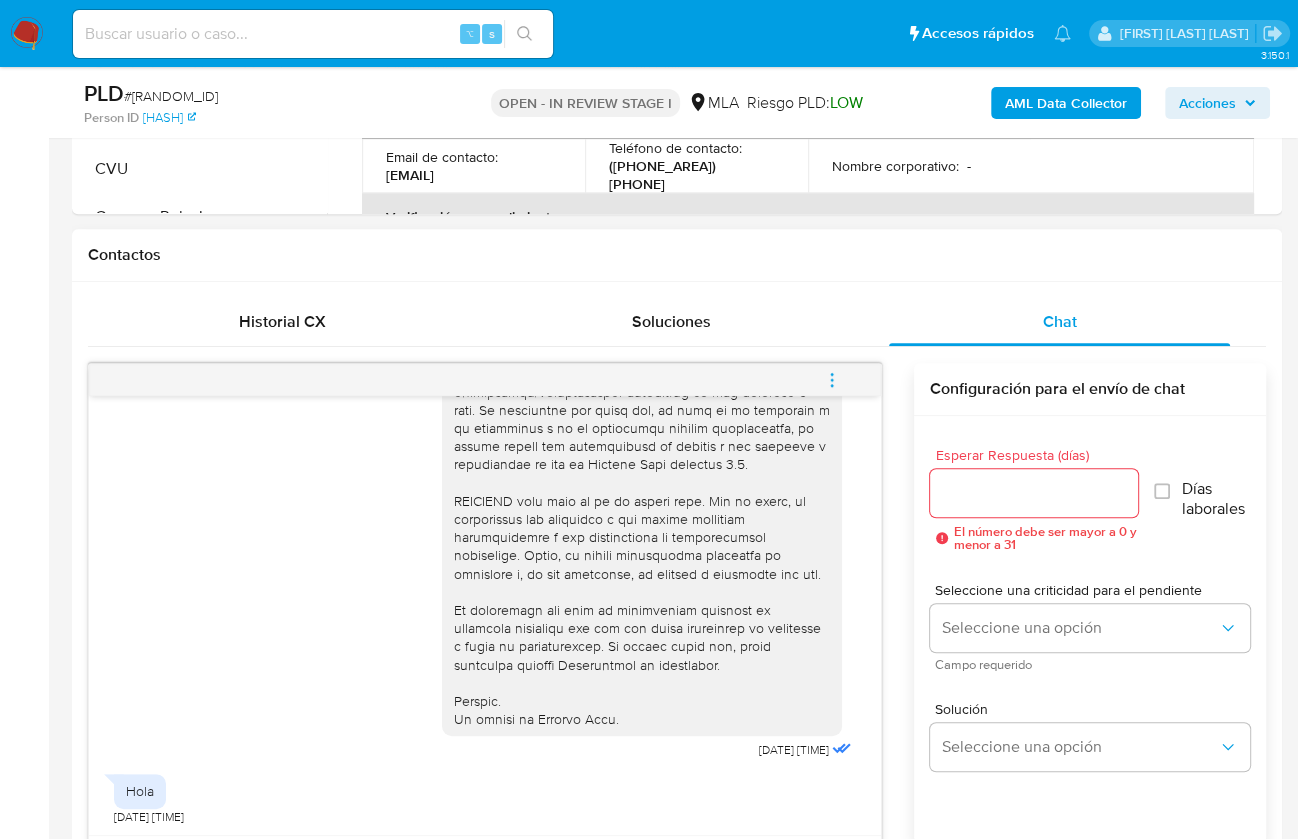 scroll, scrollTop: 0, scrollLeft: 0, axis: both 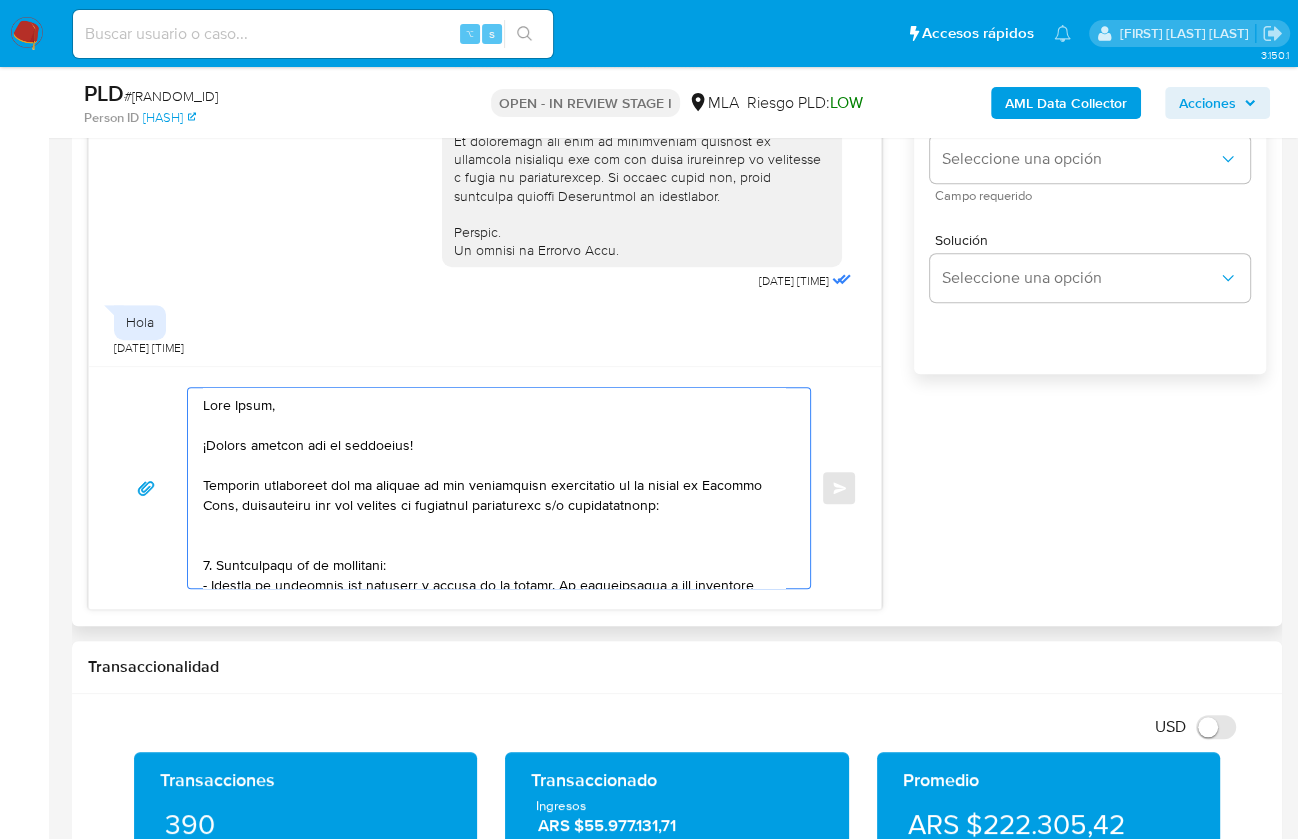 click at bounding box center [494, 488] 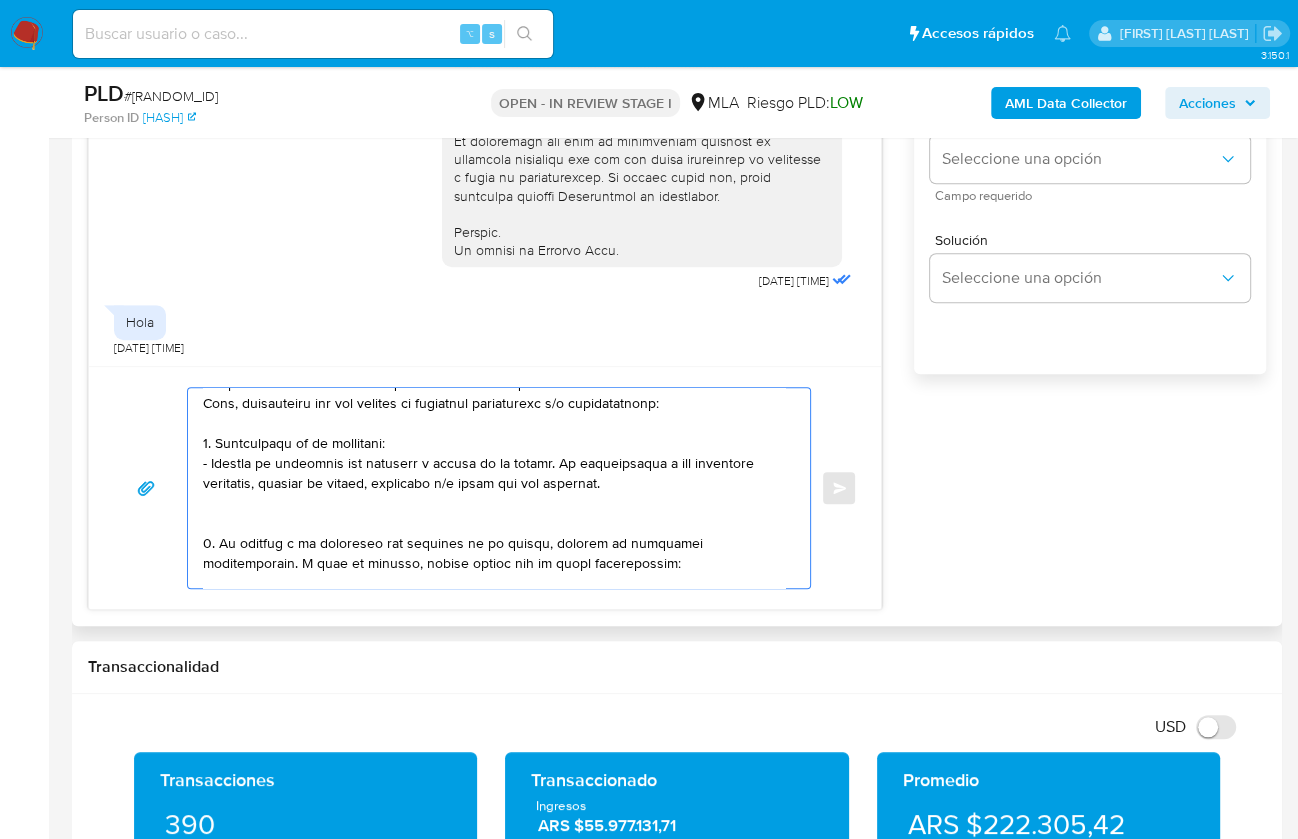 scroll, scrollTop: 103, scrollLeft: 0, axis: vertical 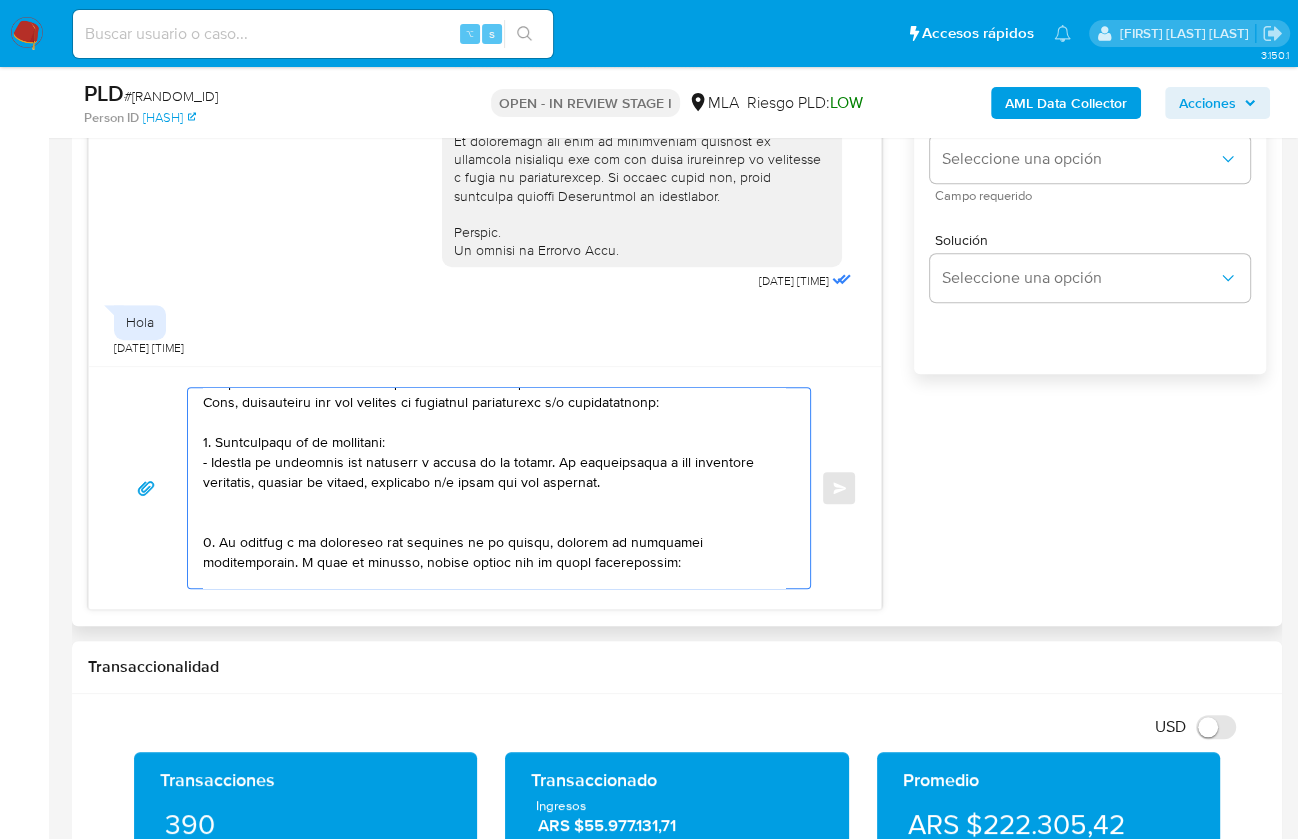drag, startPoint x: 635, startPoint y: 479, endPoint x: 197, endPoint y: 433, distance: 440.4089 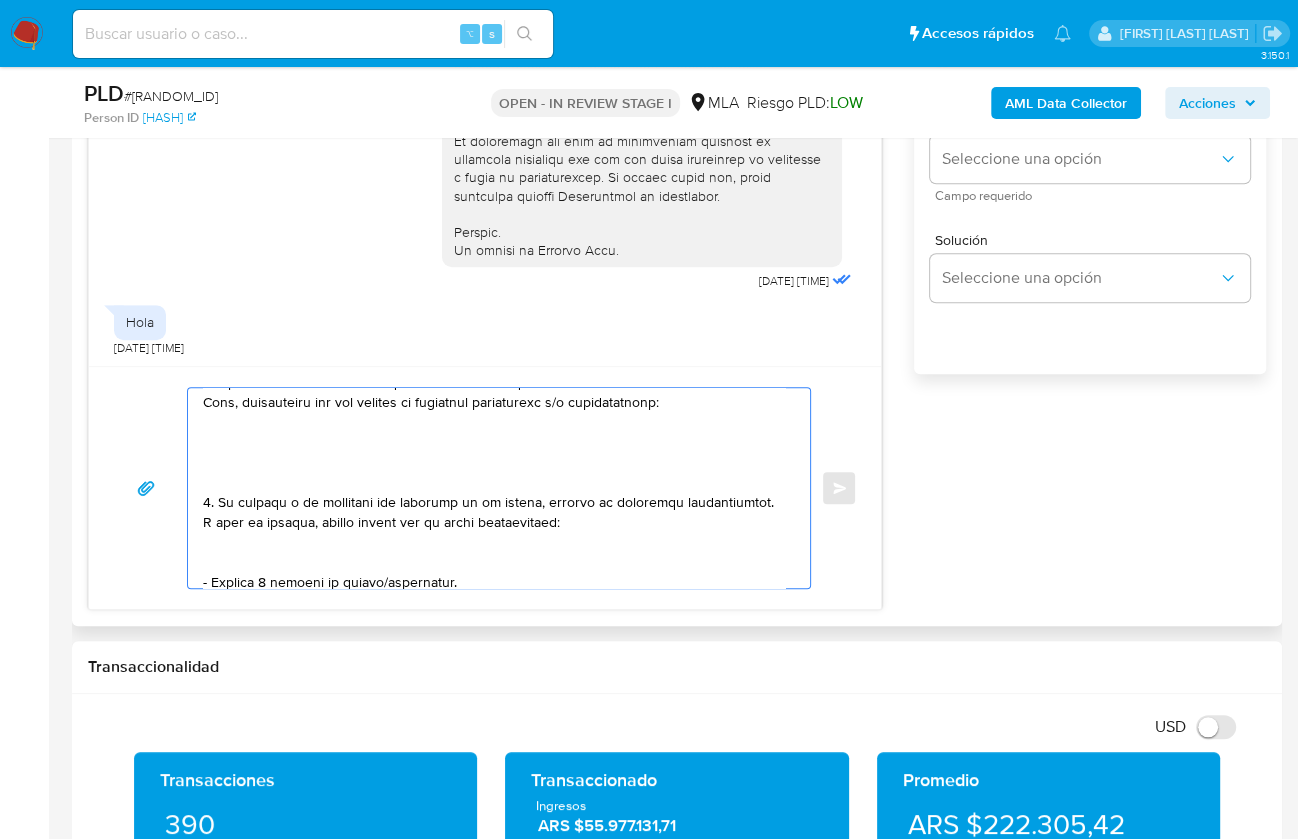 click at bounding box center [494, 488] 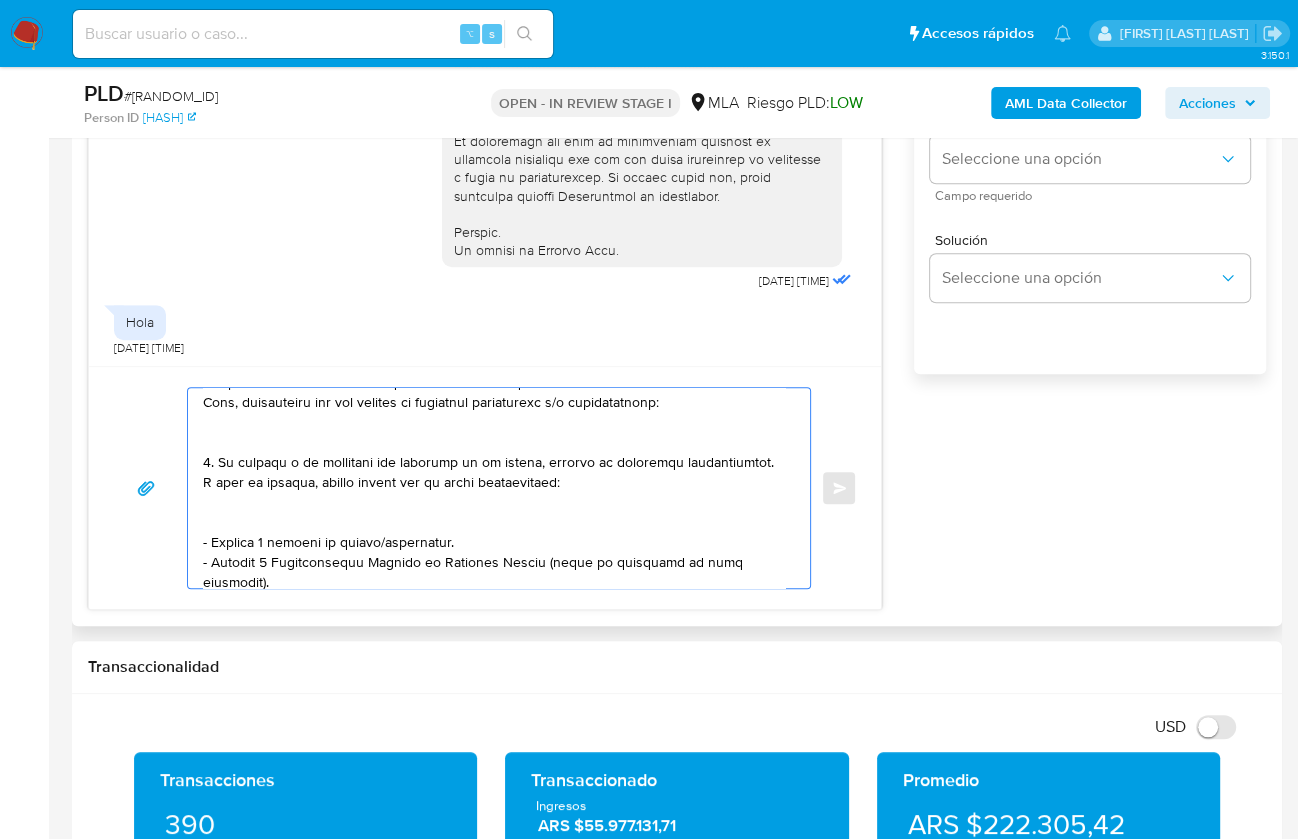 click at bounding box center [494, 488] 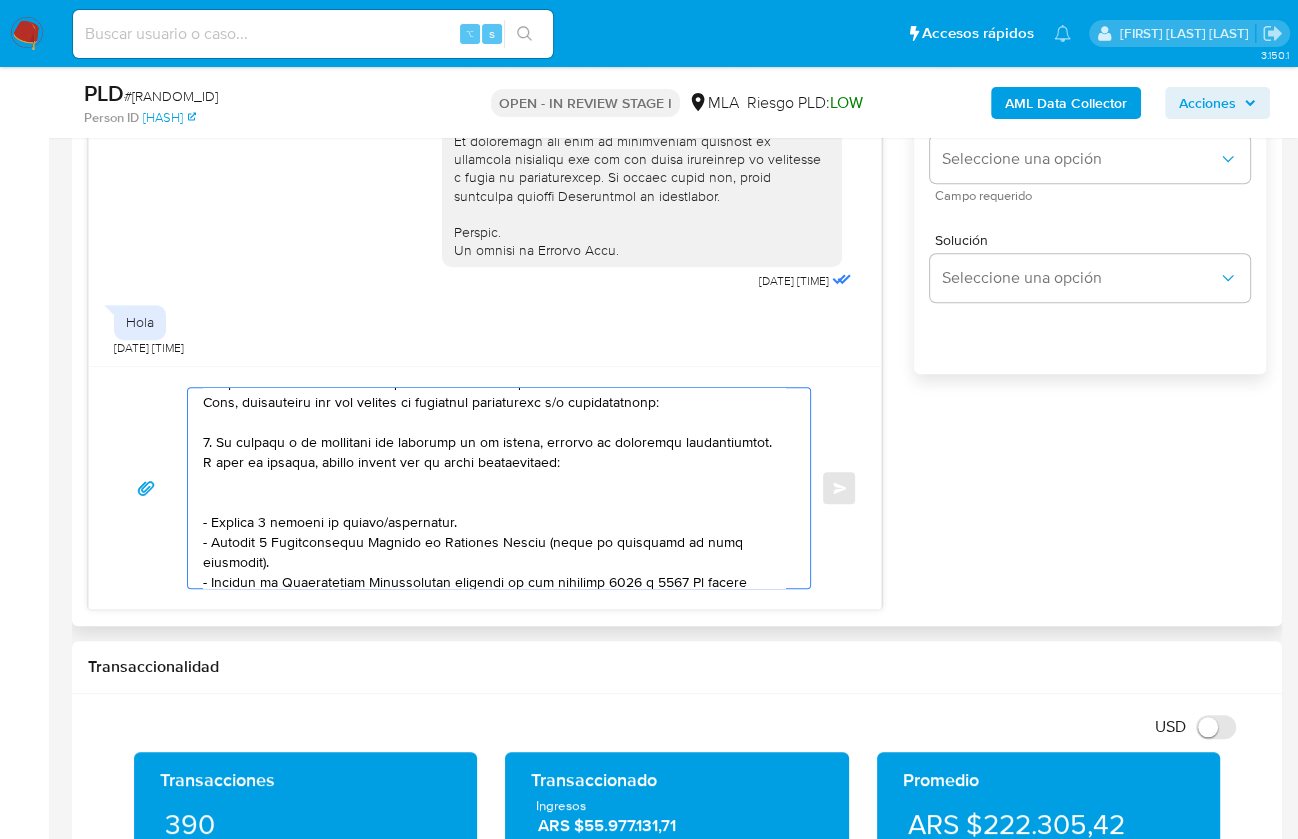 click at bounding box center (494, 488) 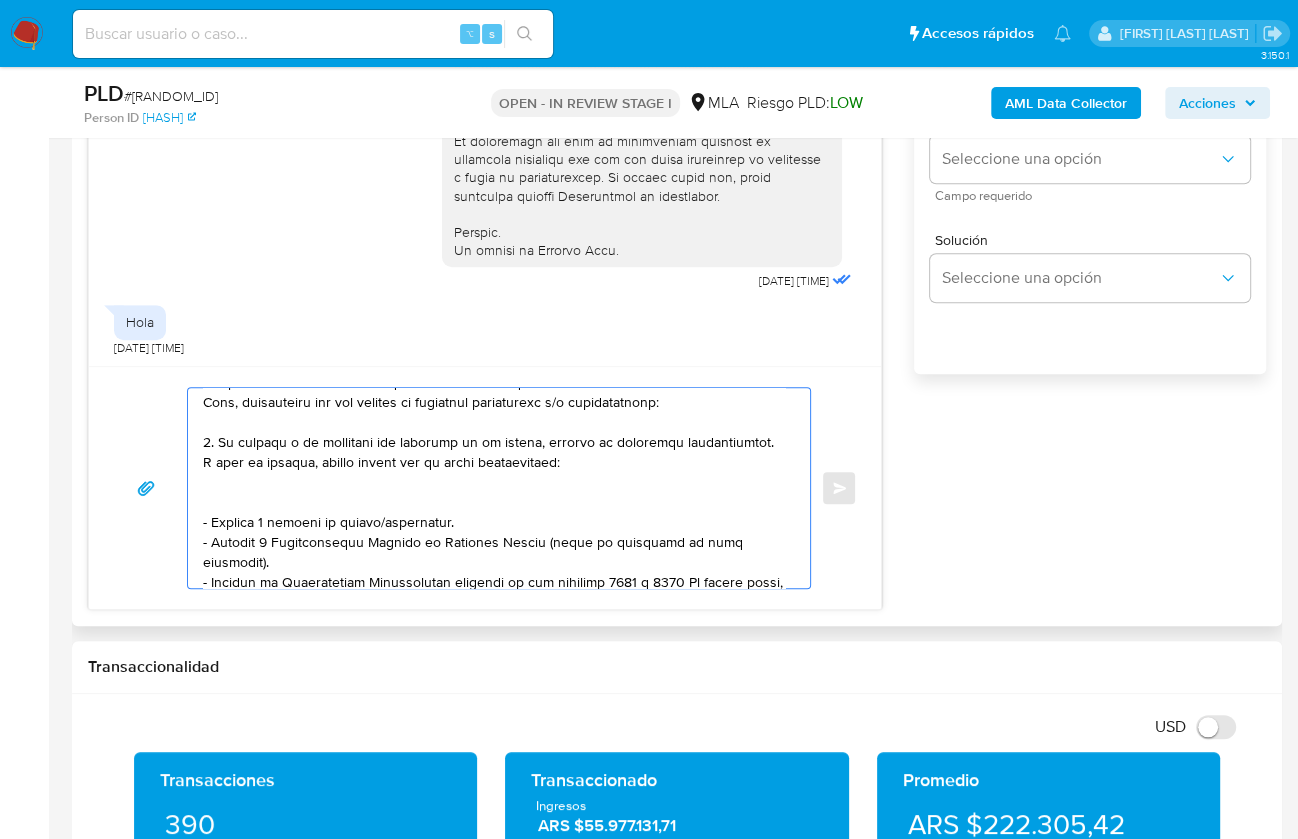 click at bounding box center (494, 488) 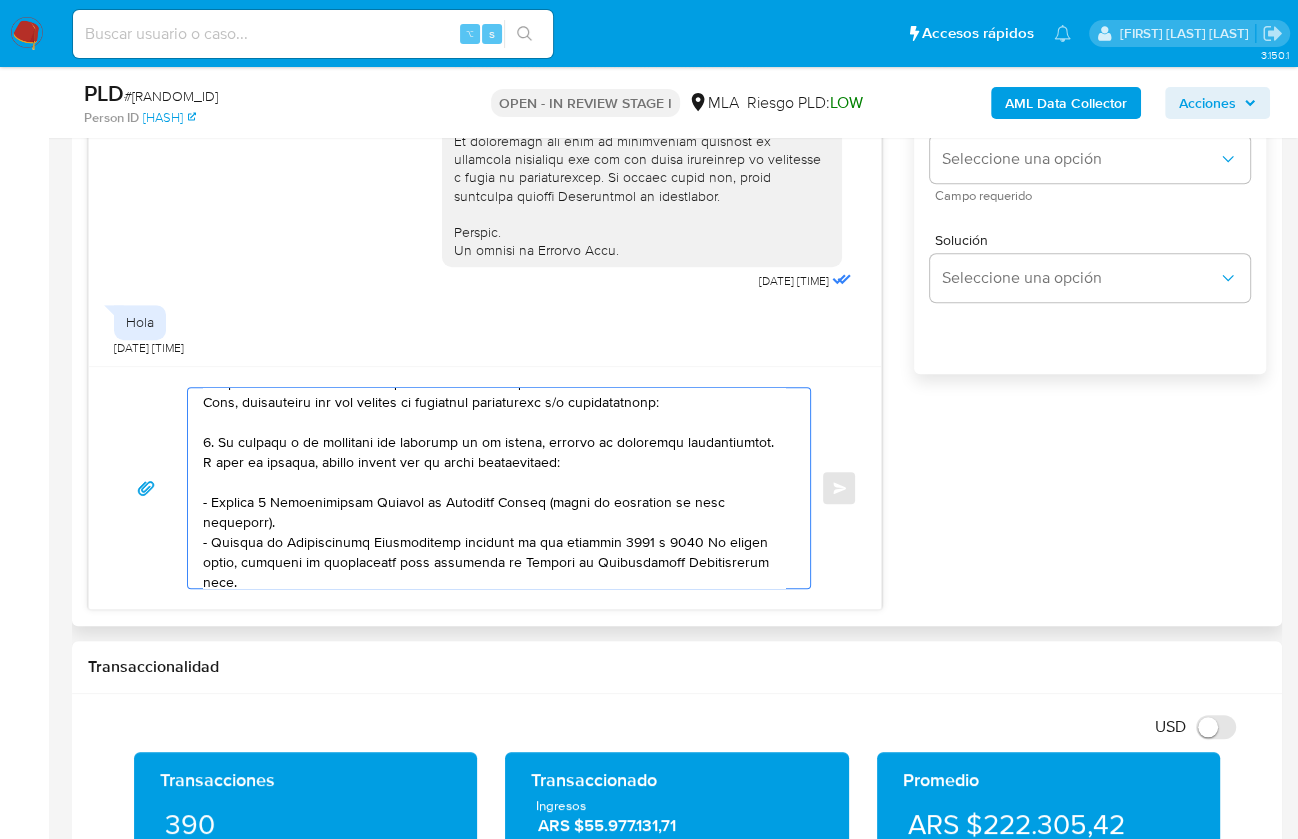 click at bounding box center [494, 488] 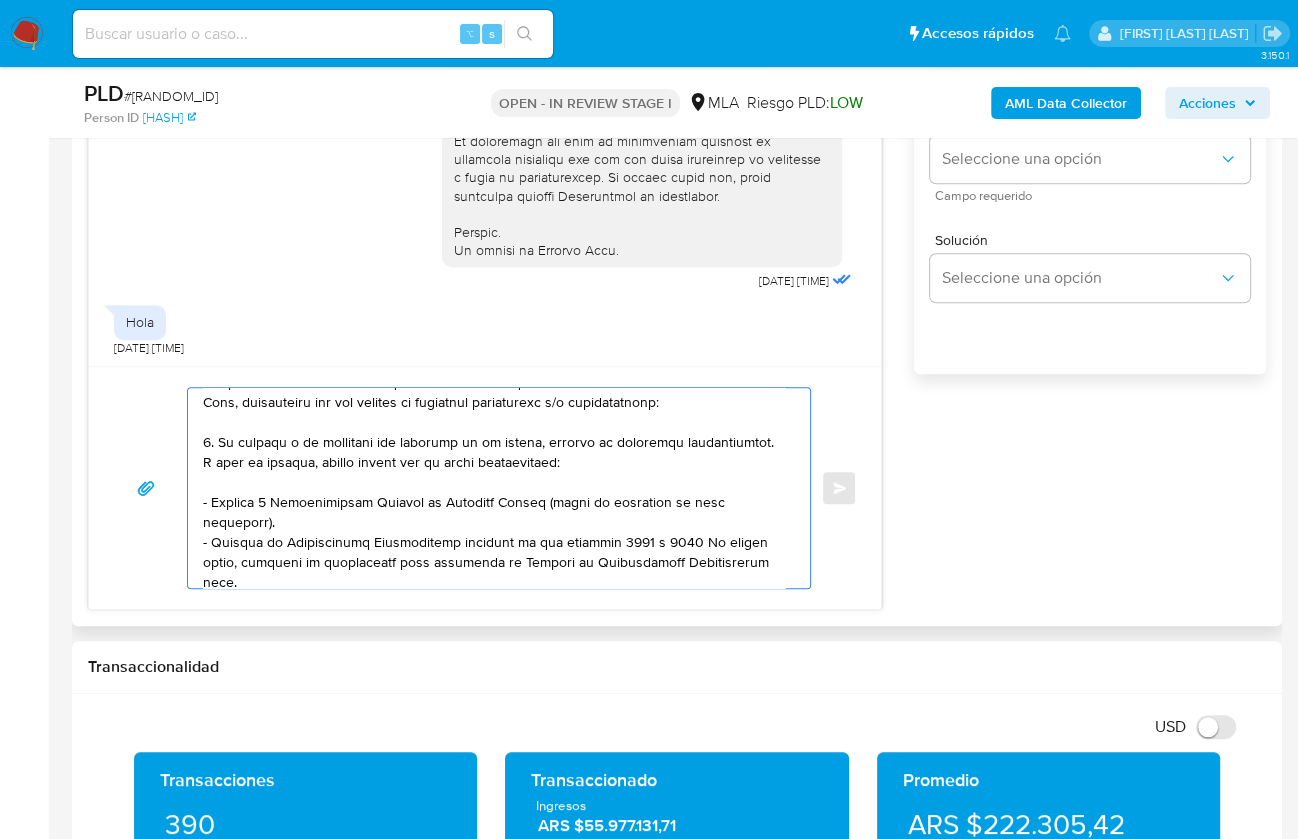 drag, startPoint x: 331, startPoint y: 510, endPoint x: 202, endPoint y: 495, distance: 129.86917 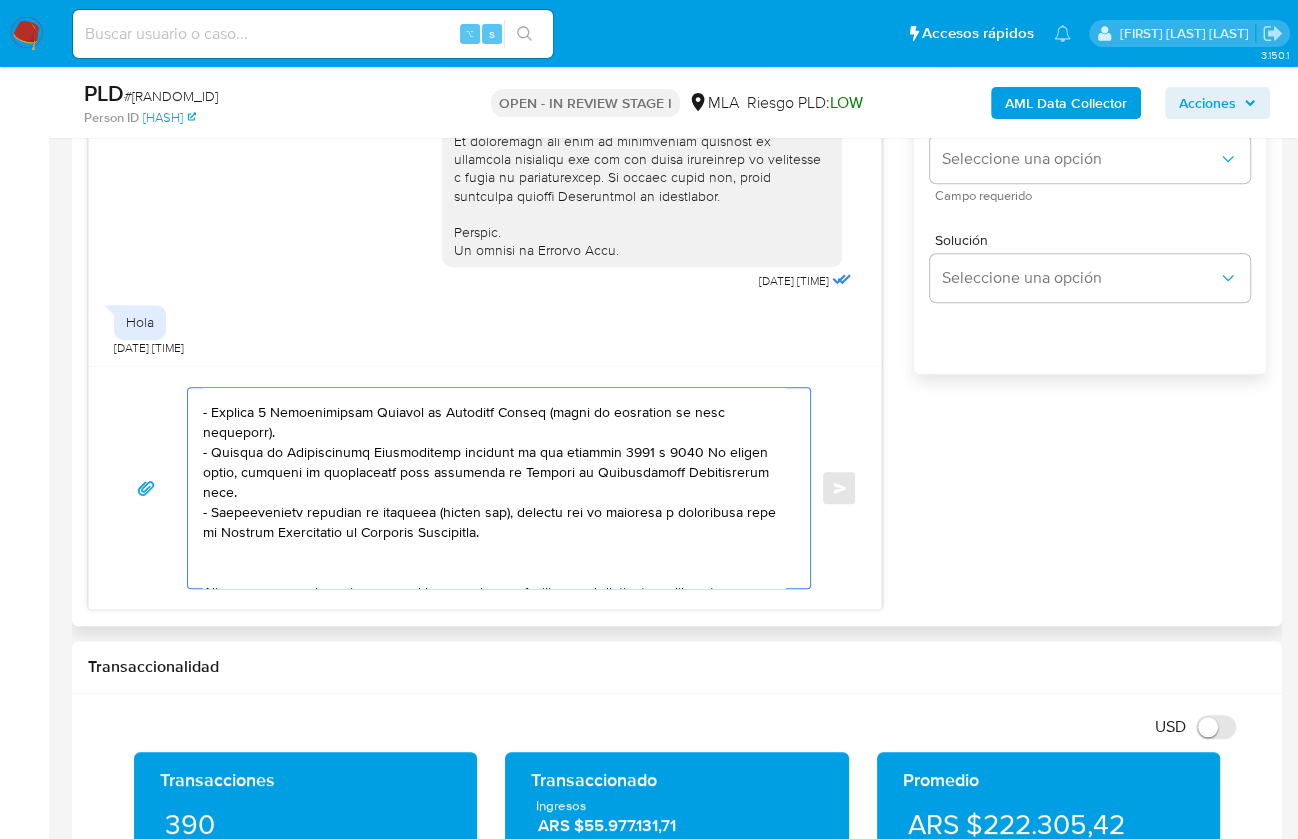 scroll, scrollTop: 200, scrollLeft: 0, axis: vertical 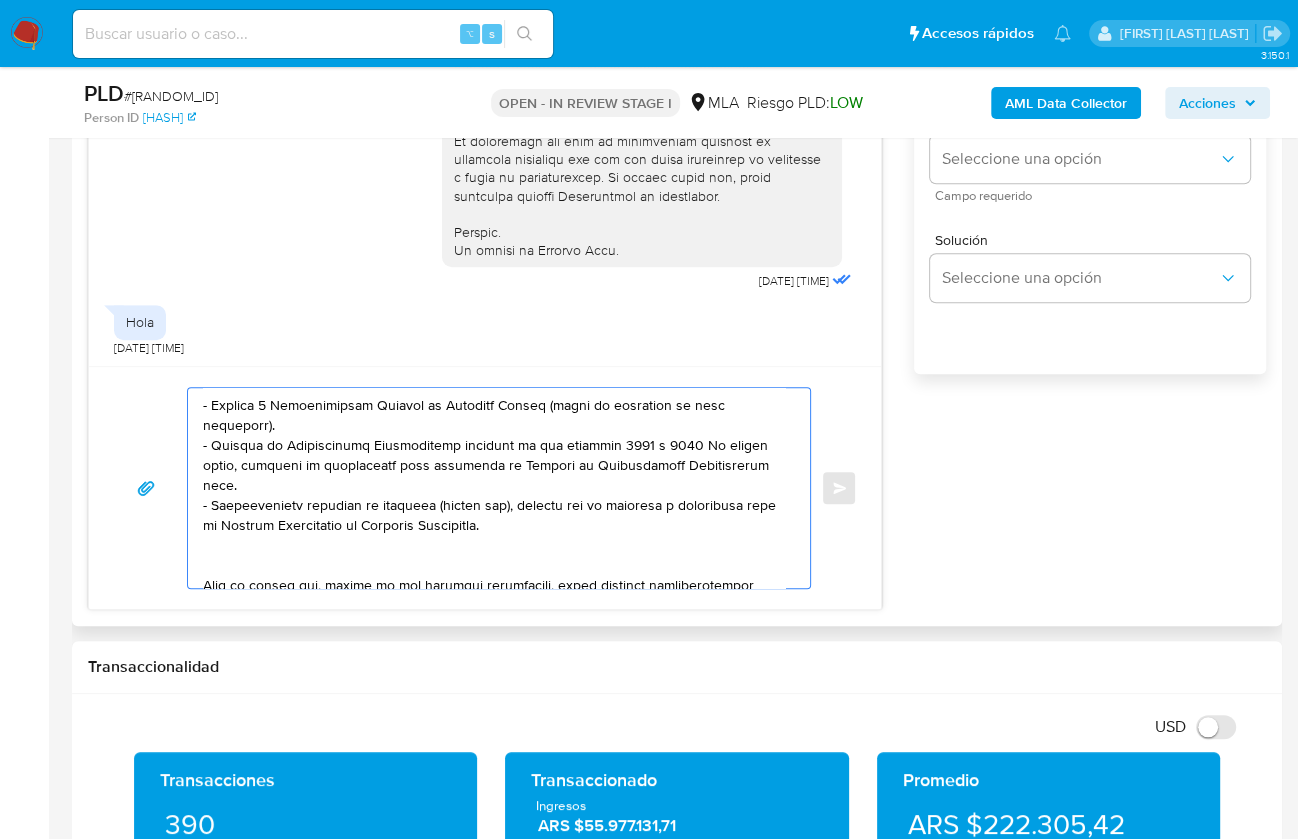 drag, startPoint x: 507, startPoint y: 519, endPoint x: 203, endPoint y: 505, distance: 304.3222 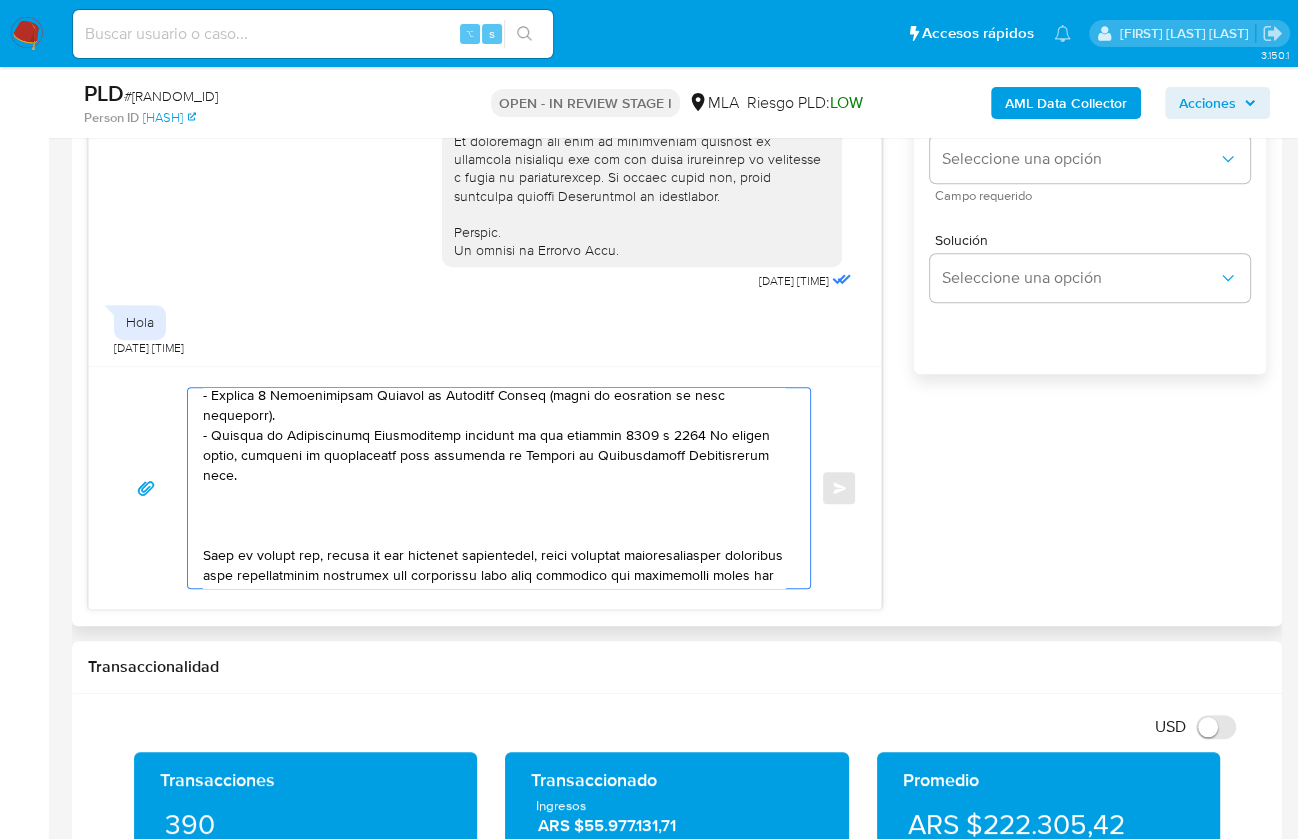 scroll, scrollTop: 247, scrollLeft: 0, axis: vertical 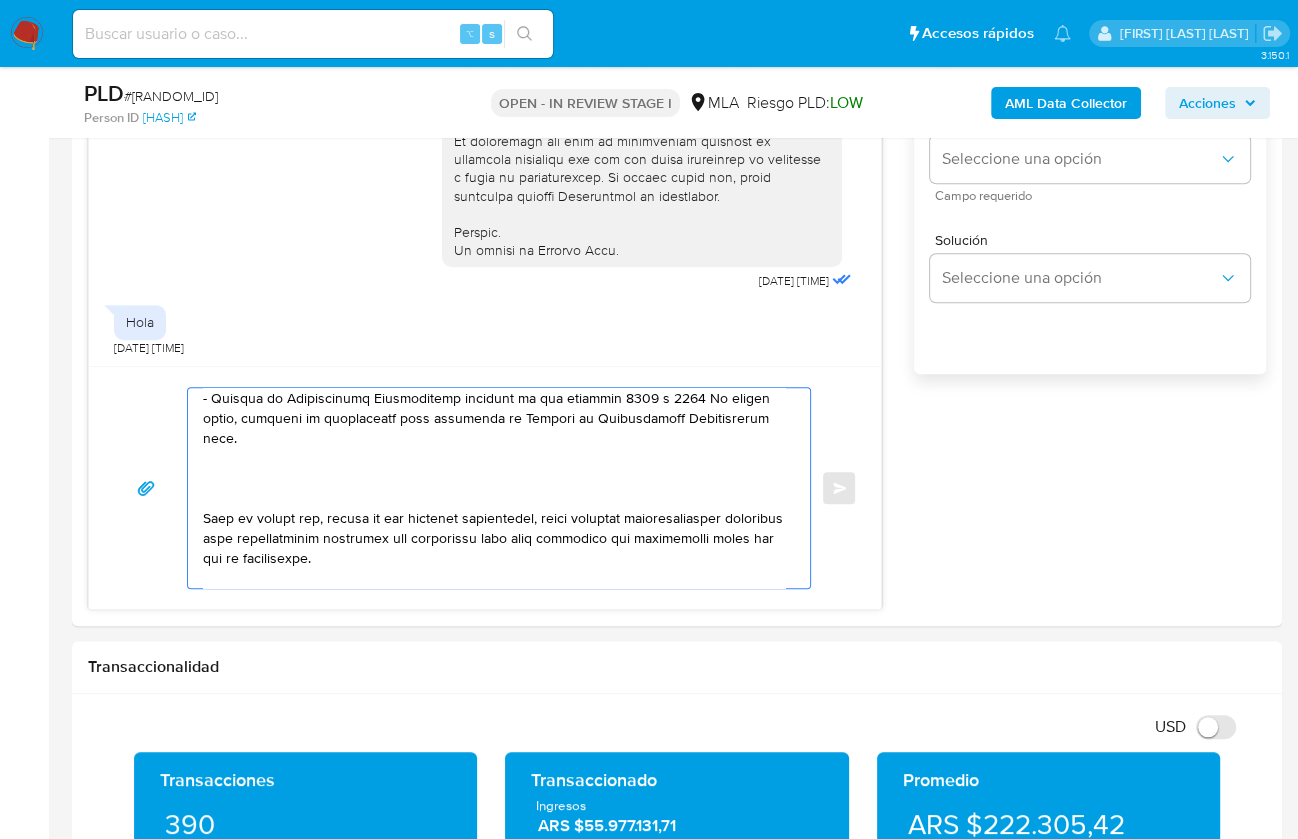 type on "Hola Tomas,
¡Muchas gracias por tu respuesta!
Queremos informarte que en función de las operaciones registradas en tu cuenta de Mercado Pago, necesitamos que nos brindes la siguiente información y/o documentación:
1. De acuerdo a la actividad que realices en tu cuenta, adjunta la siguiente documentación. A modo de ejemplo, puedes enviar uno de estos comprobantes:
- Últimas 6 Declaraciones Juradas de Ingresos Brutos (donde se visualice la base imponible).
- Resumen de Comprobantes Electrónicos emitidos de los períodos 2024 y 2025 Si tienes dudas, consulta el instructivo para descargar el Resumen de Comprobantes Electrónicos aquí.
Tené en cuenta que, además de los ejemplos mencionados, podés adjuntar voluntariamente cualquier otra documentación adicional que consideres útil para respaldar los movimientos sobre los que te consultamos.
(Para usuarios que hagan arbitraje cripto)
- Certificación contable de ingresos legalizada ante el Consejo Profesional de Ciencias Económicas, que contemple los último..." 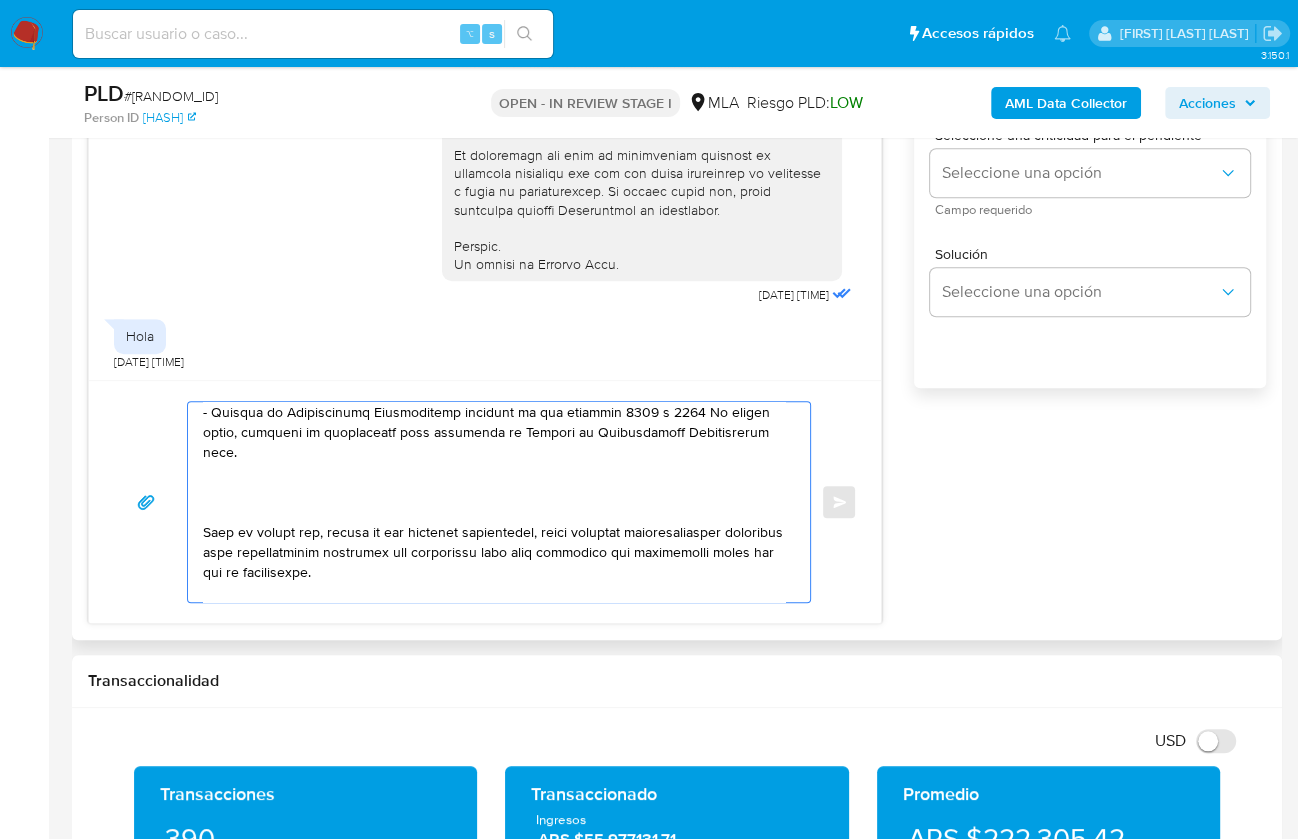 scroll, scrollTop: 1146, scrollLeft: 0, axis: vertical 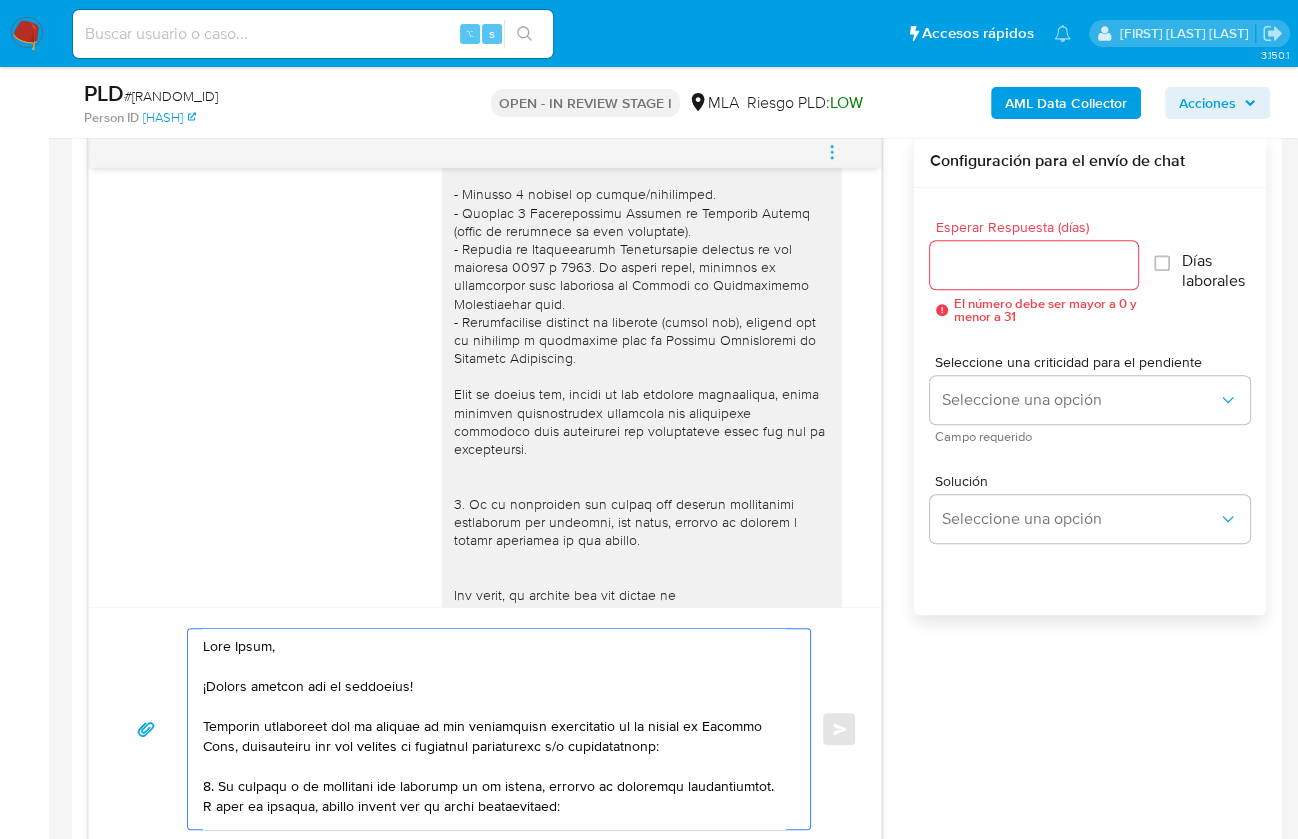 drag, startPoint x: 284, startPoint y: 683, endPoint x: 77, endPoint y: 443, distance: 316.9369 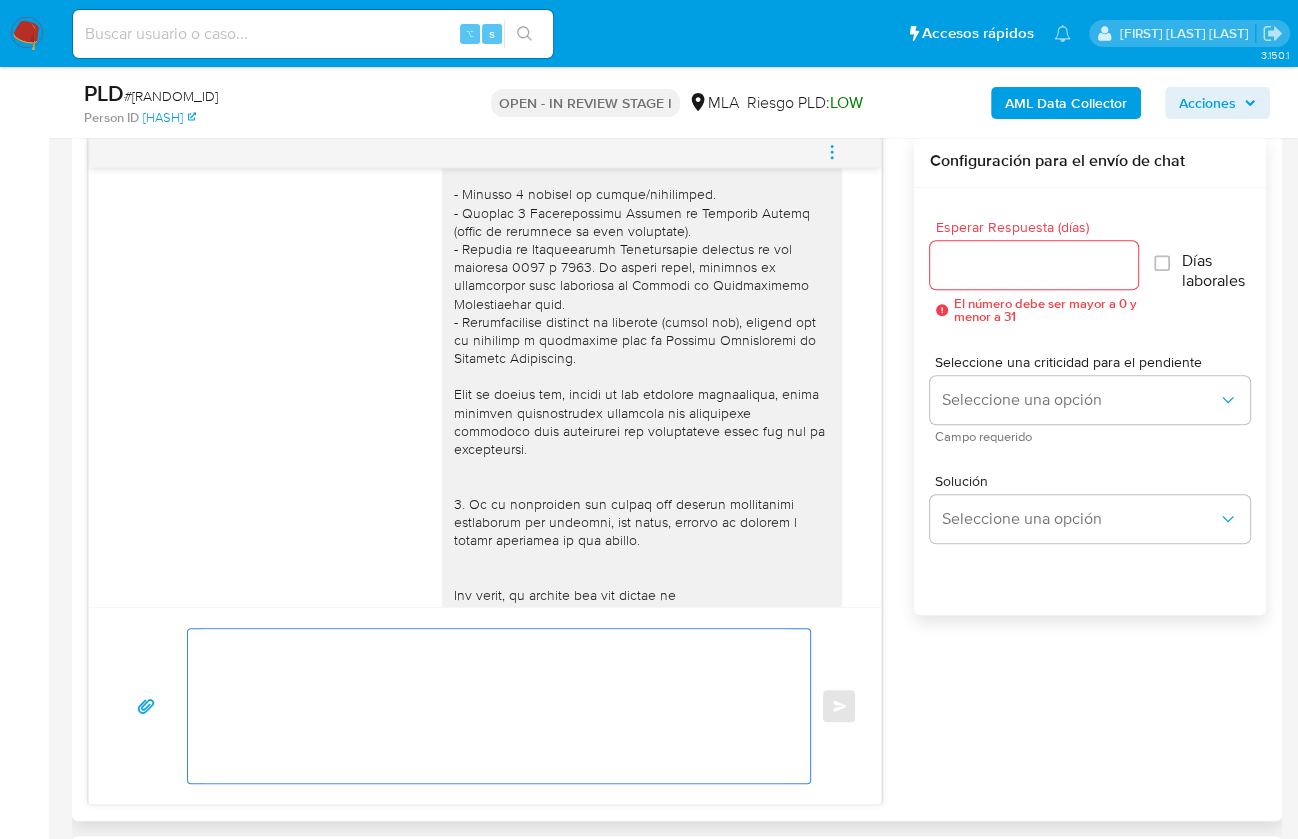 click at bounding box center (494, 706) 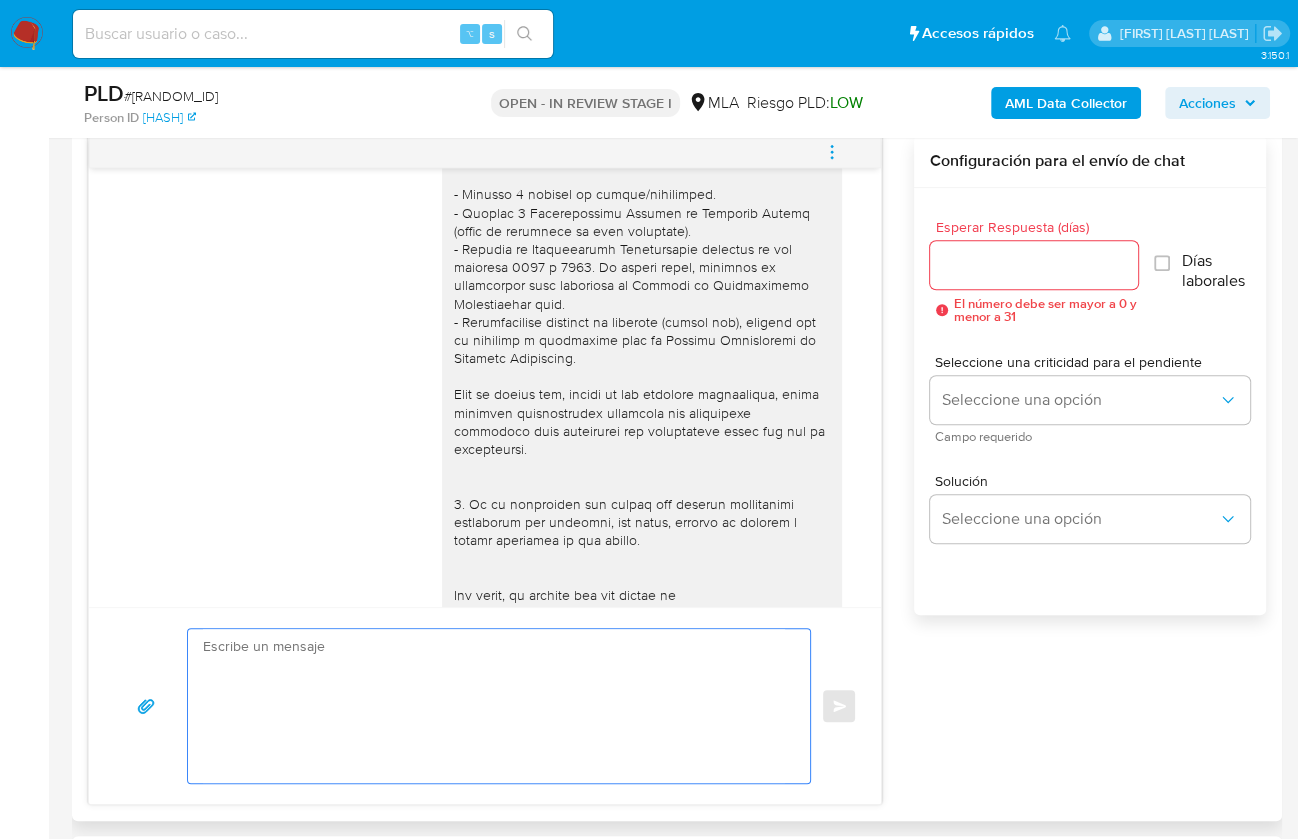 type 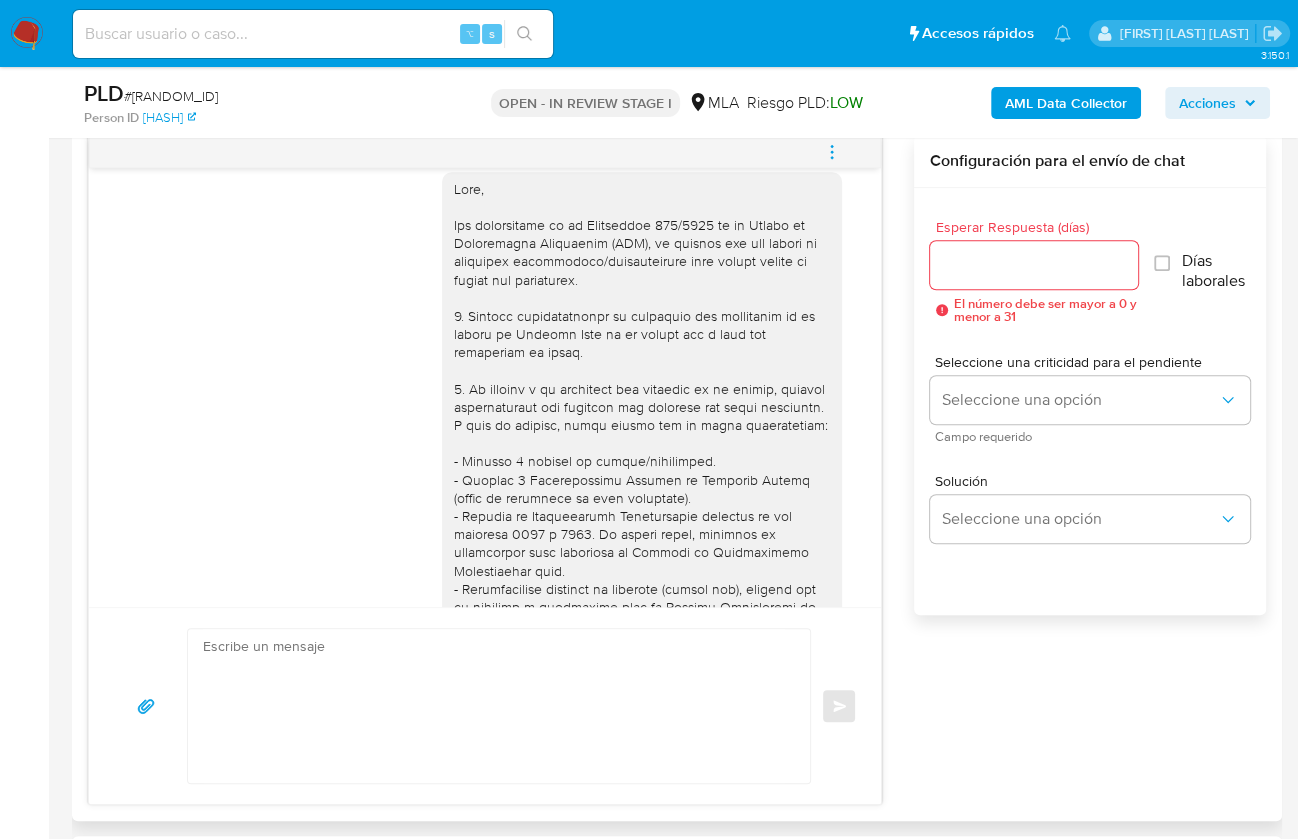 scroll, scrollTop: 0, scrollLeft: 0, axis: both 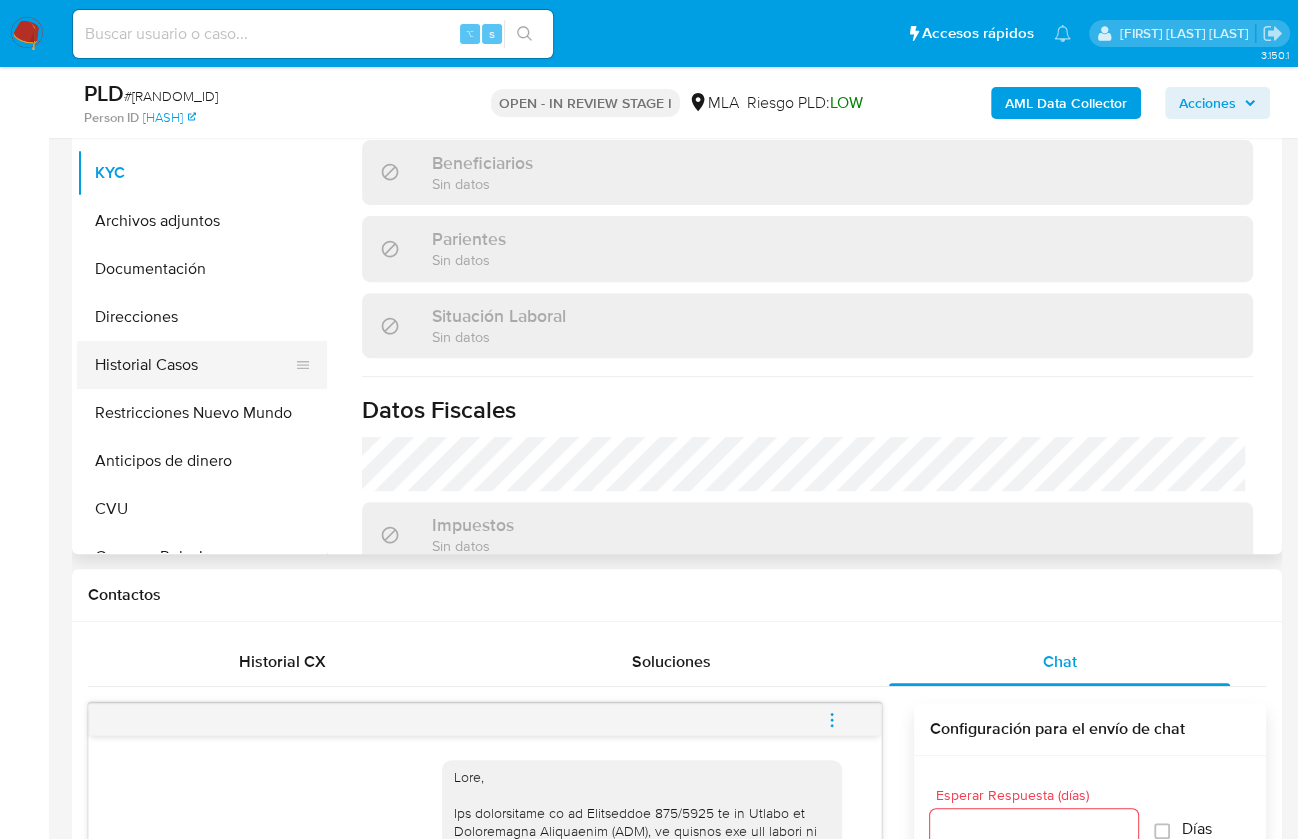 click on "Historial Casos" at bounding box center (194, 365) 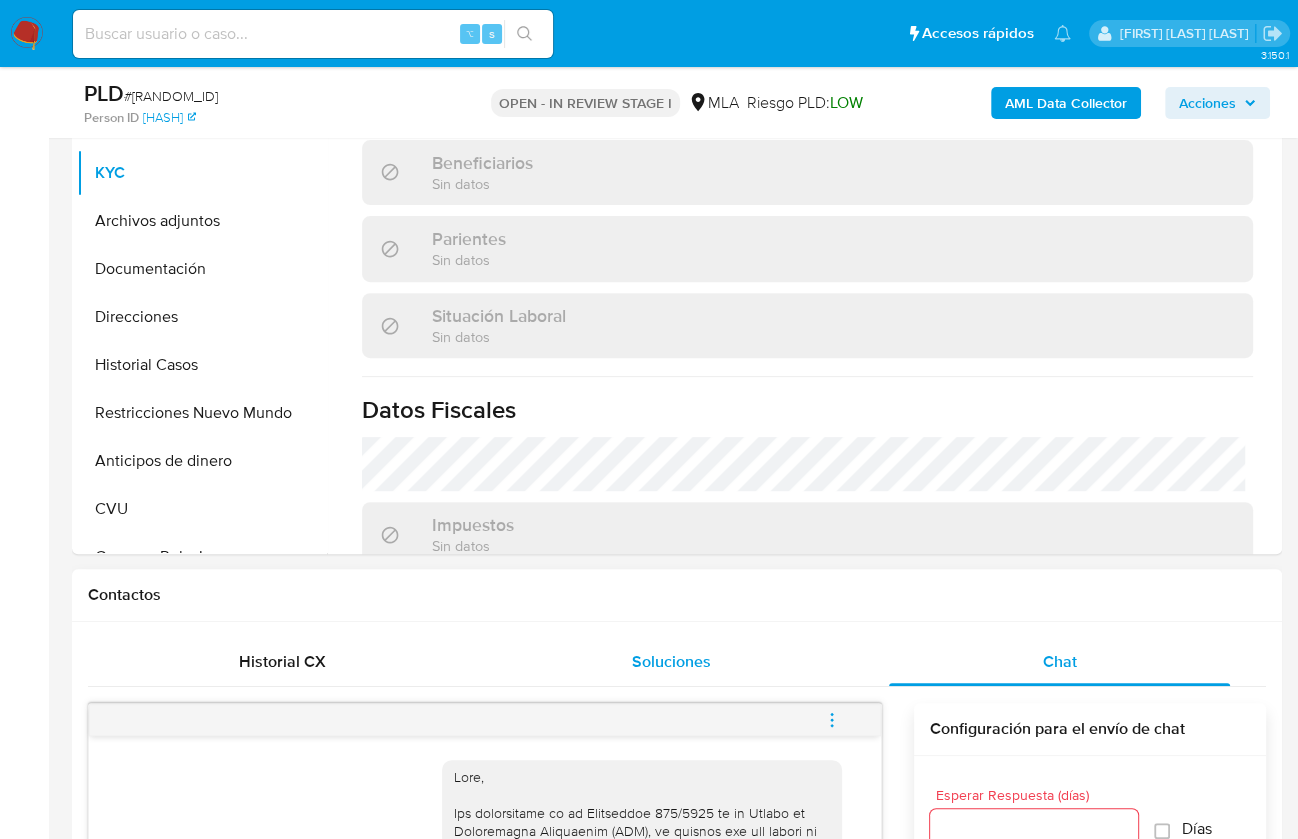 scroll, scrollTop: 0, scrollLeft: 0, axis: both 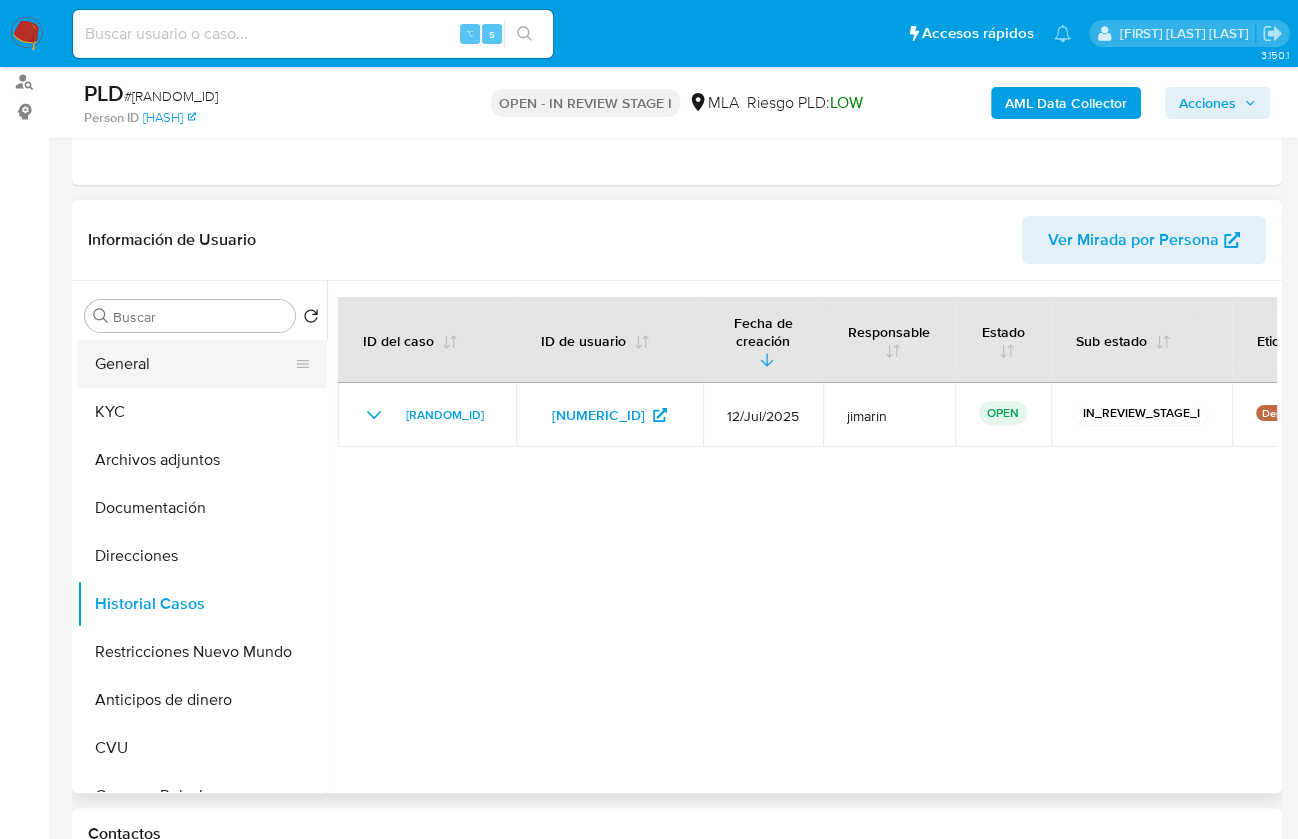click on "General" at bounding box center [194, 364] 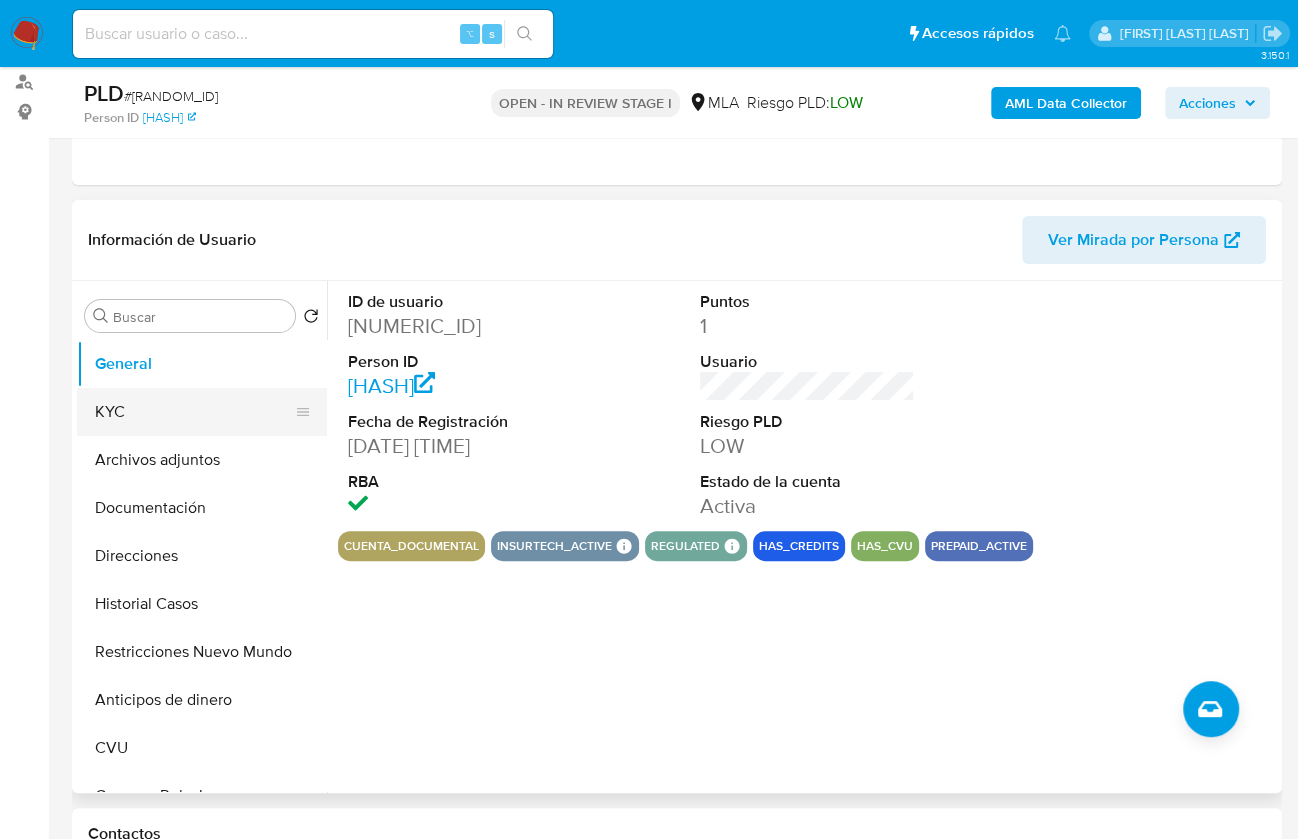 click on "KYC" at bounding box center [194, 412] 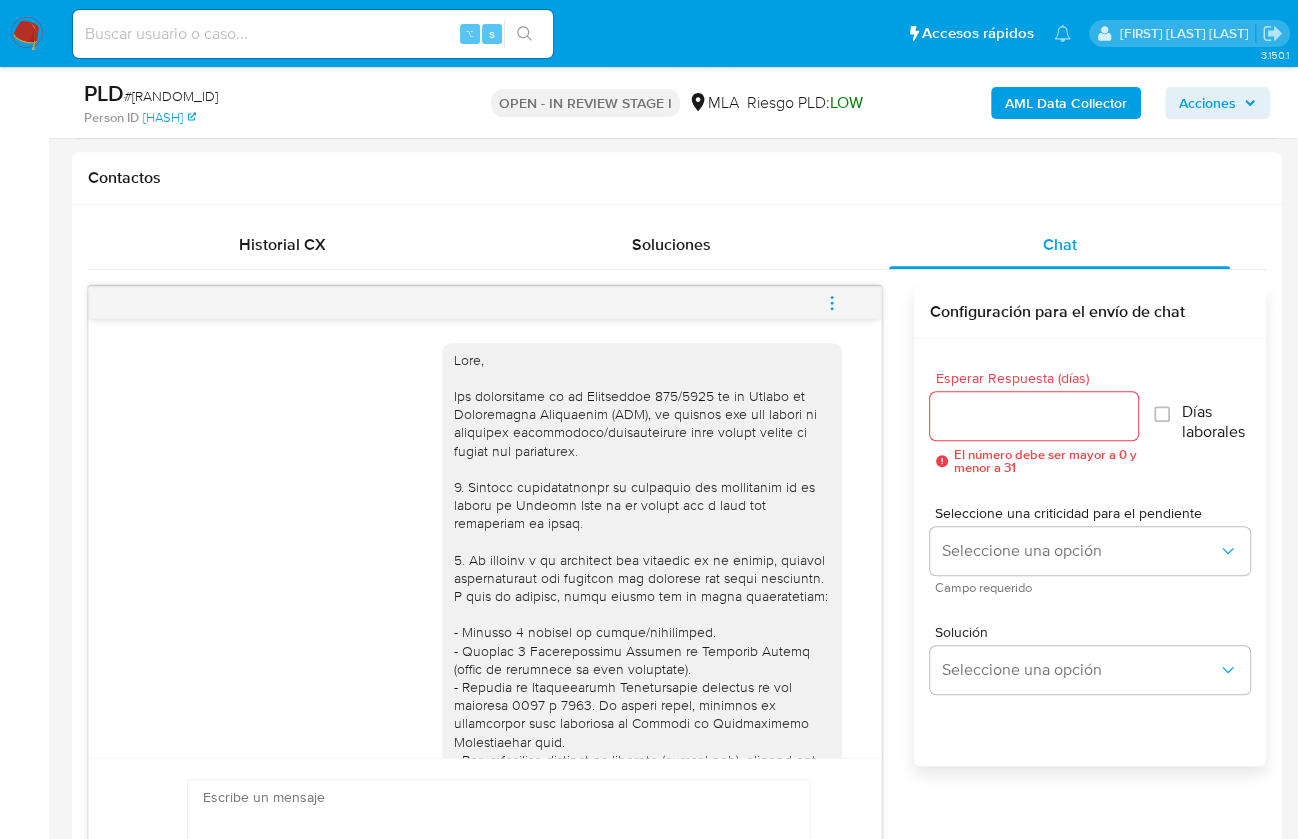 scroll, scrollTop: 1107, scrollLeft: 0, axis: vertical 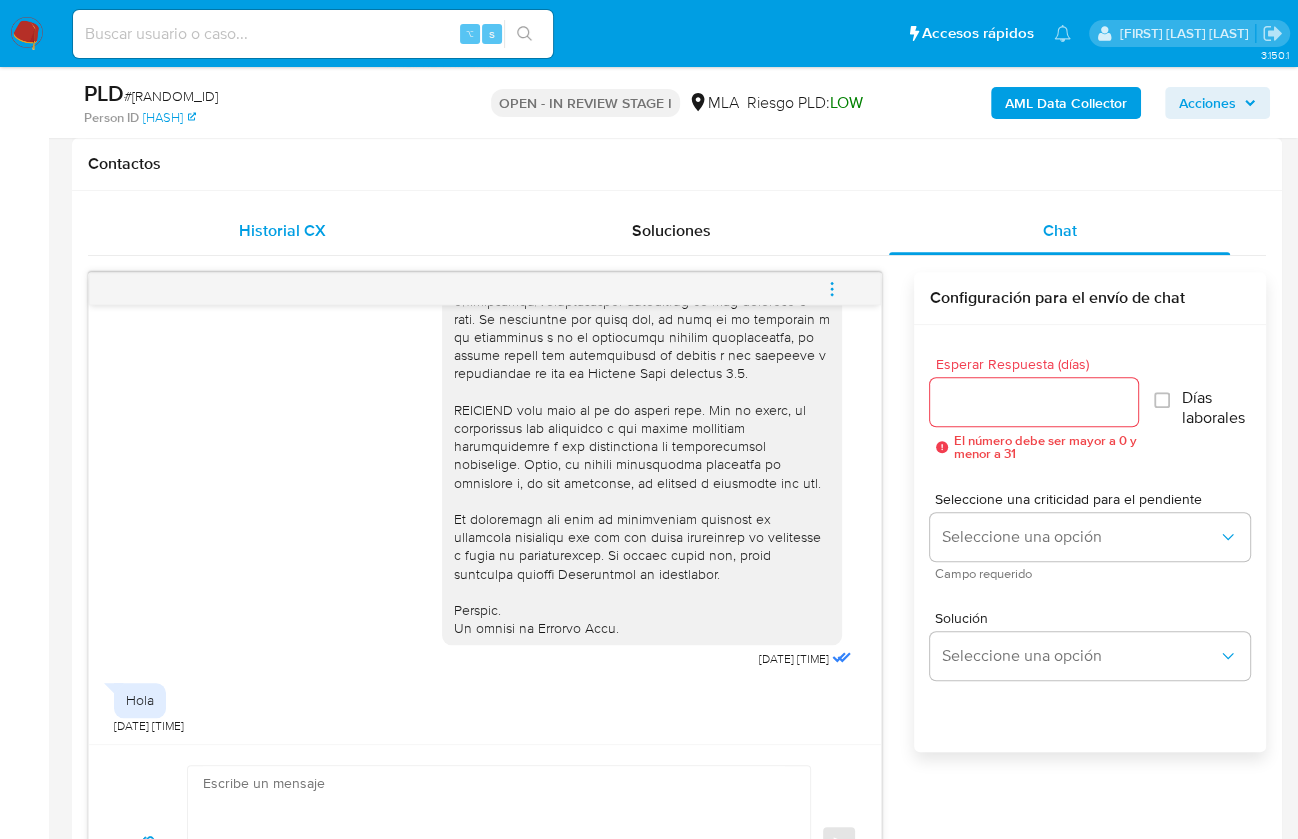 click on "Historial CX" at bounding box center [282, 230] 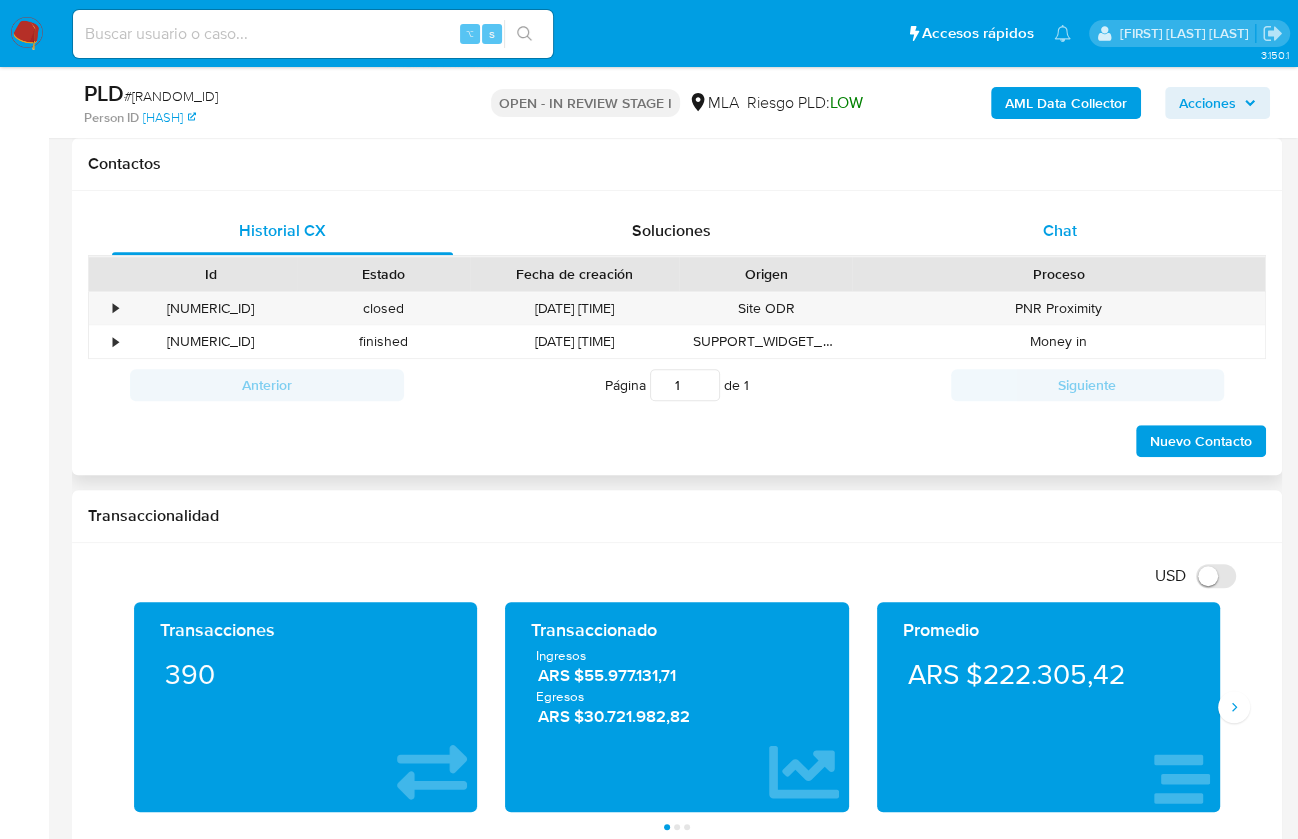click on "Chat" at bounding box center (1059, 231) 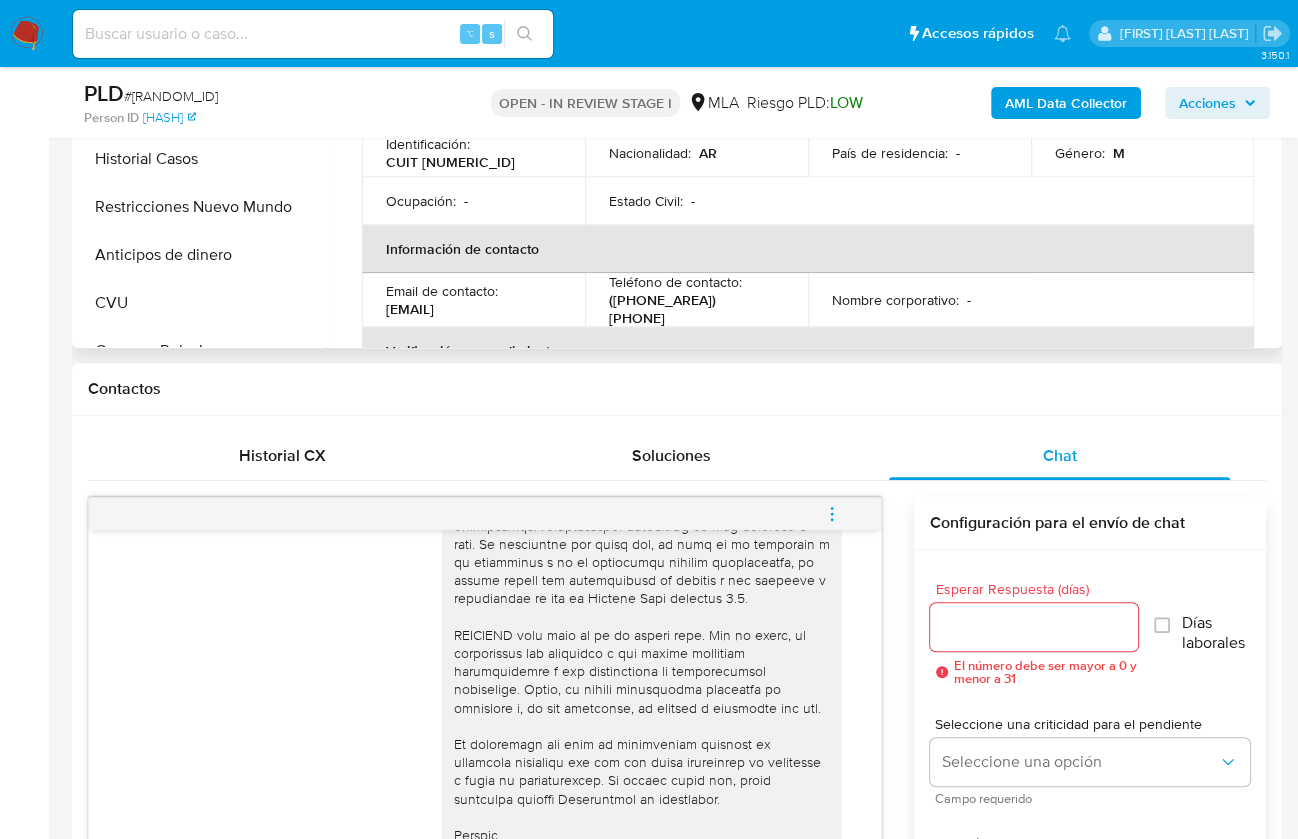 scroll, scrollTop: 312, scrollLeft: 0, axis: vertical 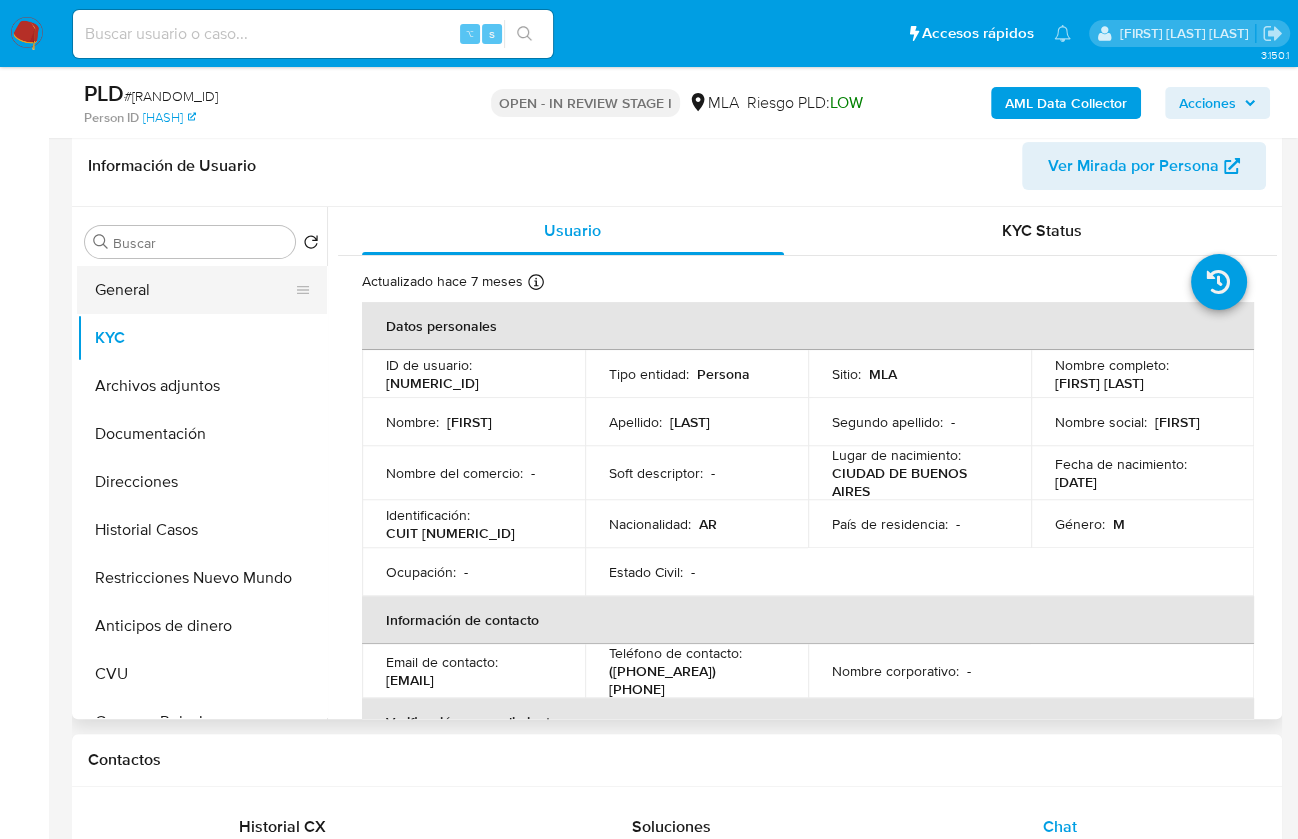 click on "General" at bounding box center (194, 290) 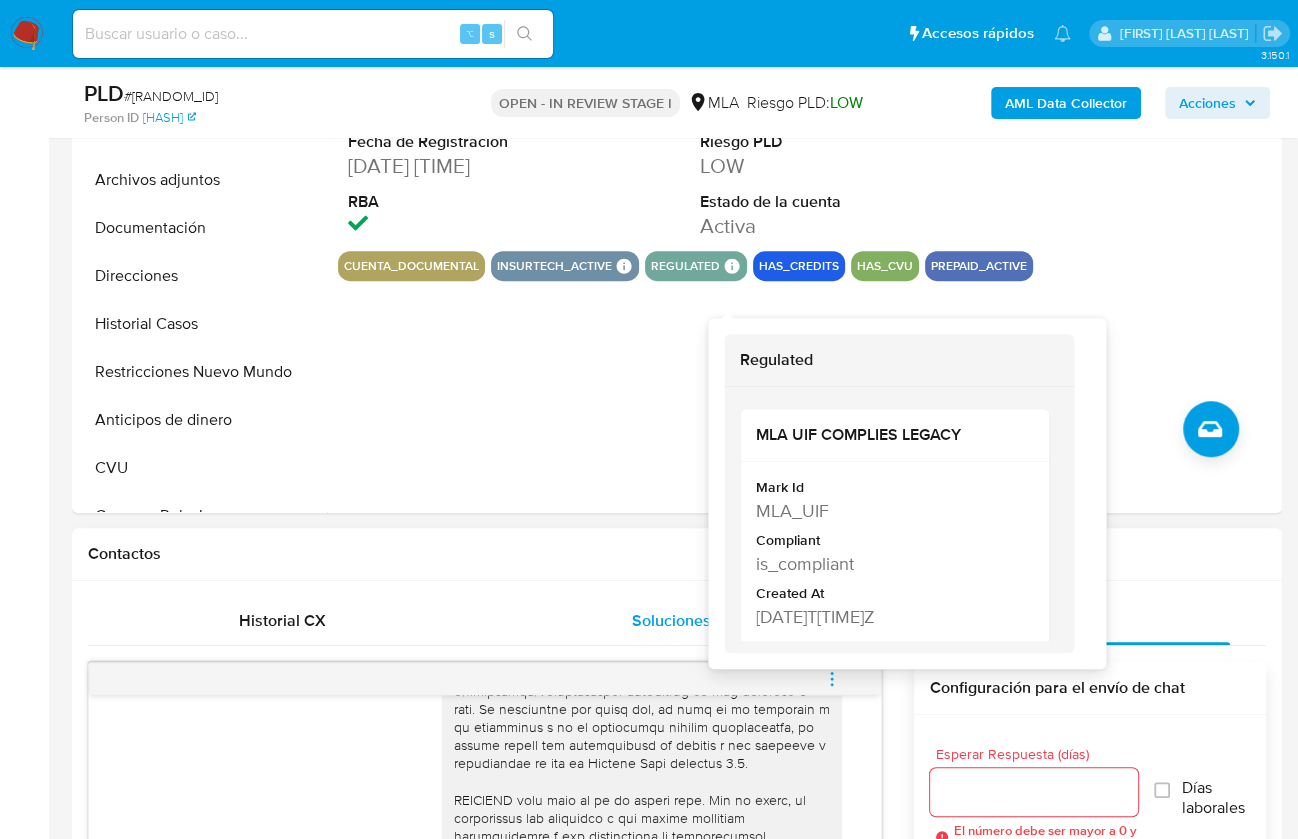 scroll, scrollTop: 611, scrollLeft: 0, axis: vertical 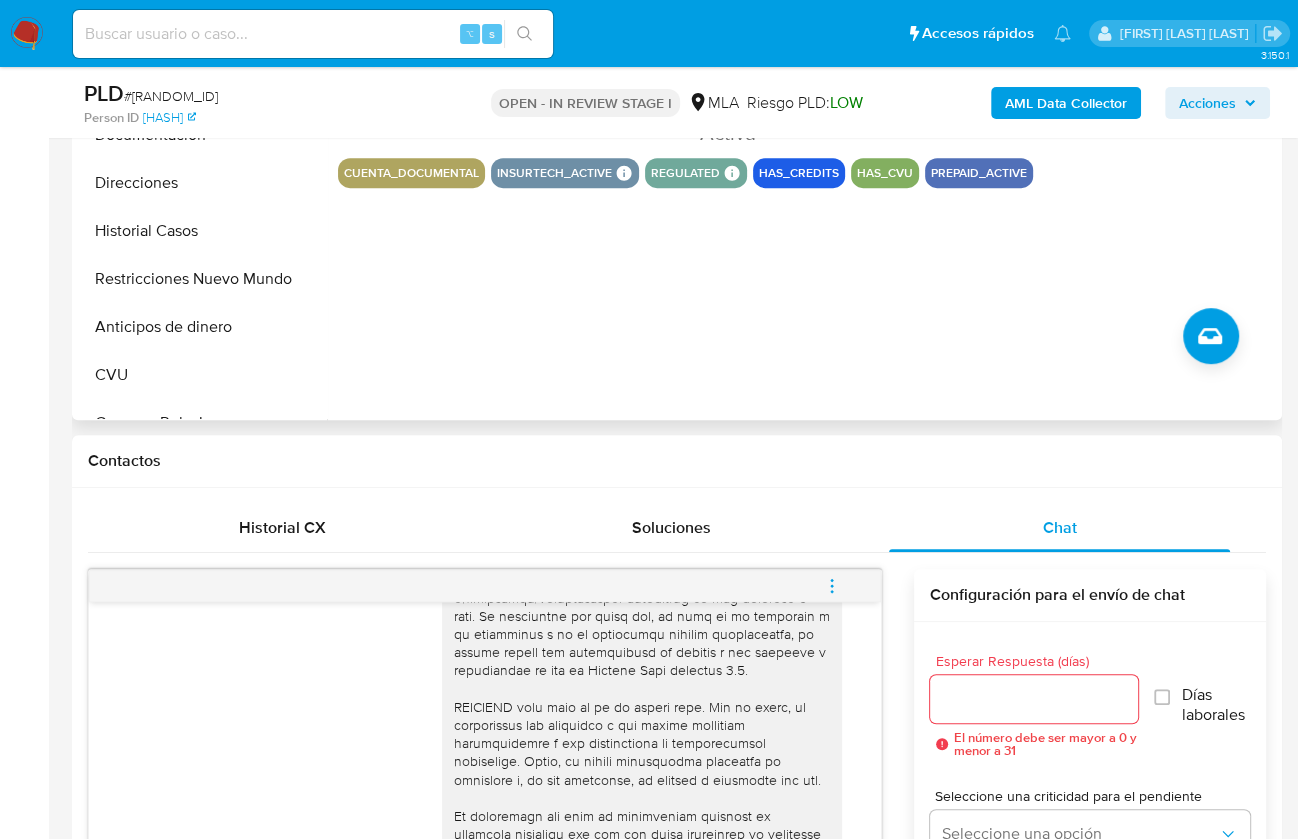 click on "ID de usuario 248439777 Person ID d673df1ae25aac38e50a880175e4d25d Fecha de Registración 04/06/2020 11:52:17 RBA Puntos 1 Usuario Riesgo PLD LOW Estado de la cuenta Activa cuenta_documental insurtech_active   Insurtech Active Products Garex 1 regulated   Regulated MLA UIF COMPLIES LEGACY Mark Id MLA_UIF Compliant is_compliant Created At 2022-10-07T08:57:11Z has_credits has_cvu prepaid_active" at bounding box center (802, 164) 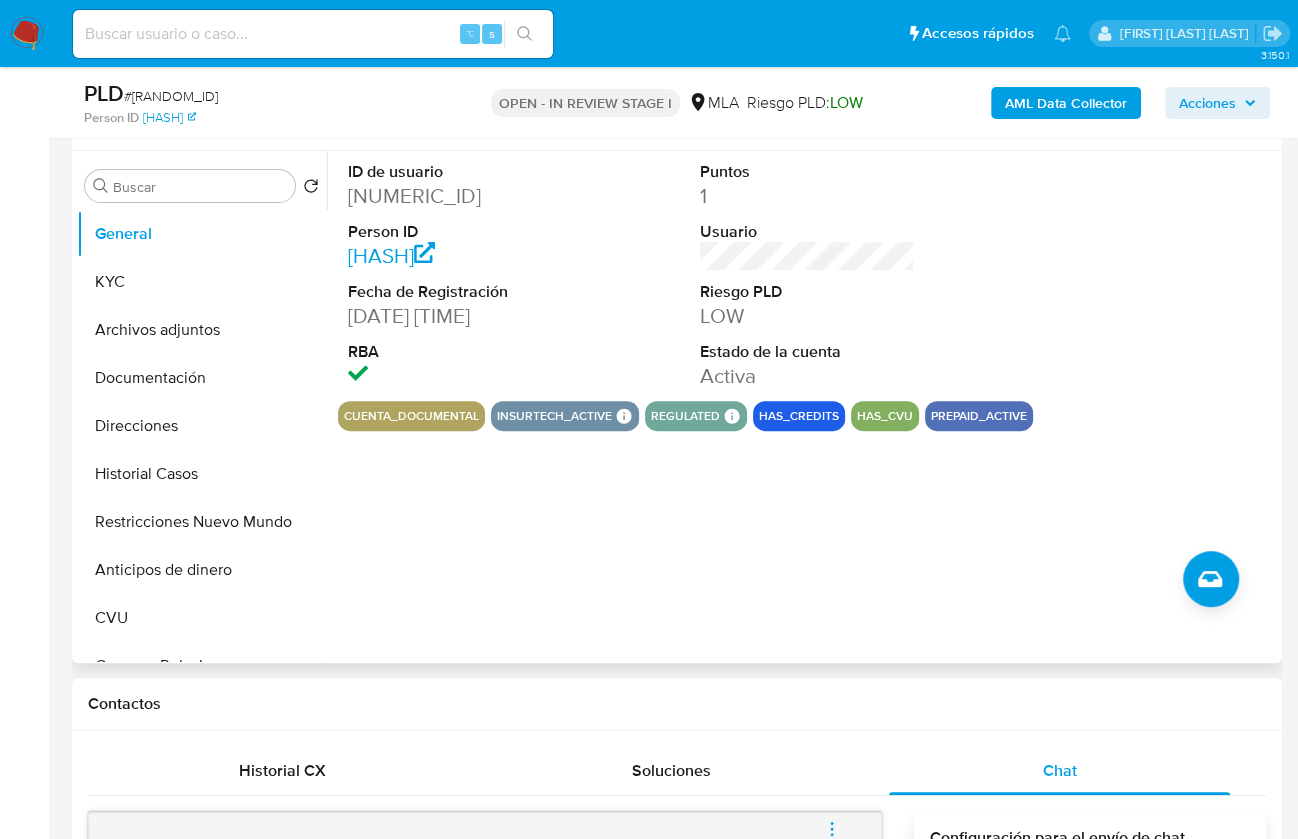 scroll, scrollTop: 341, scrollLeft: 0, axis: vertical 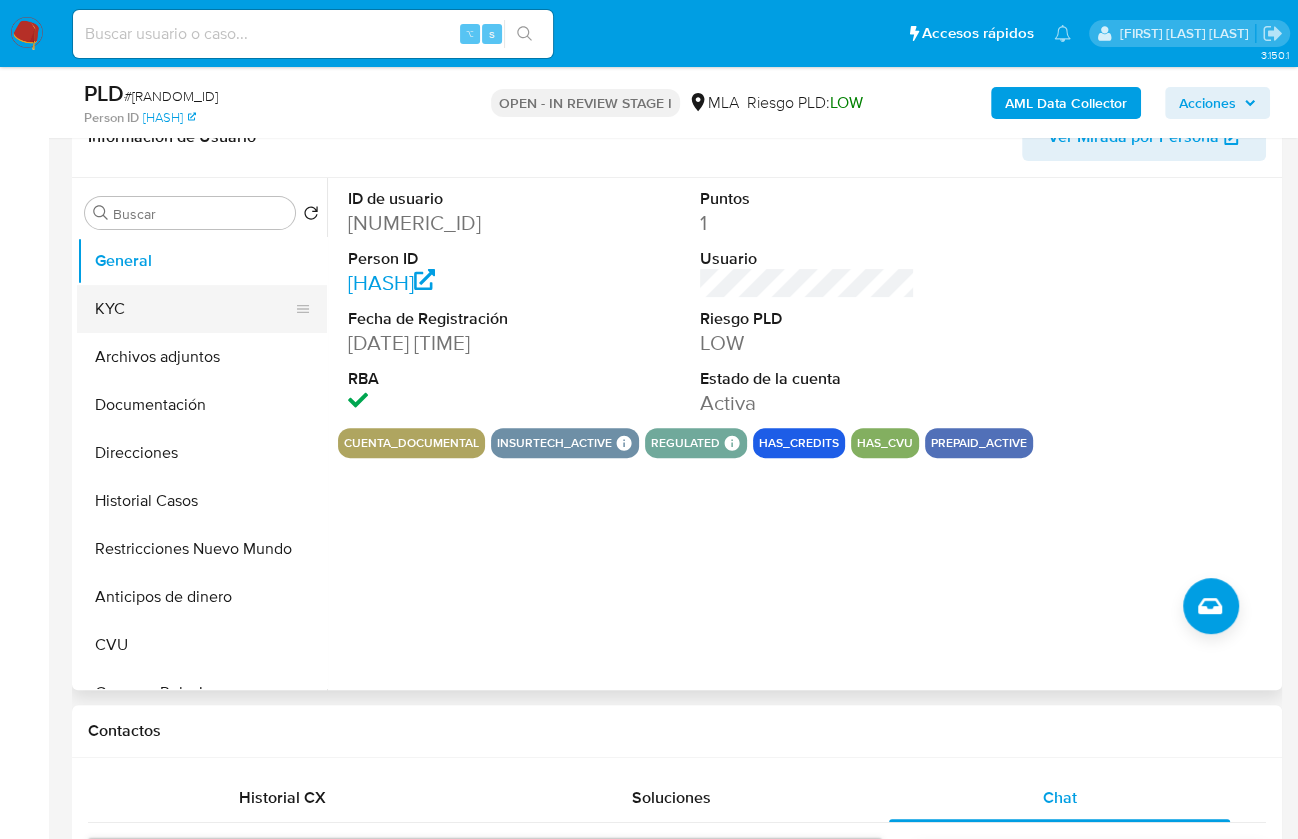 click on "KYC" at bounding box center (194, 309) 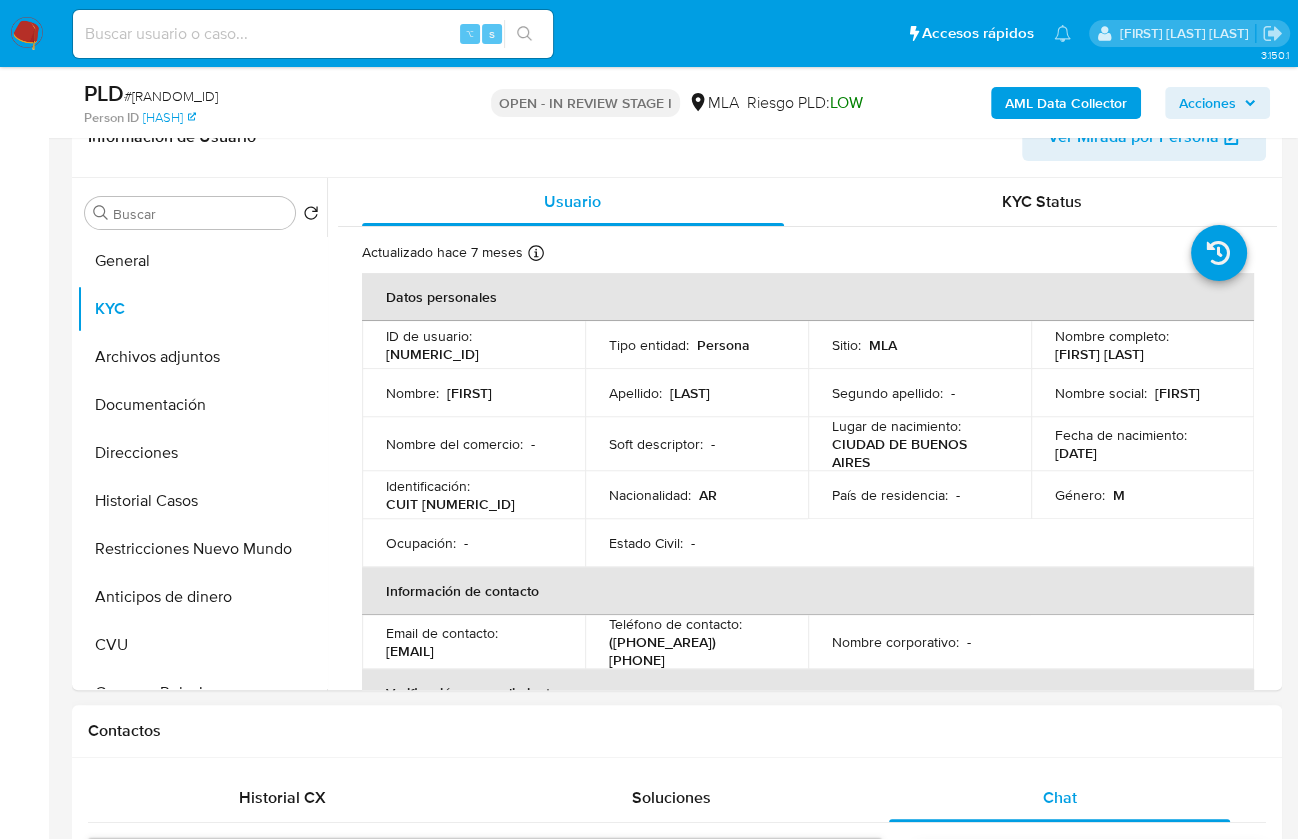 click on "Contactos" at bounding box center [677, 731] 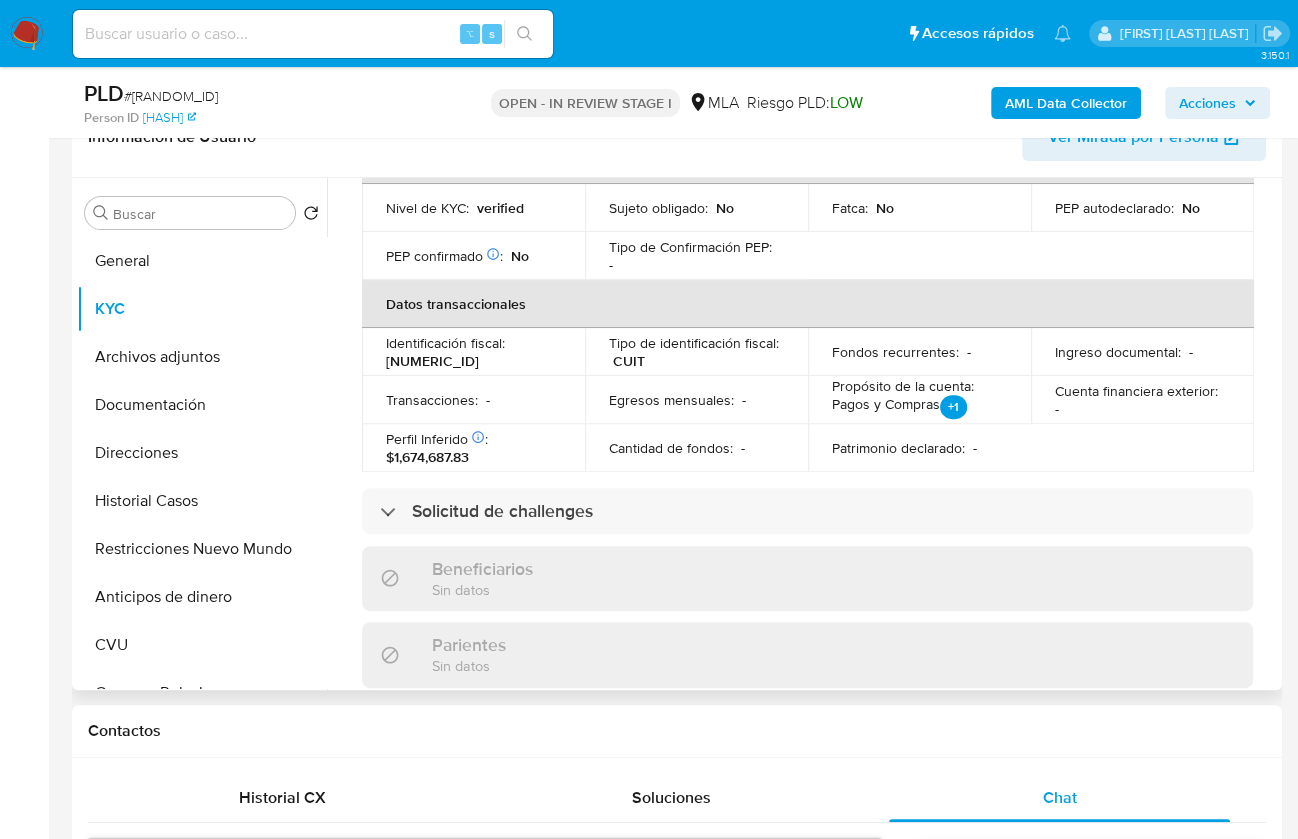 scroll, scrollTop: 568, scrollLeft: 0, axis: vertical 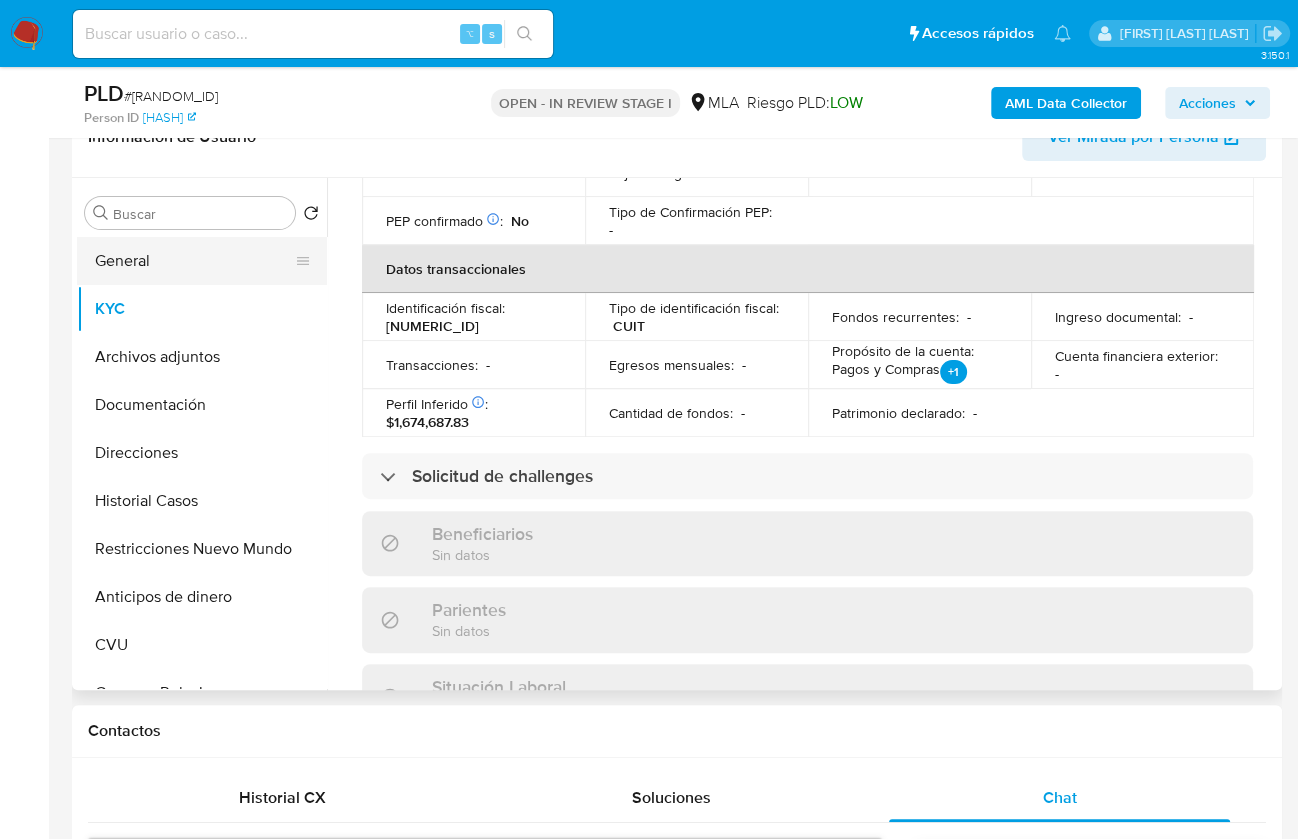 click on "General" at bounding box center (194, 261) 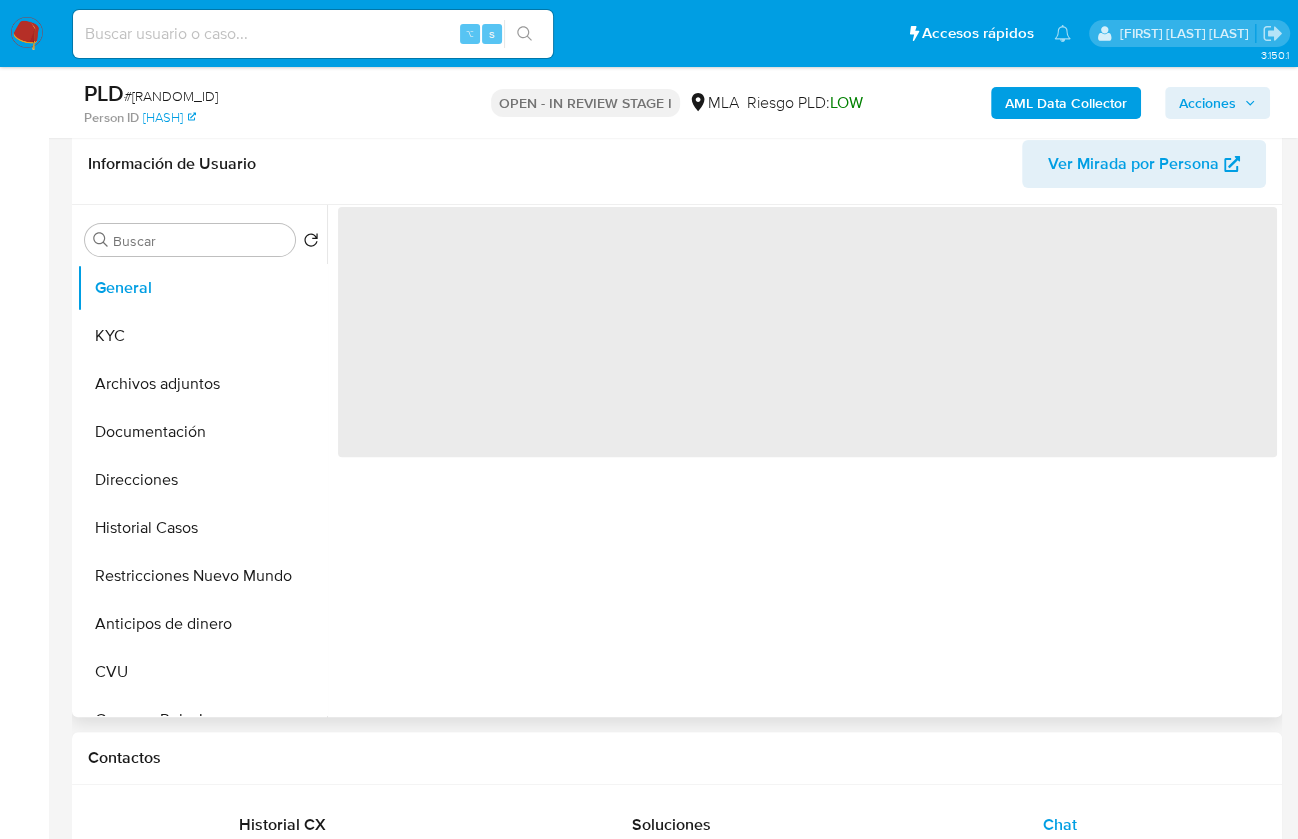 scroll, scrollTop: 311, scrollLeft: 0, axis: vertical 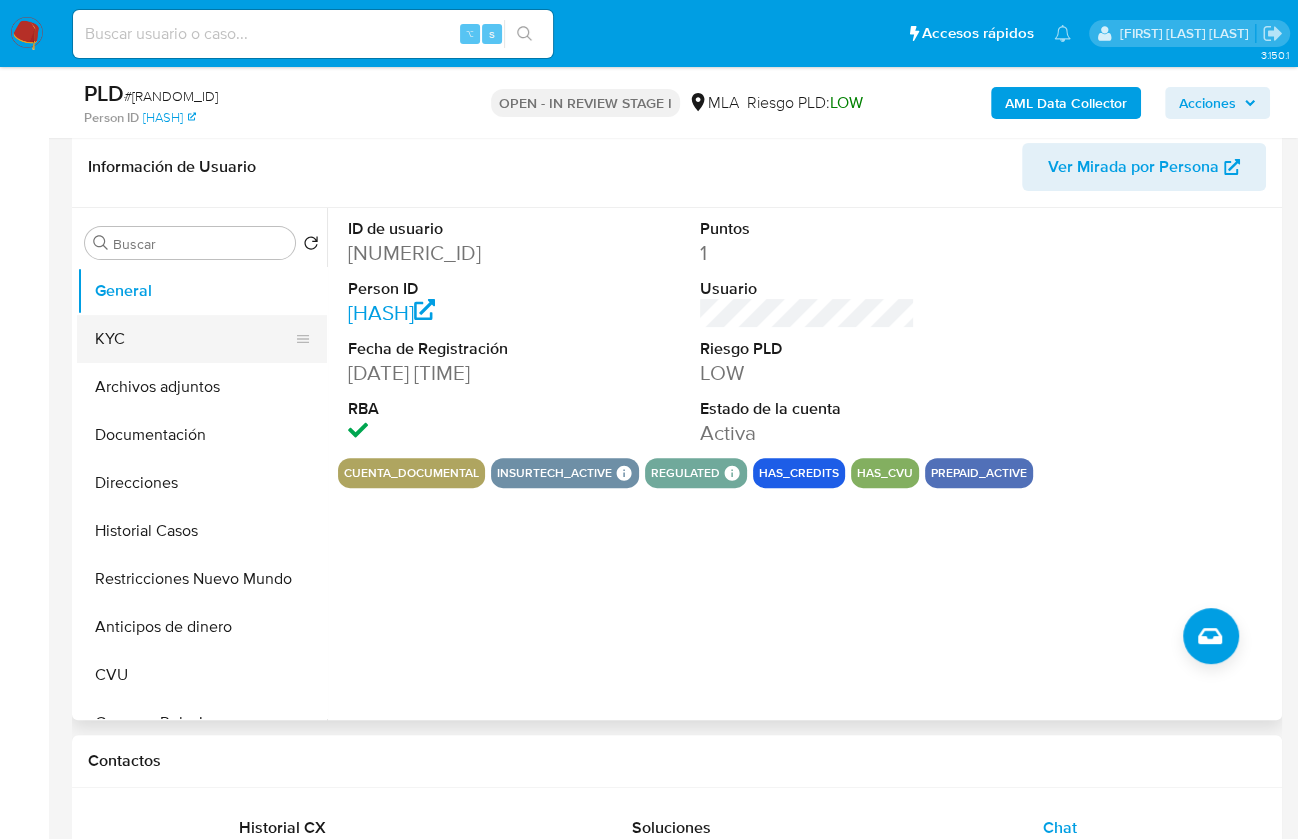 click on "KYC" at bounding box center [194, 339] 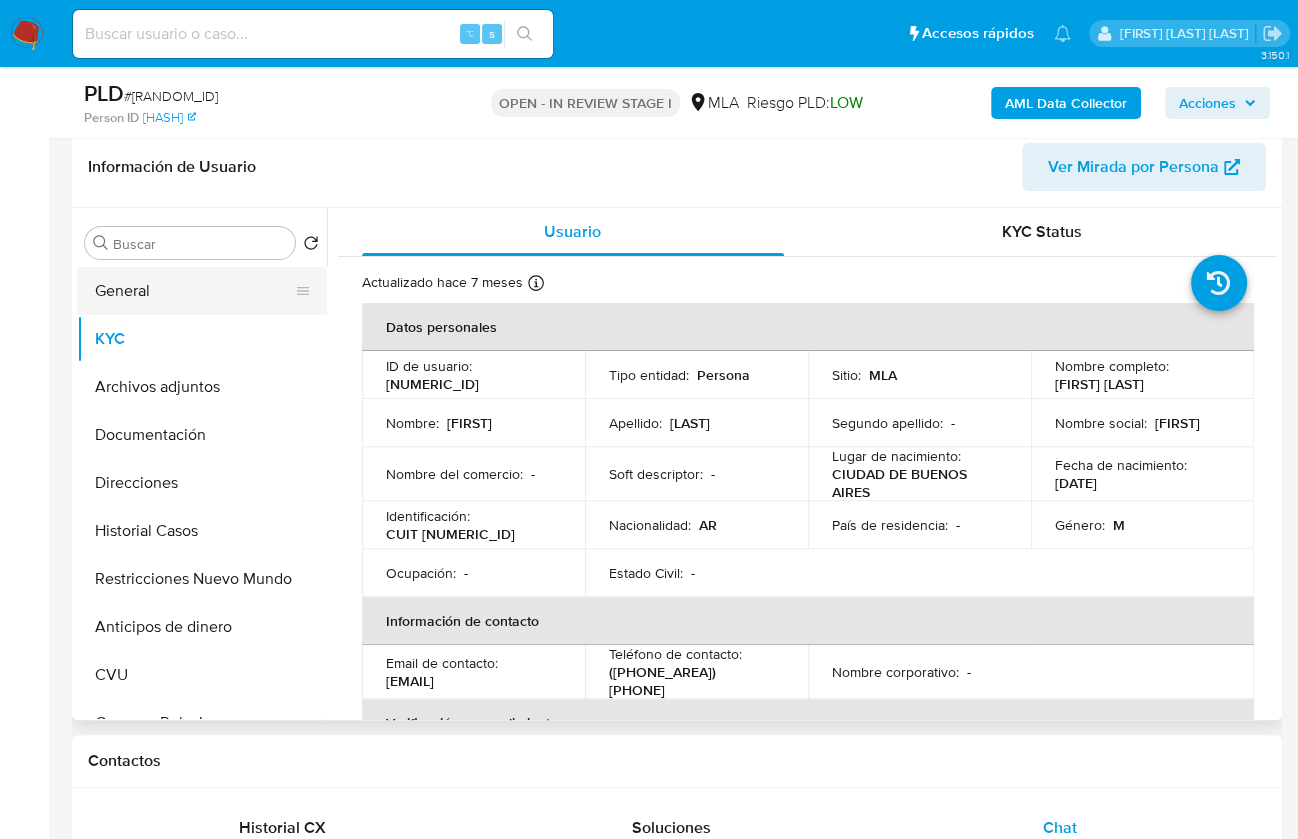click on "General" at bounding box center [194, 291] 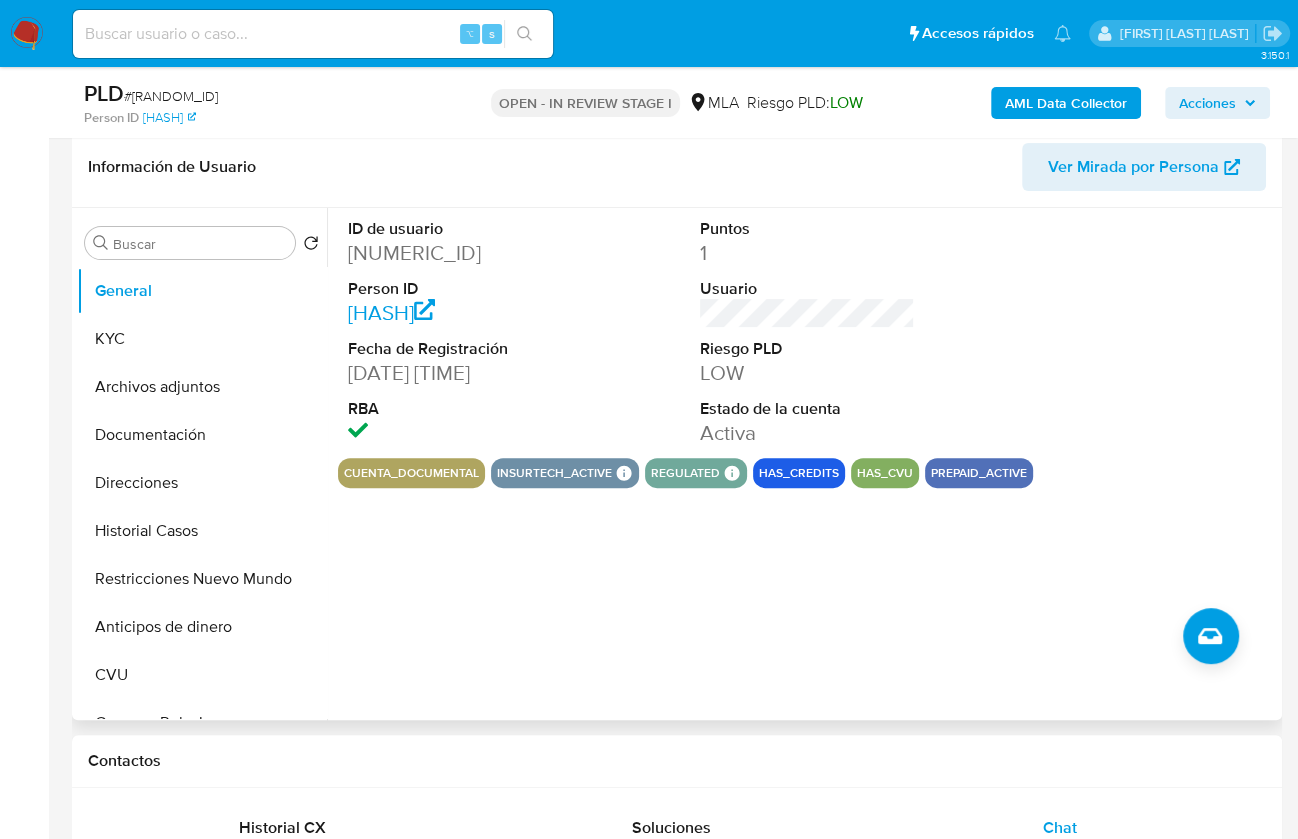 click on "248439777" at bounding box center (455, 253) 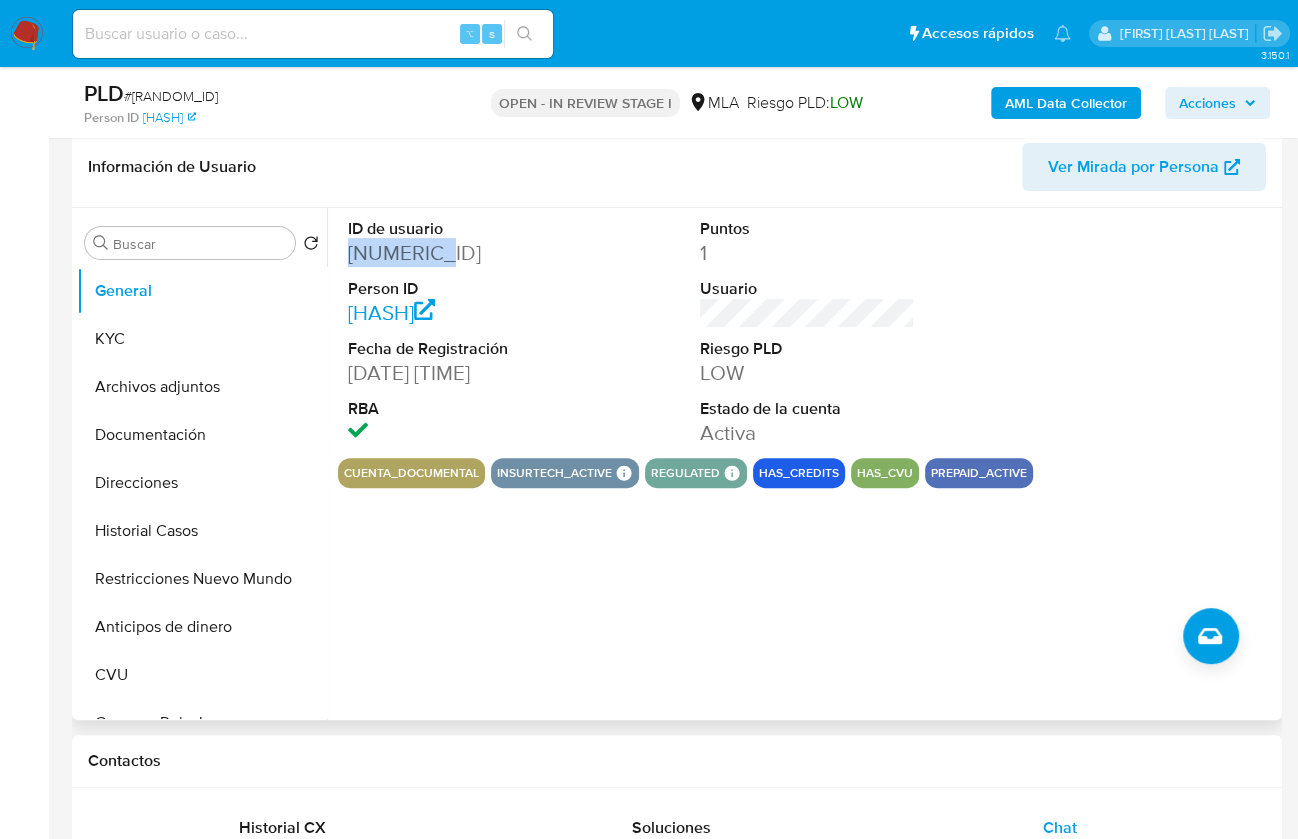click on "248439777" at bounding box center [455, 253] 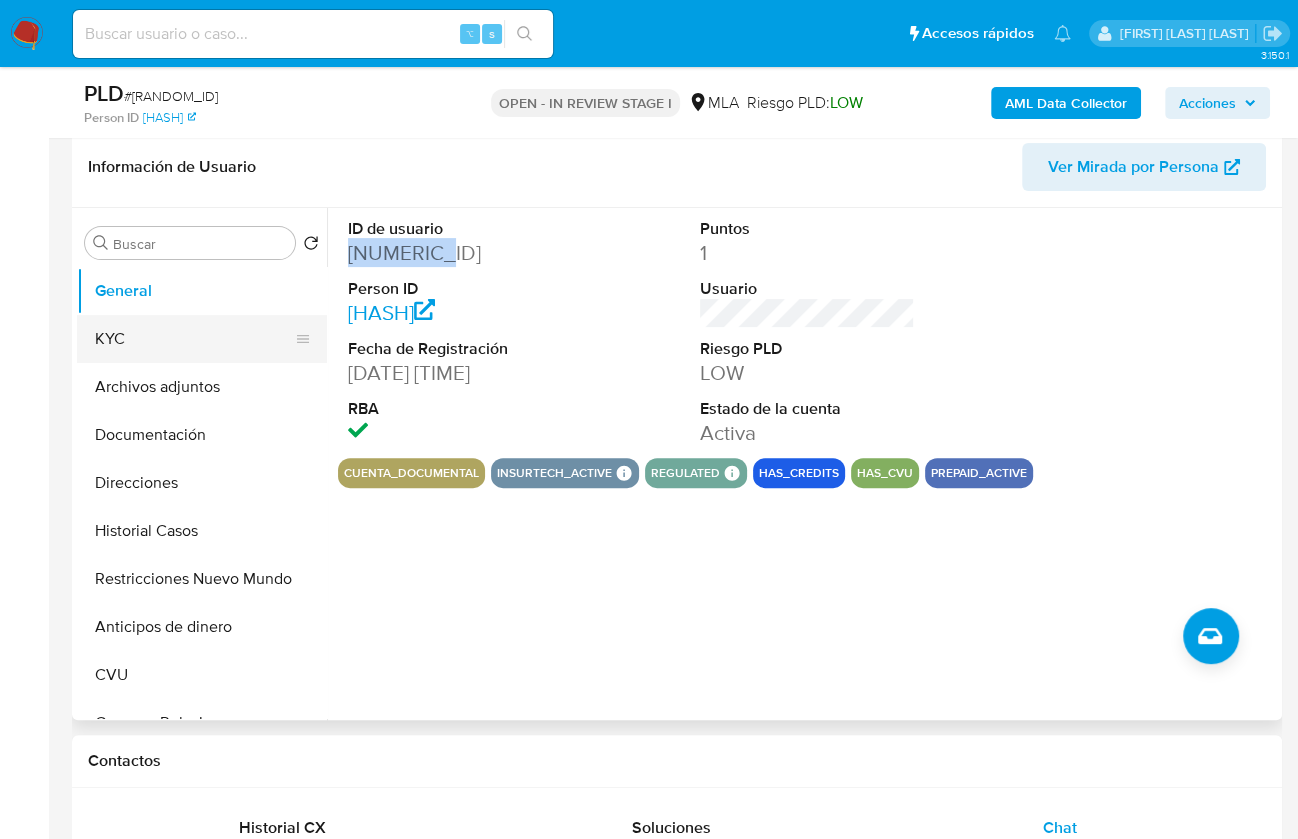 copy on "248439777" 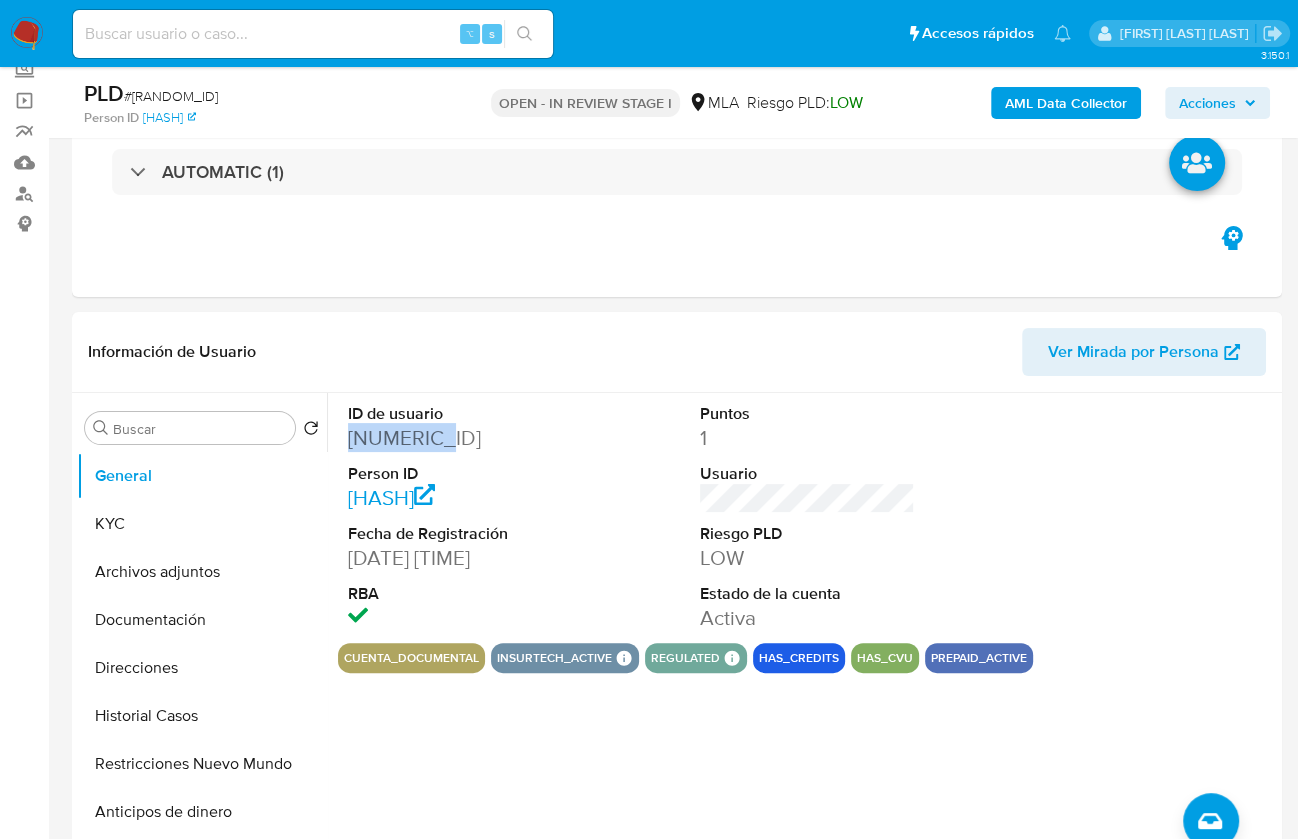 scroll, scrollTop: 573, scrollLeft: 0, axis: vertical 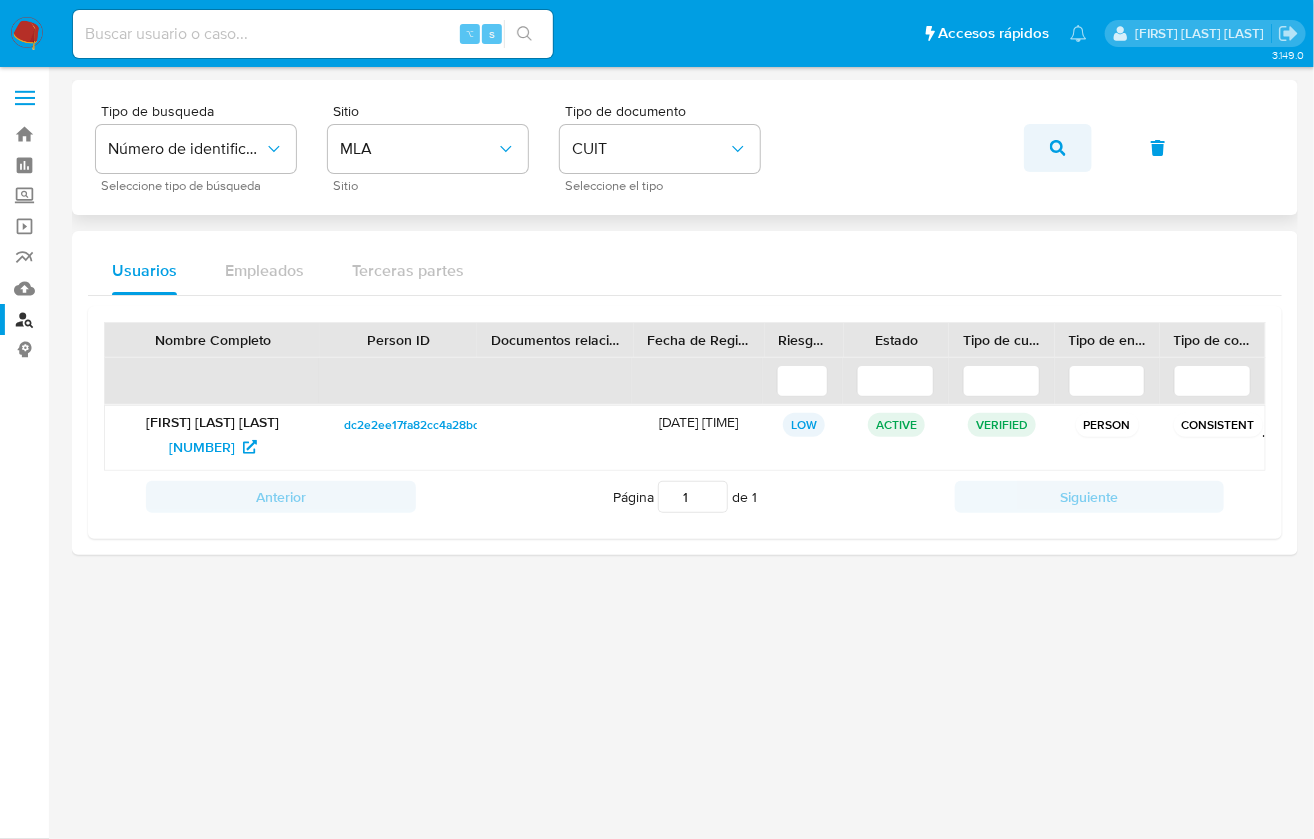 click 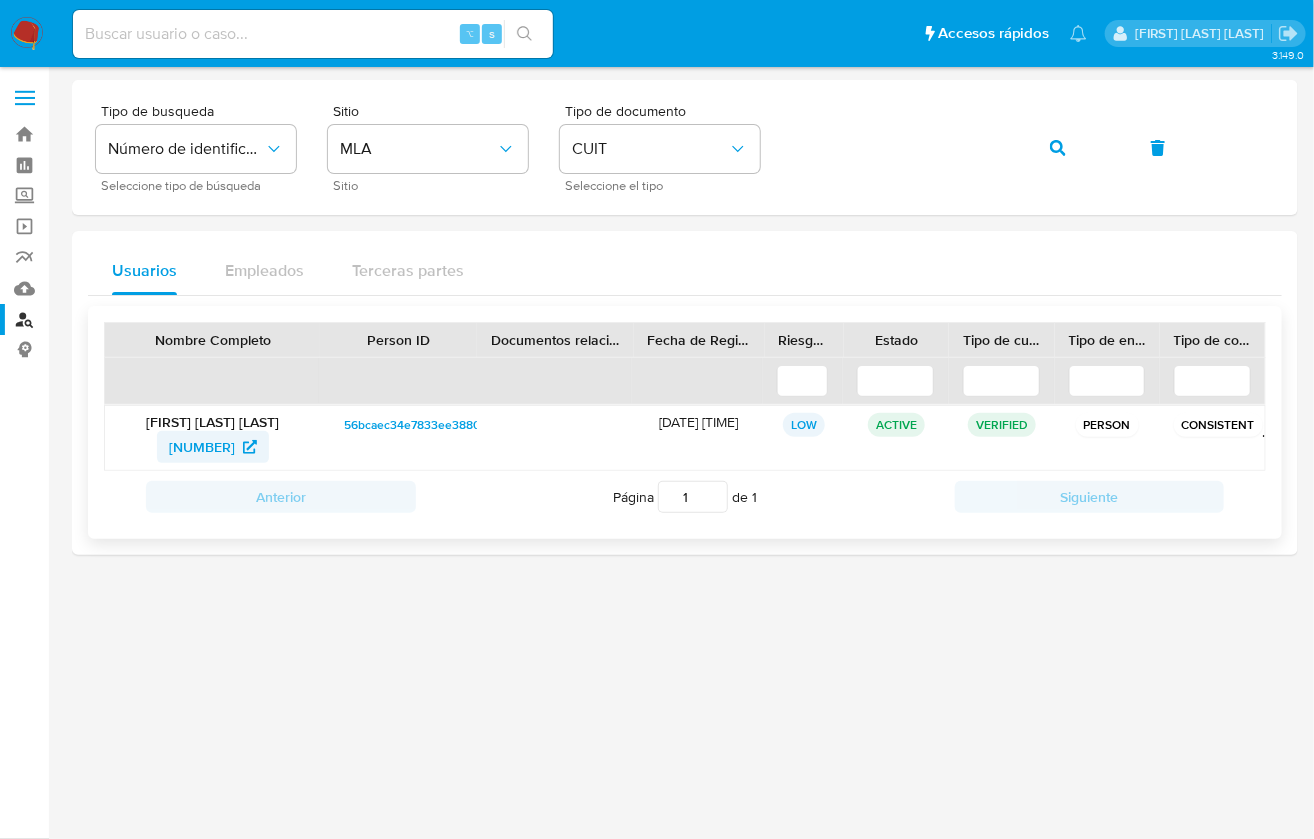 click on "[NUMBER]" at bounding box center (202, 447) 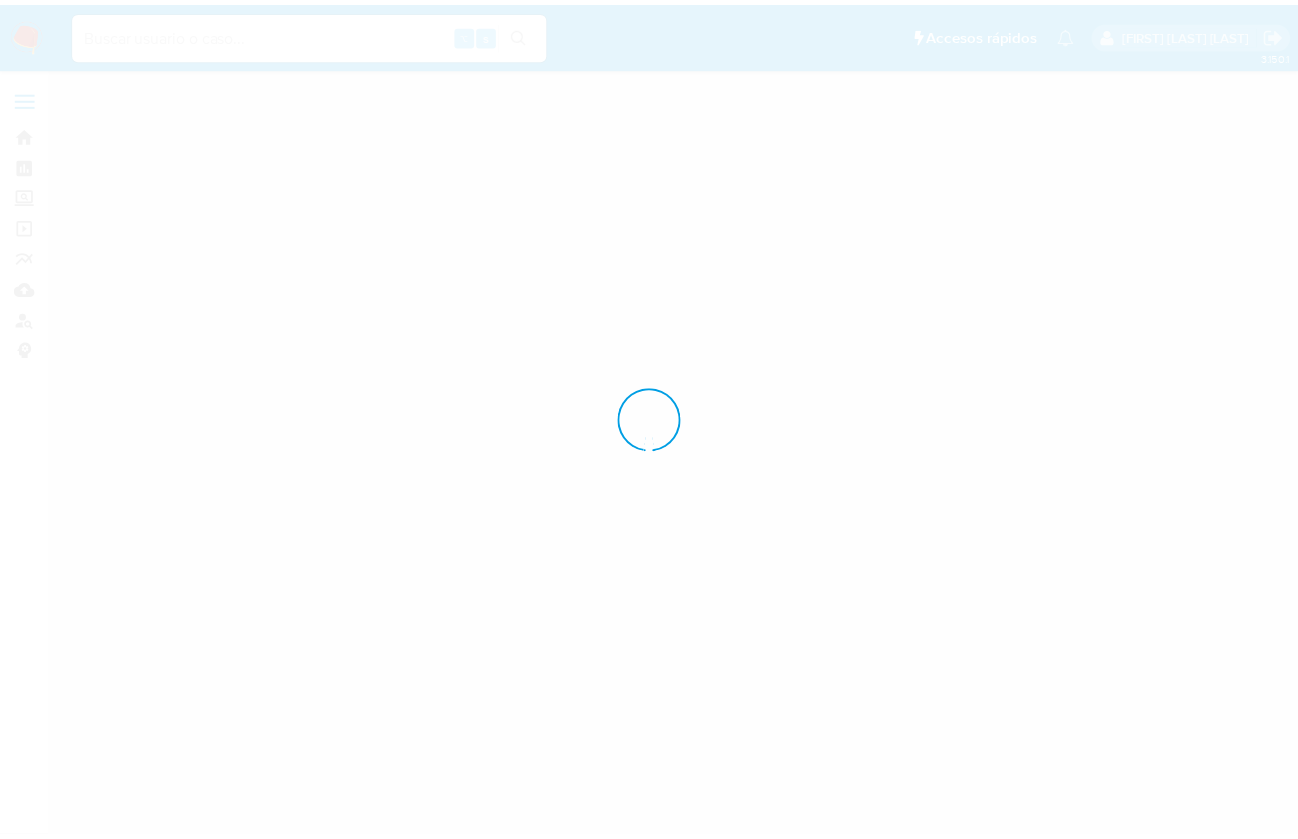 scroll, scrollTop: 0, scrollLeft: 0, axis: both 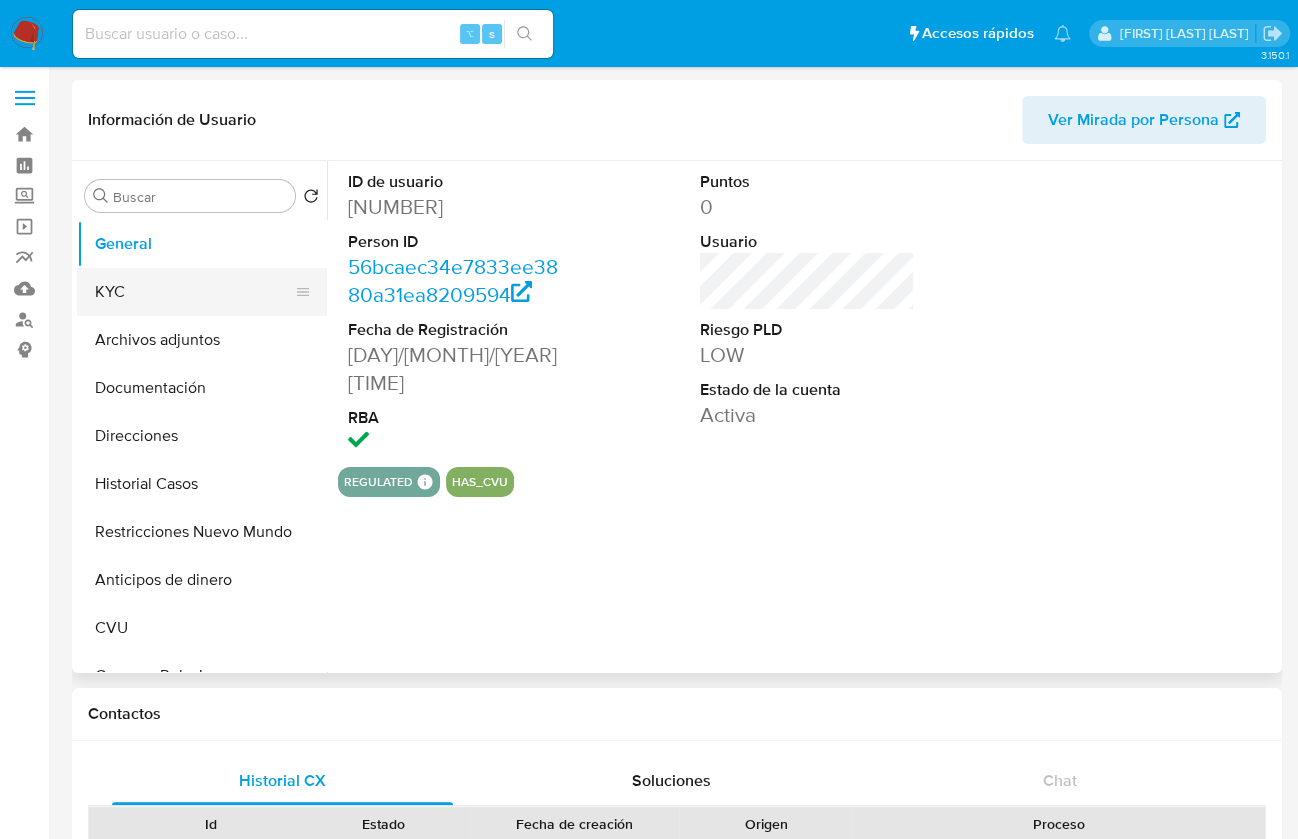 select on "10" 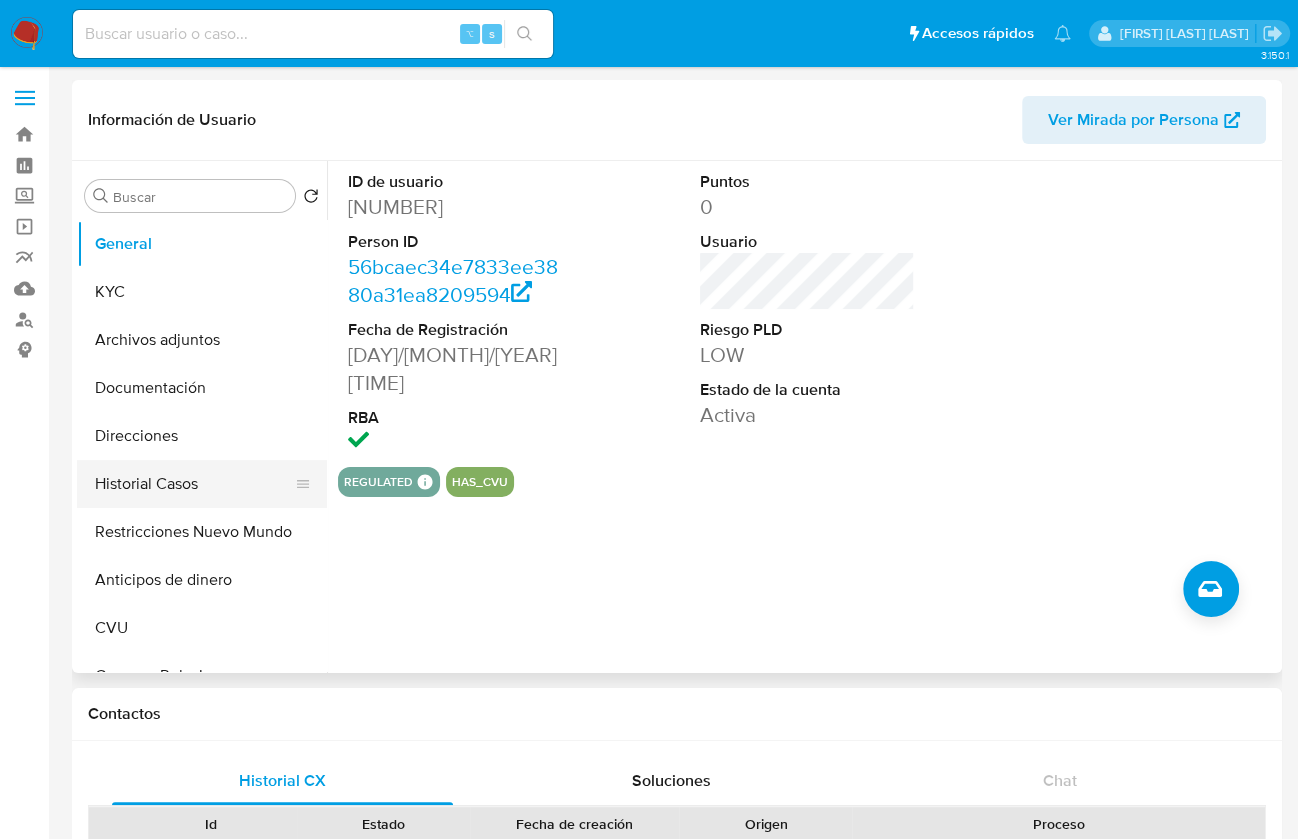 click on "Historial Casos" at bounding box center (194, 484) 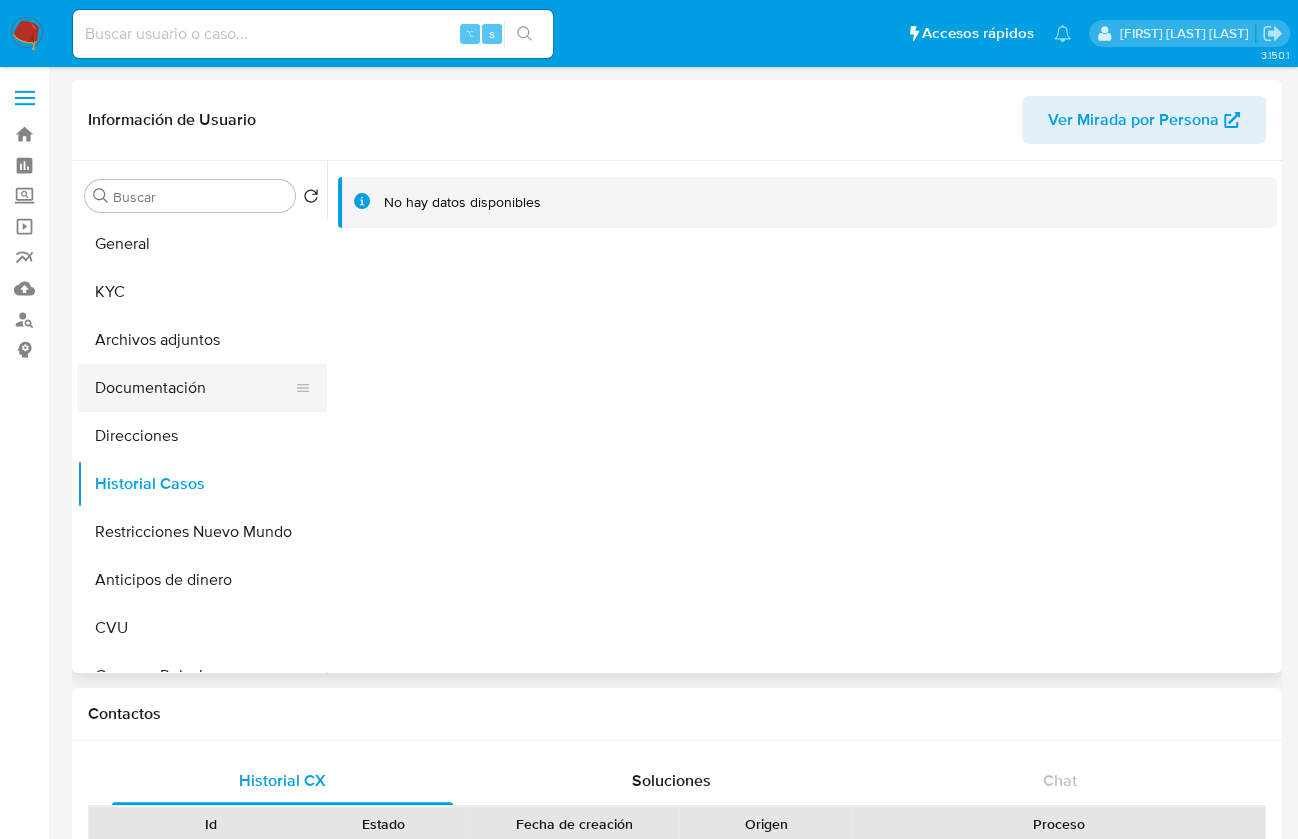 click on "Documentación" at bounding box center (194, 388) 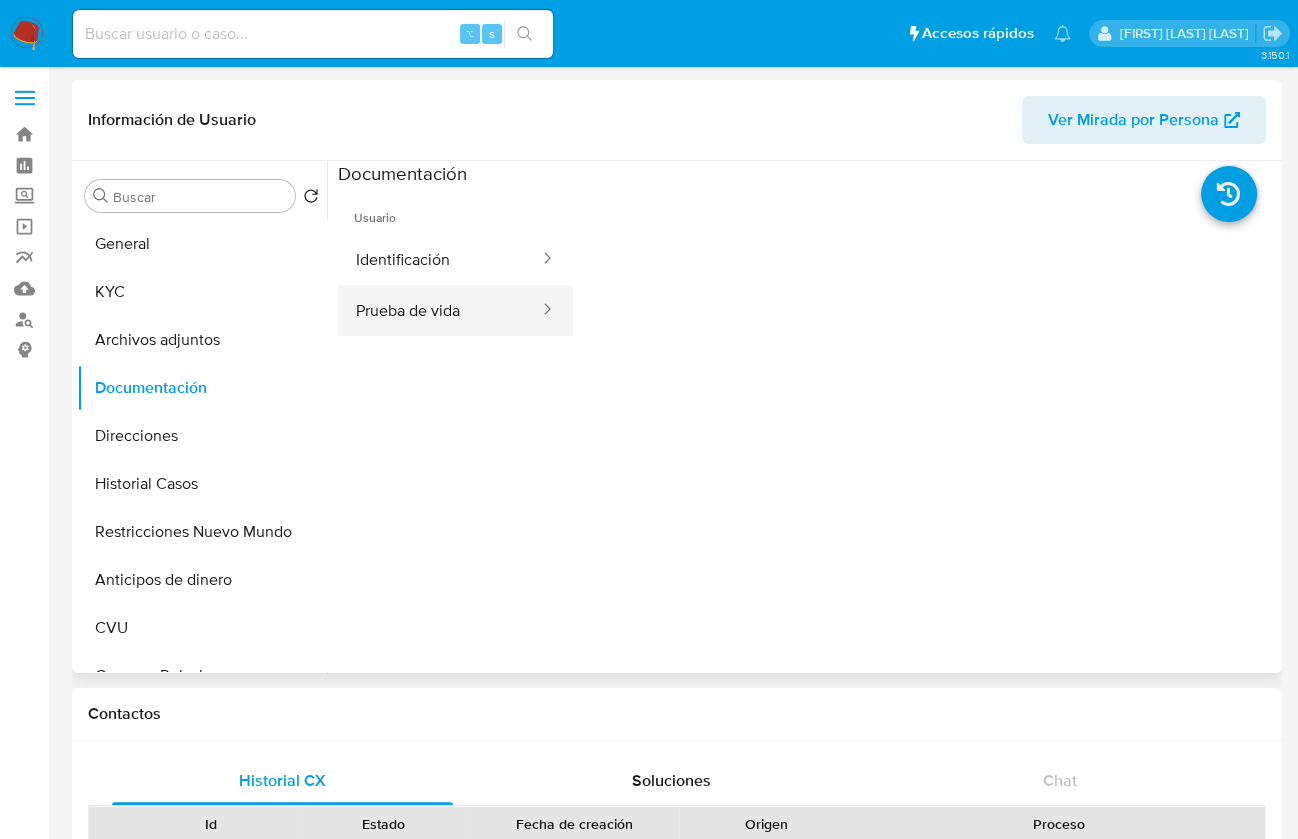 click on "Prueba de vida" at bounding box center (439, 310) 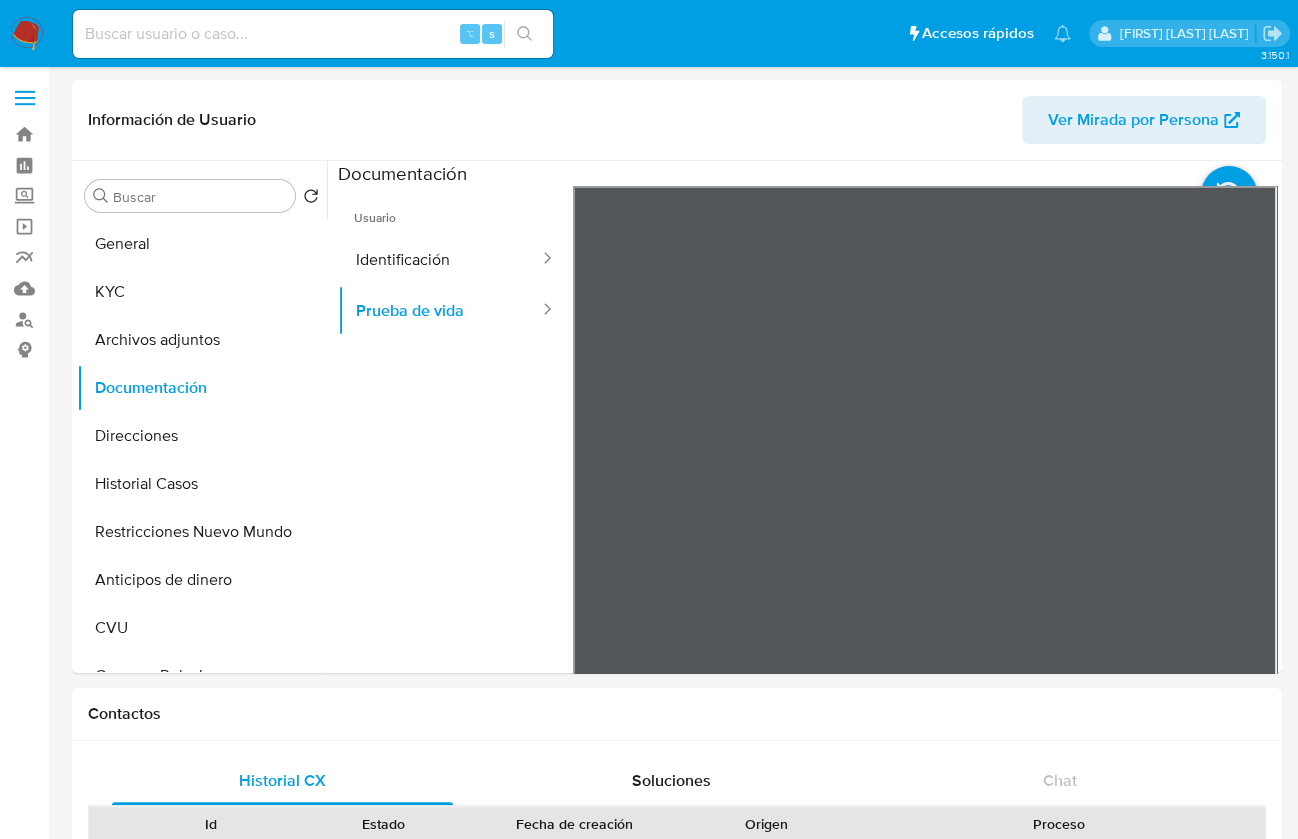 type 